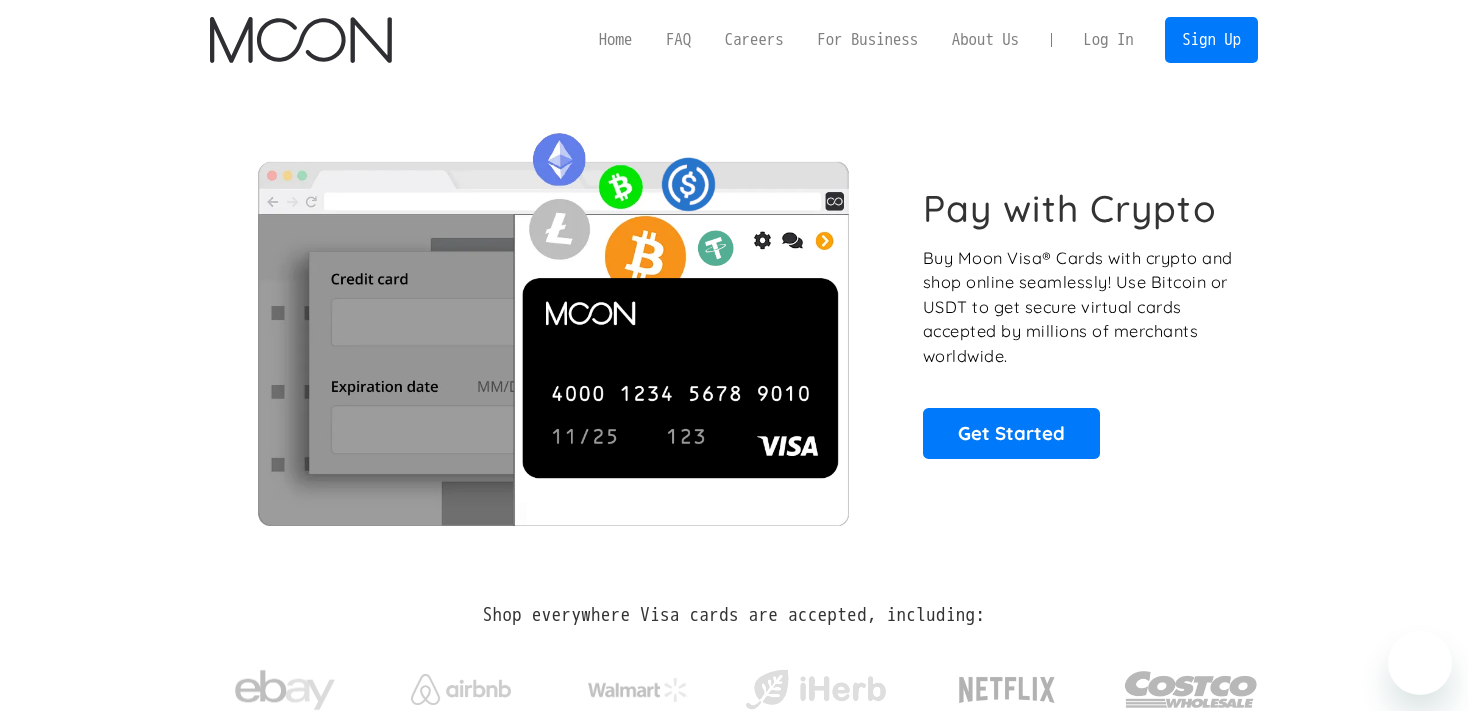scroll, scrollTop: 0, scrollLeft: 0, axis: both 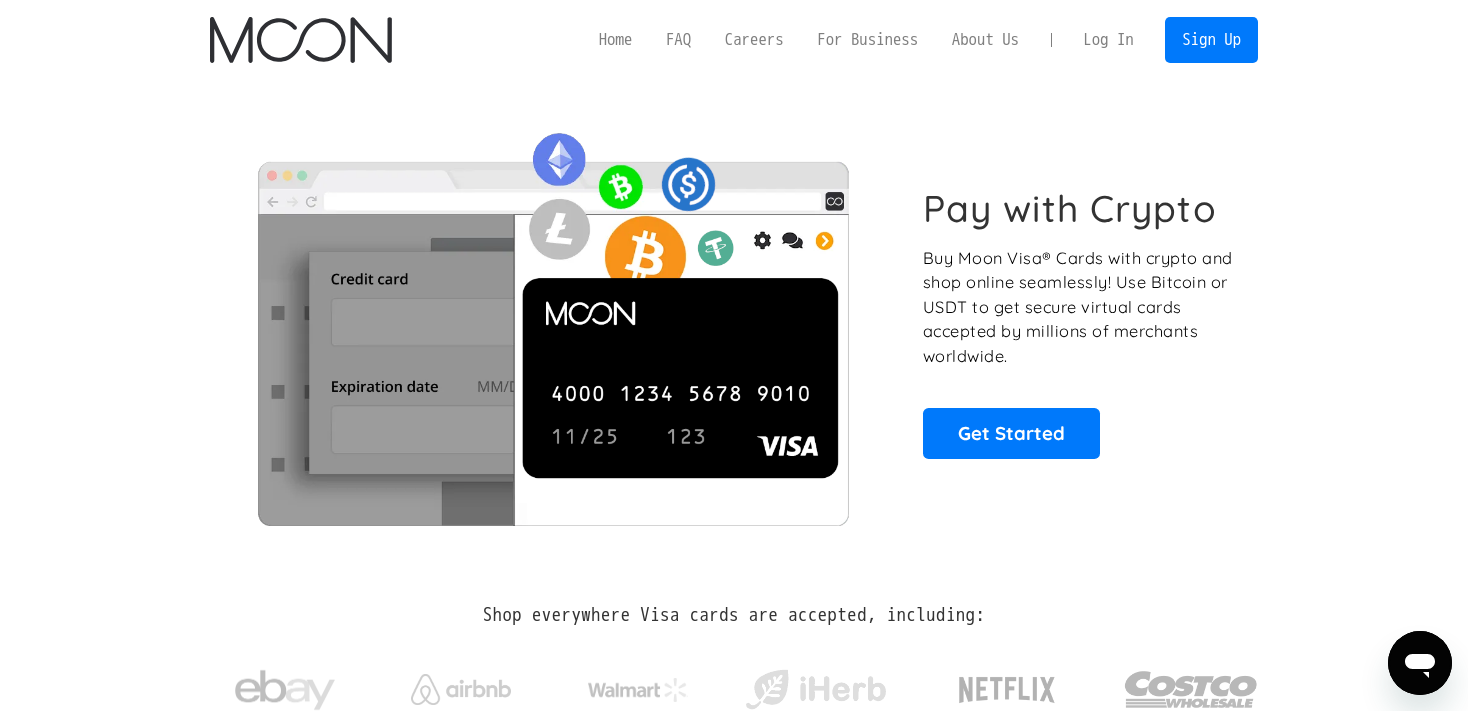 click on "Log In" at bounding box center [1108, 40] 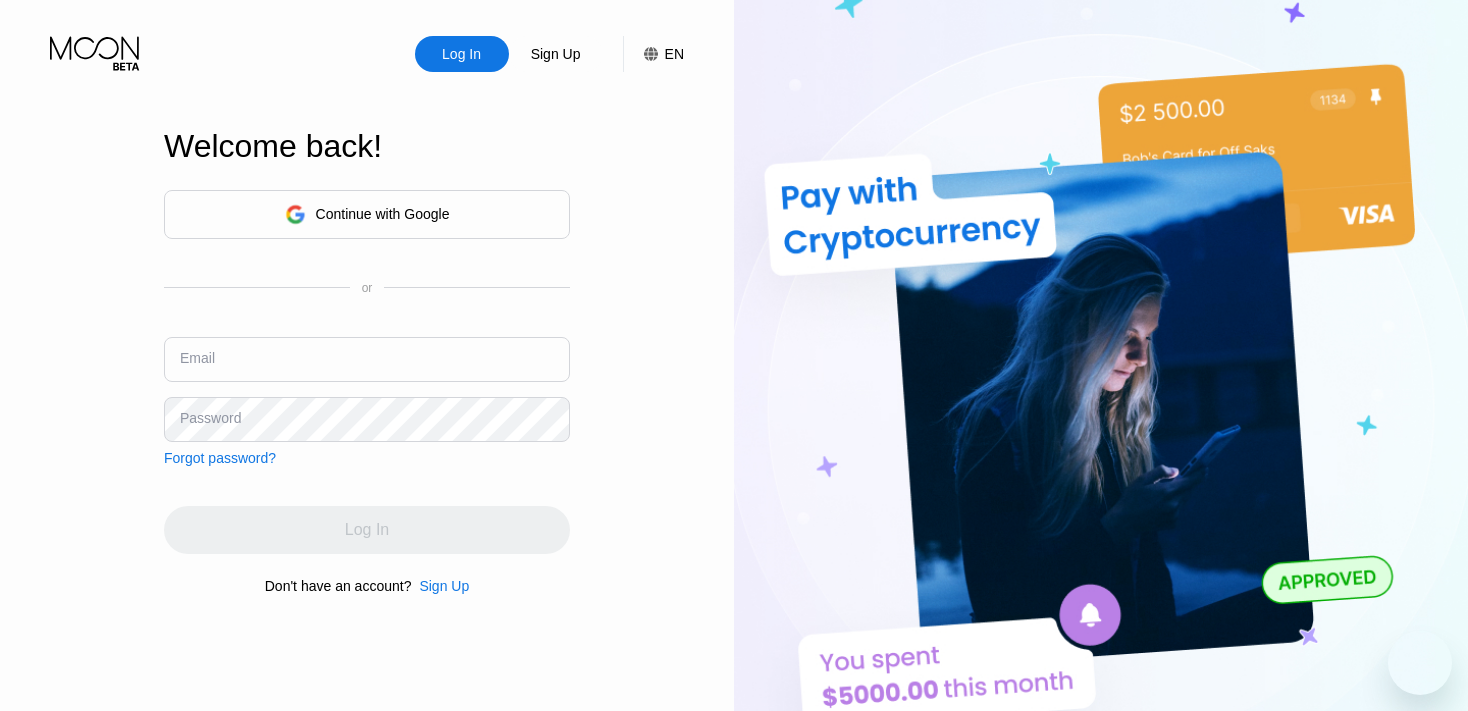 scroll, scrollTop: 0, scrollLeft: 0, axis: both 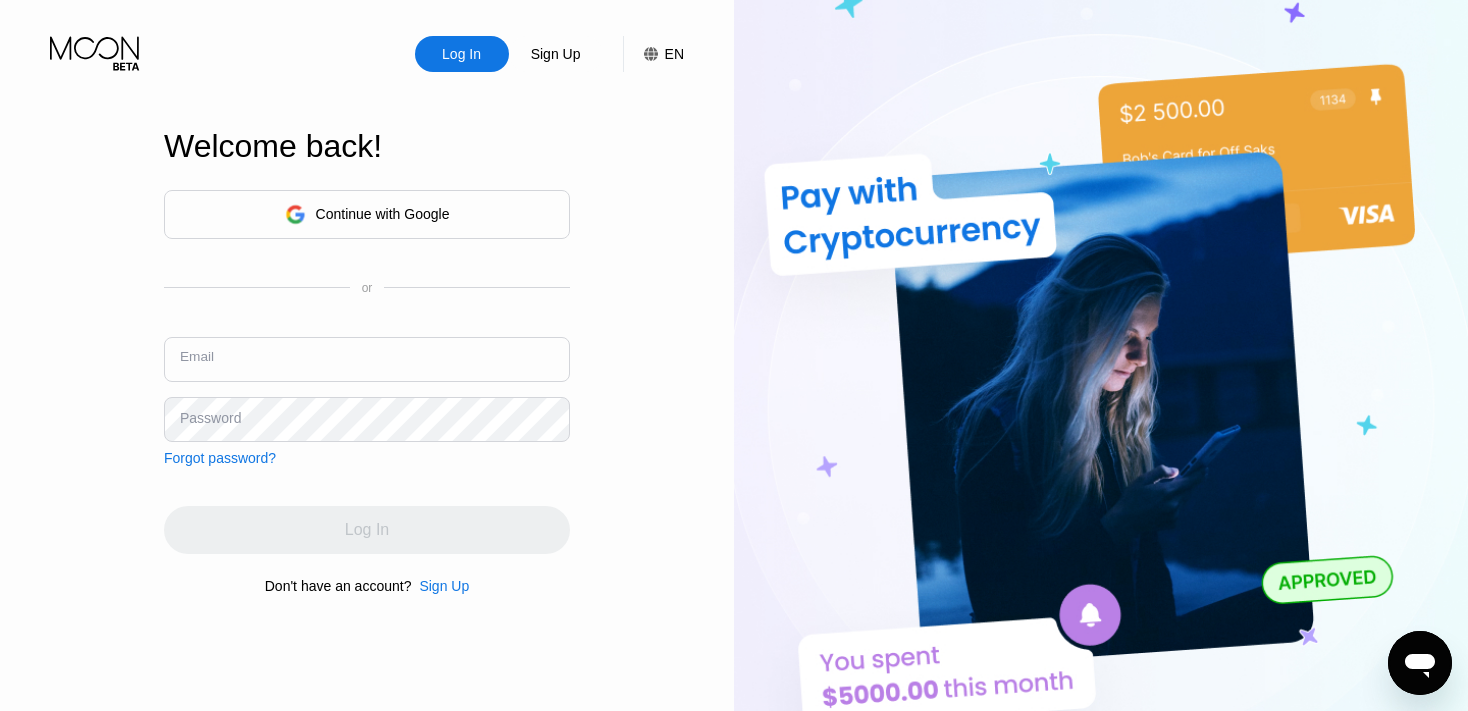click at bounding box center [367, 359] 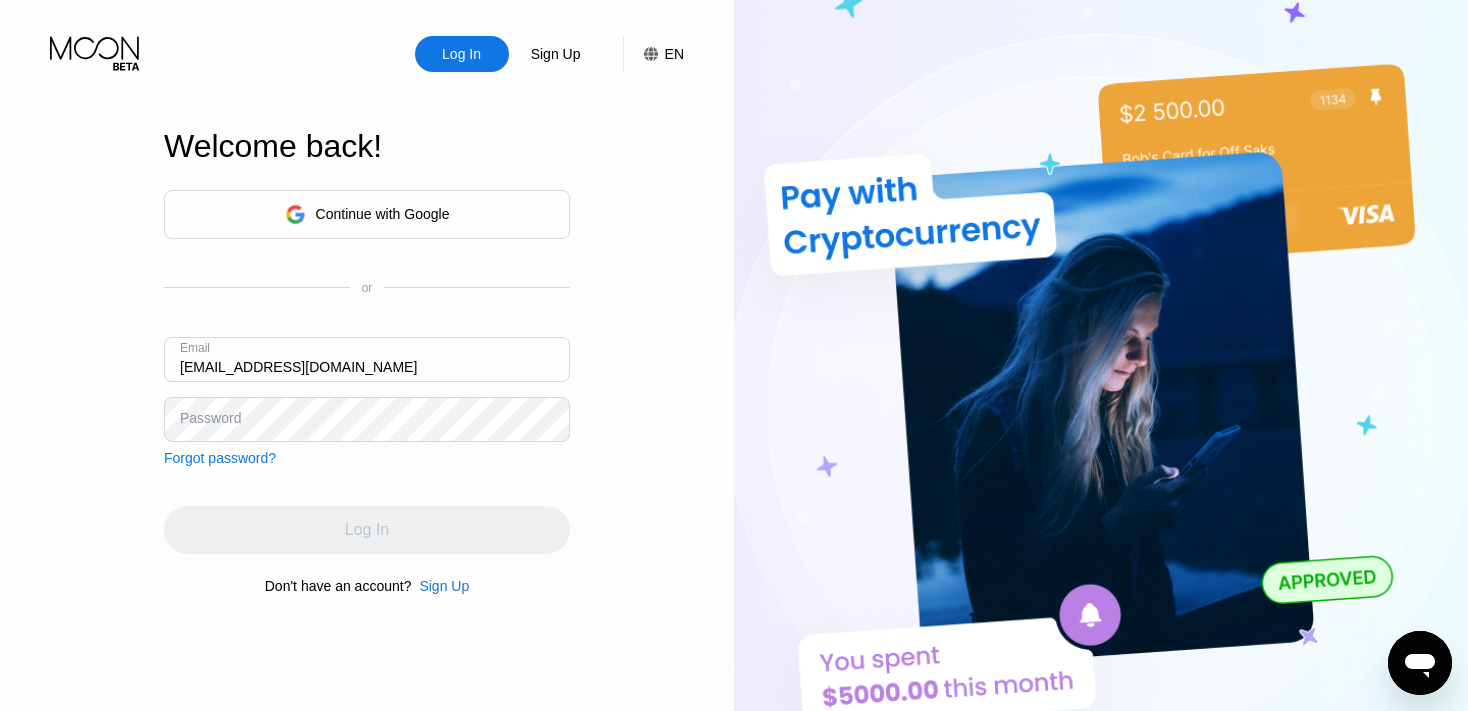 type on "[EMAIL_ADDRESS][DOMAIN_NAME]" 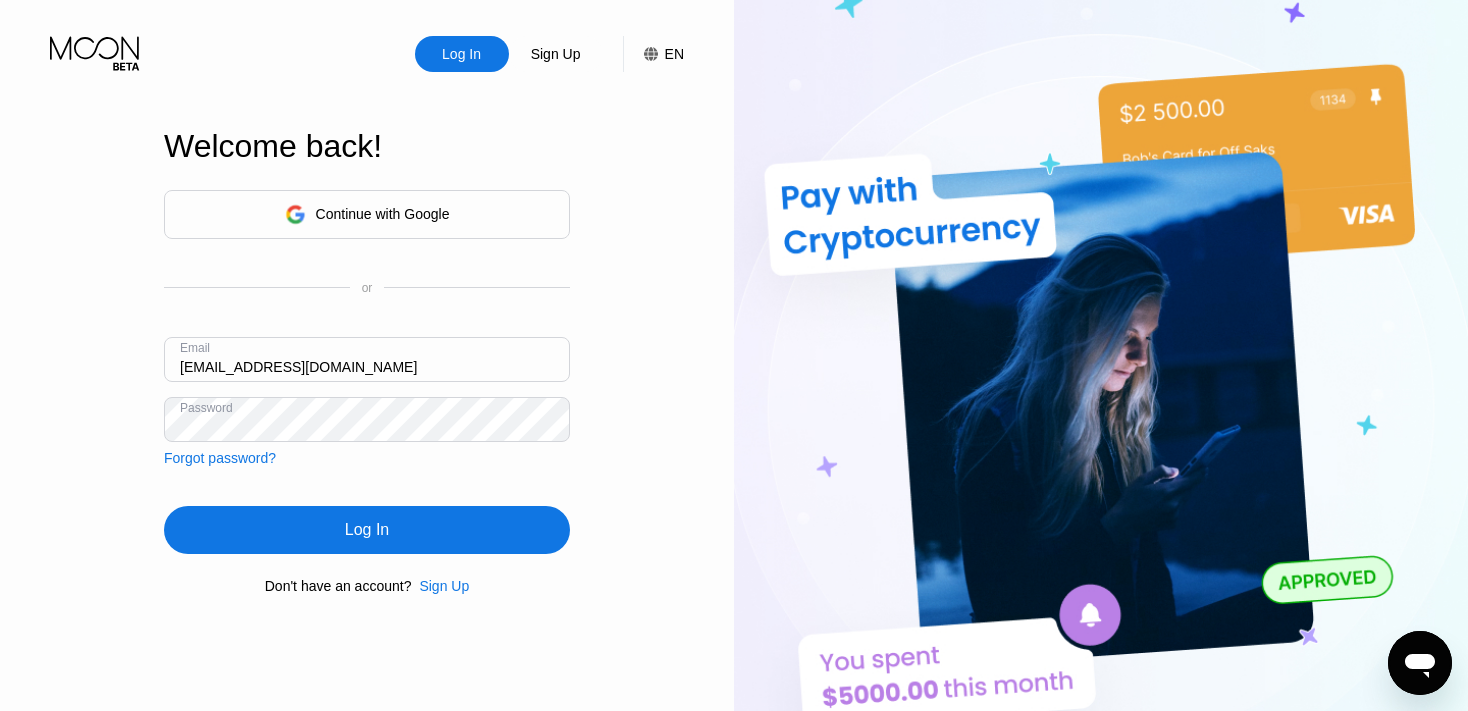 click on "Log In" at bounding box center [367, 530] 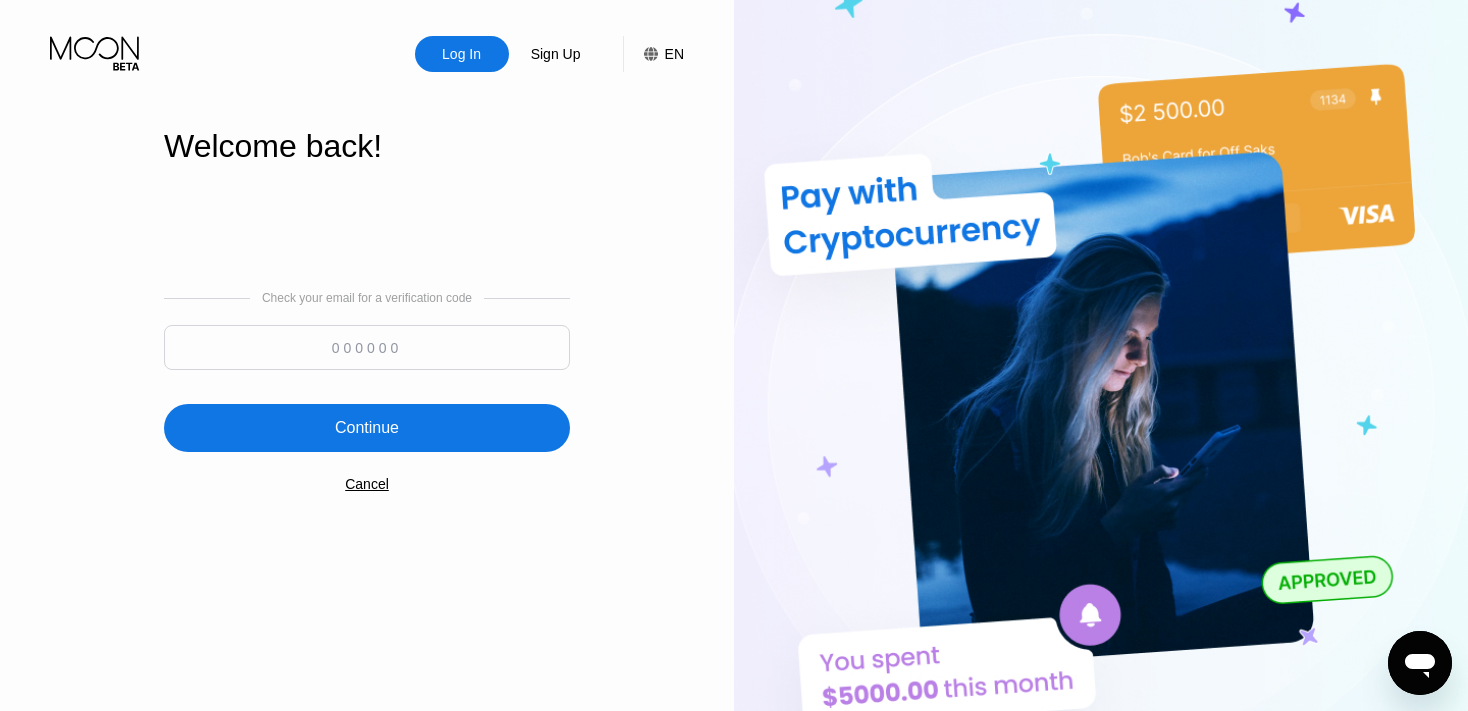 click at bounding box center (367, 347) 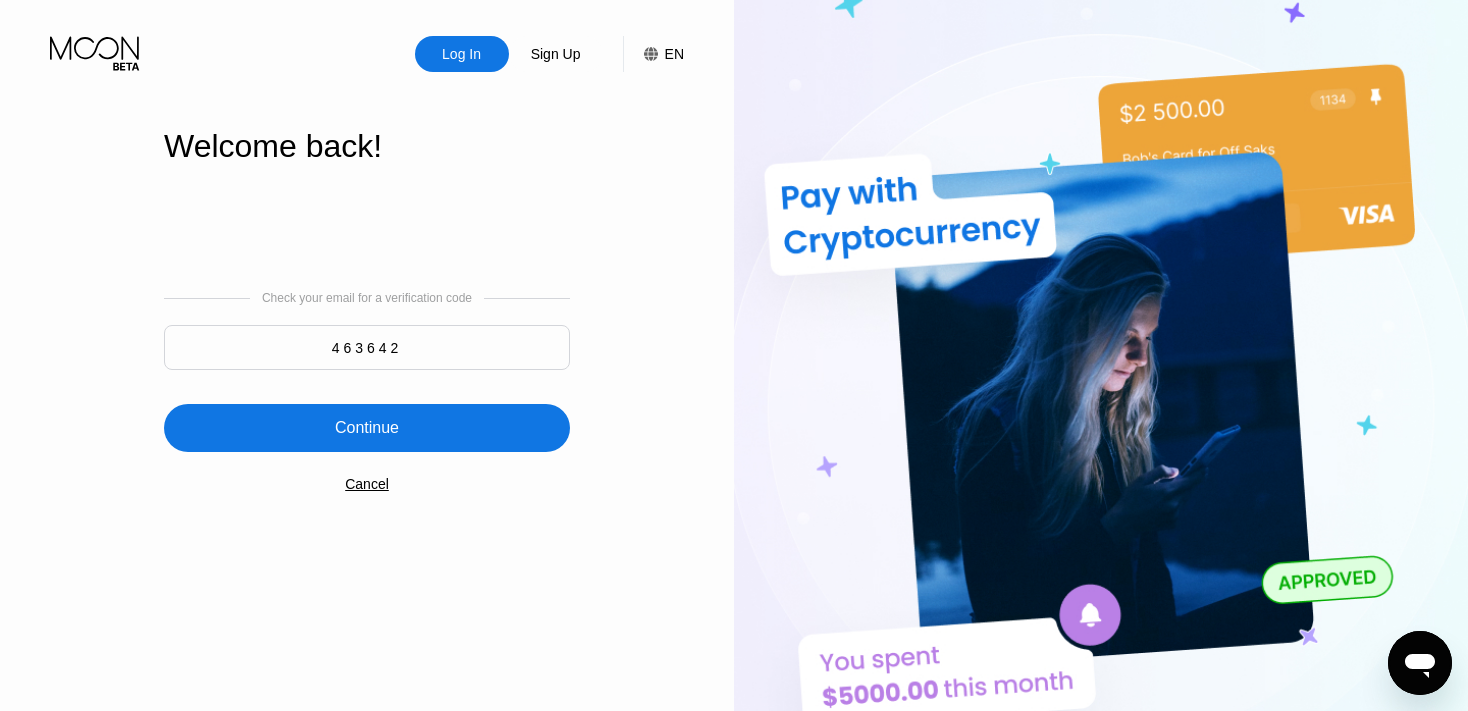 type on "463642" 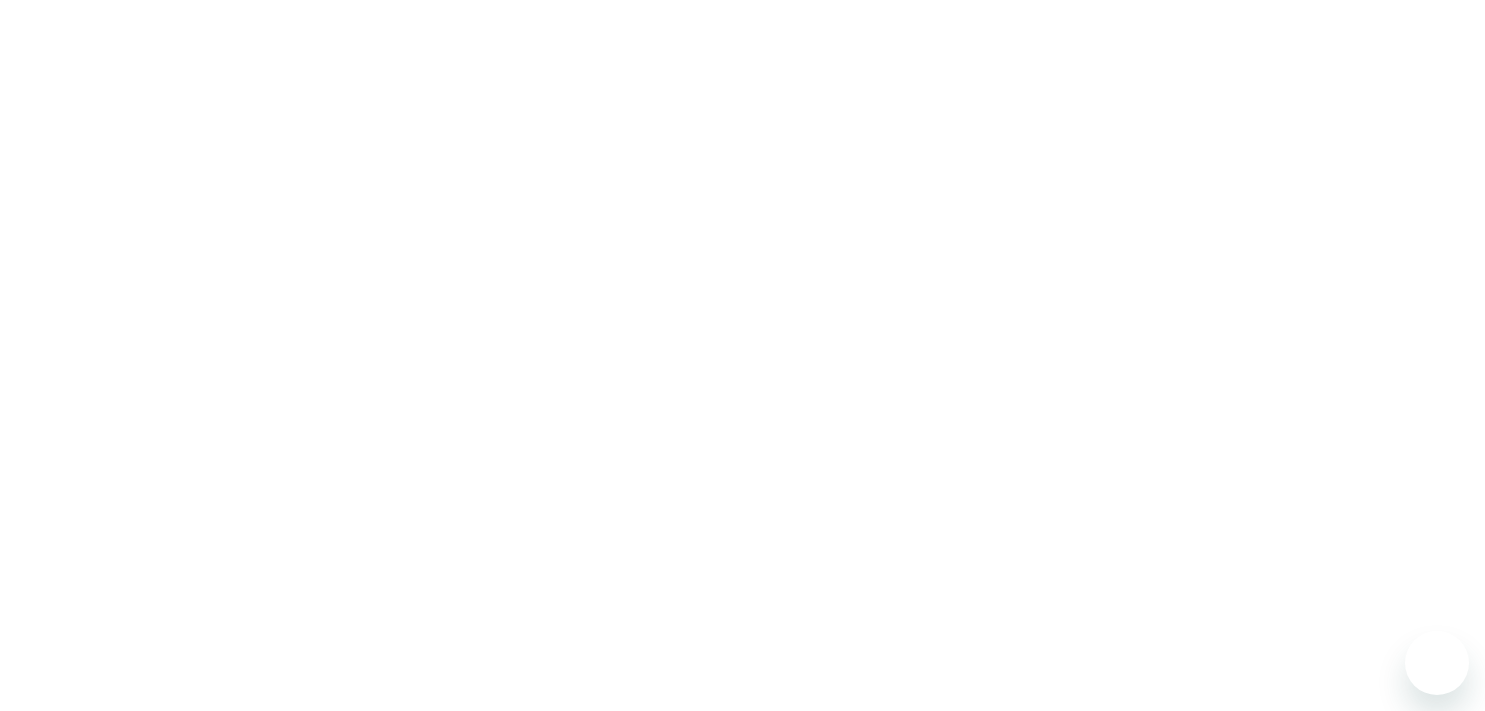 scroll, scrollTop: 0, scrollLeft: 0, axis: both 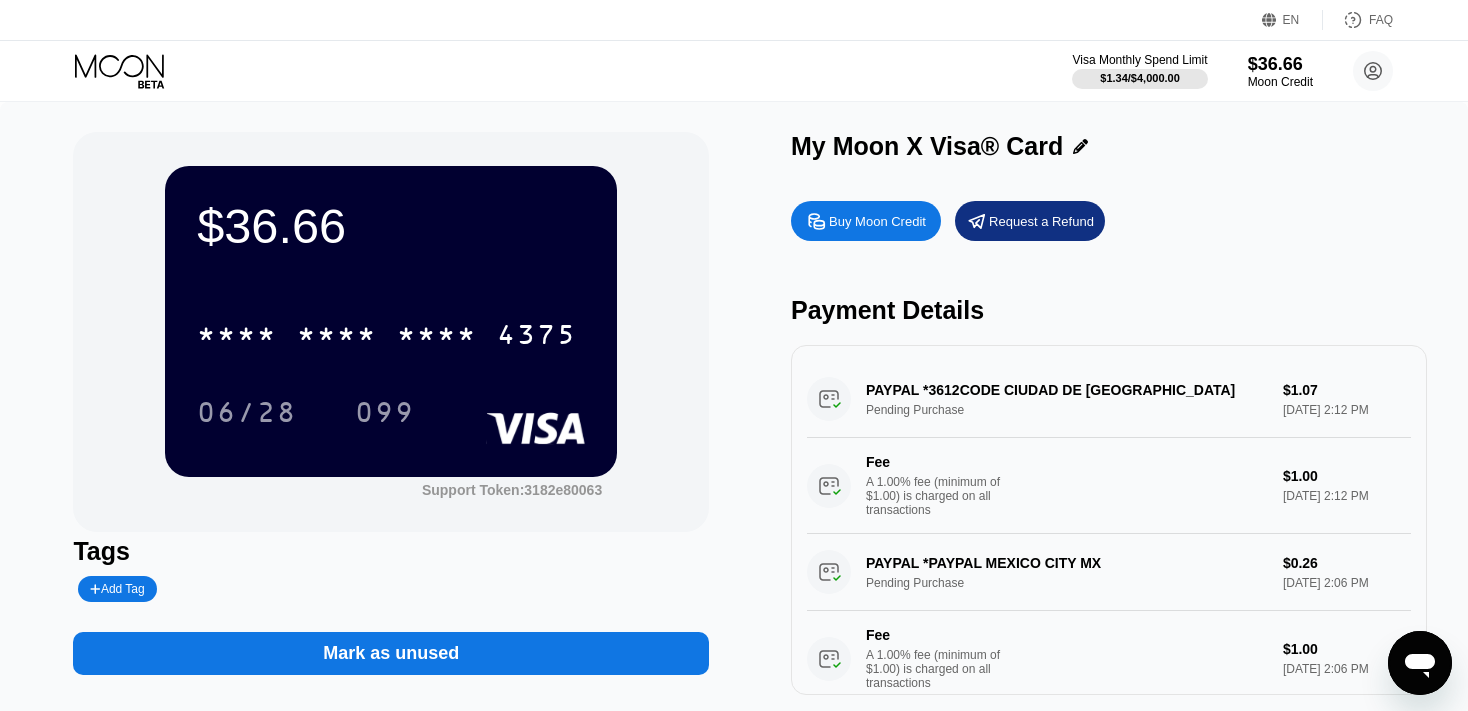 drag, startPoint x: 929, startPoint y: 403, endPoint x: 942, endPoint y: 401, distance: 13.152946 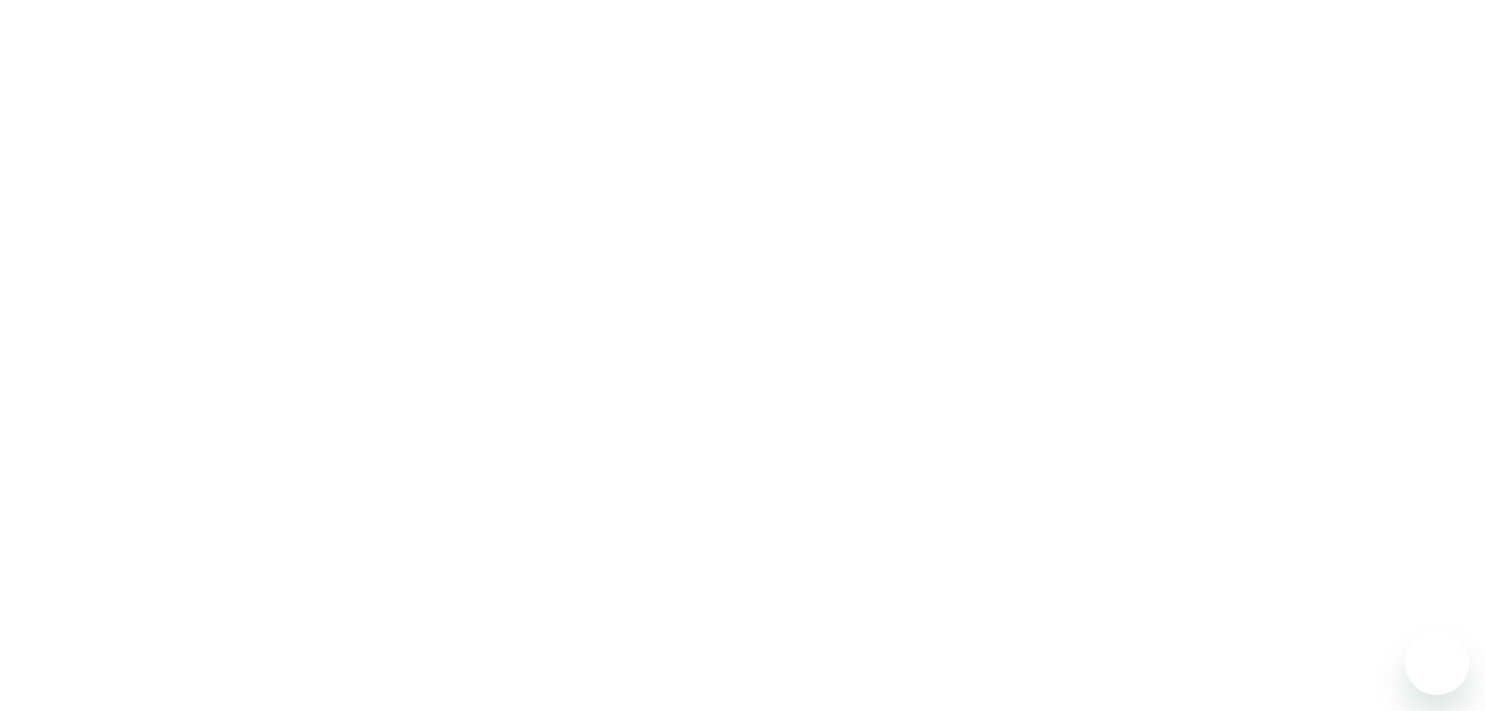 scroll, scrollTop: 0, scrollLeft: 0, axis: both 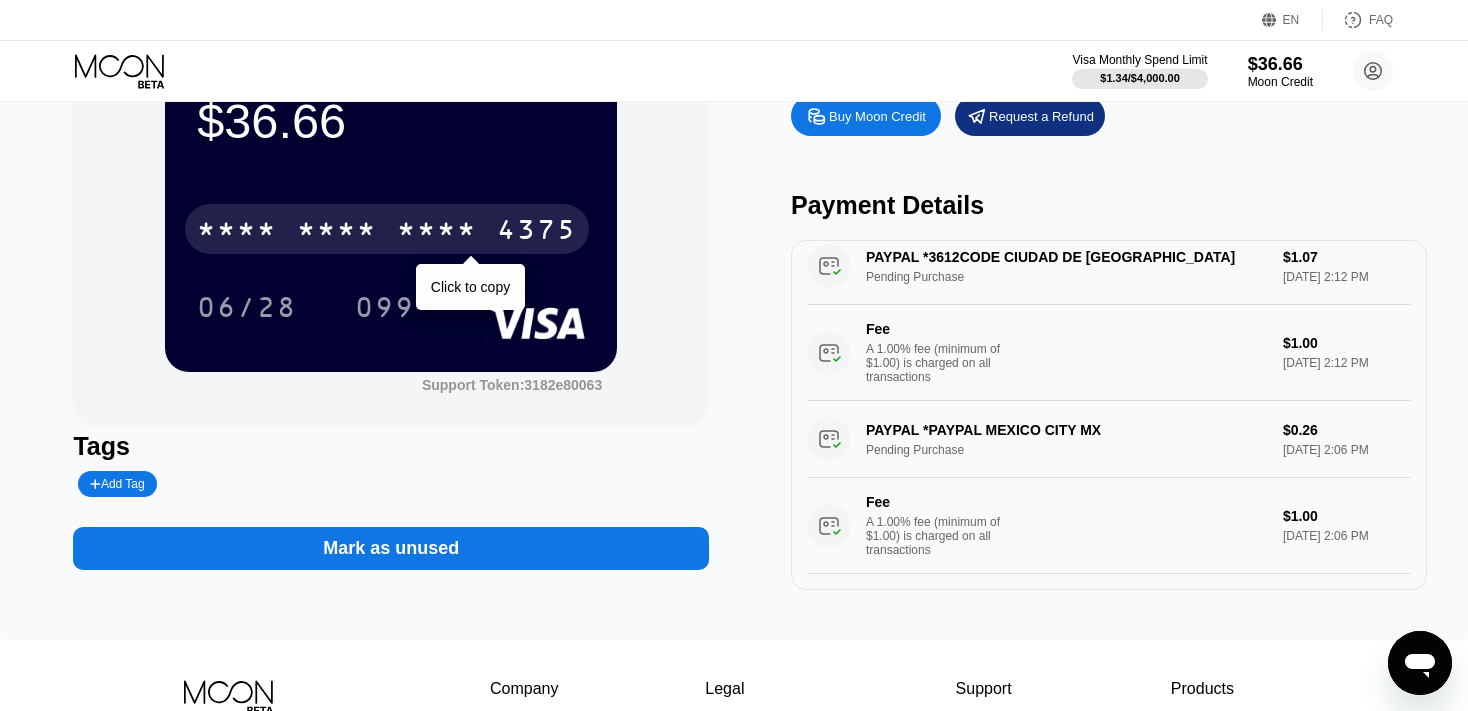 click on "4375" at bounding box center [537, 232] 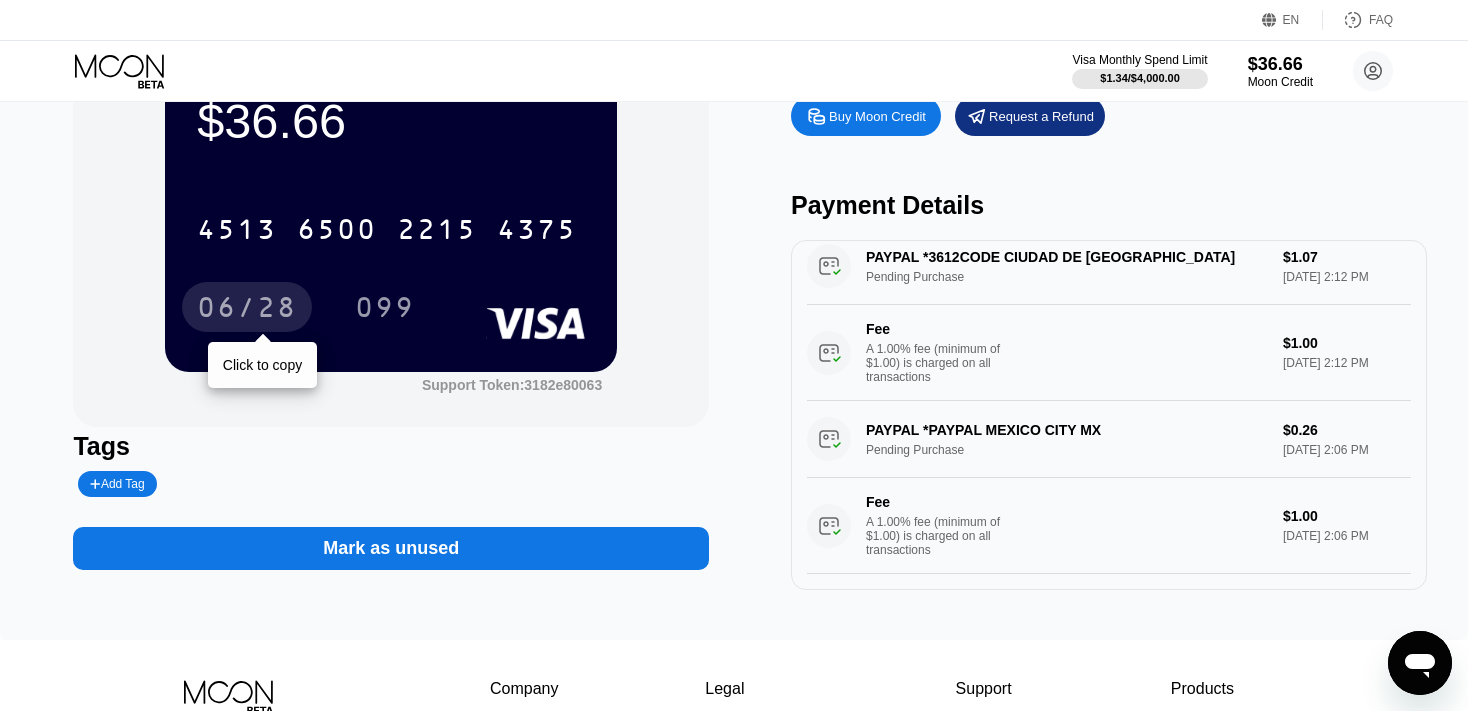 click on "06/28" at bounding box center (247, 310) 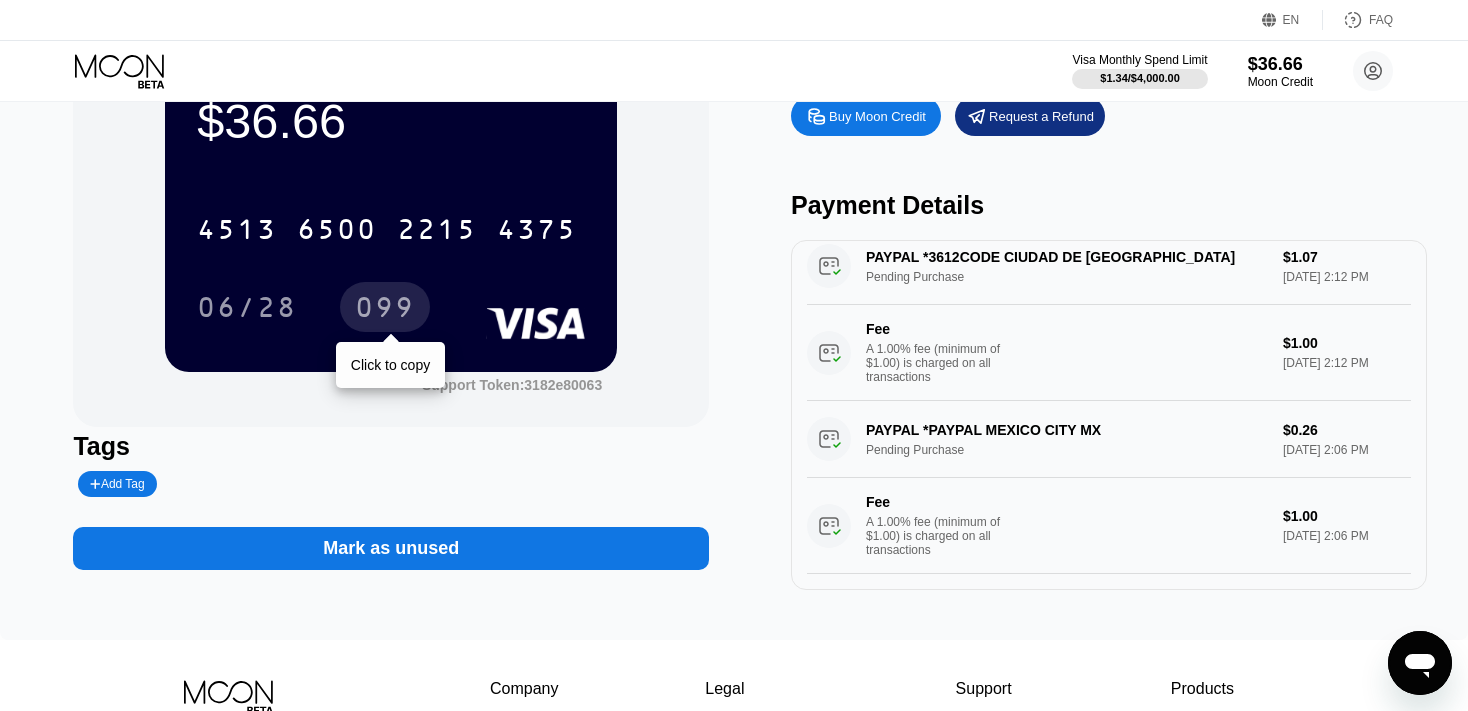 click on "099" at bounding box center (385, 310) 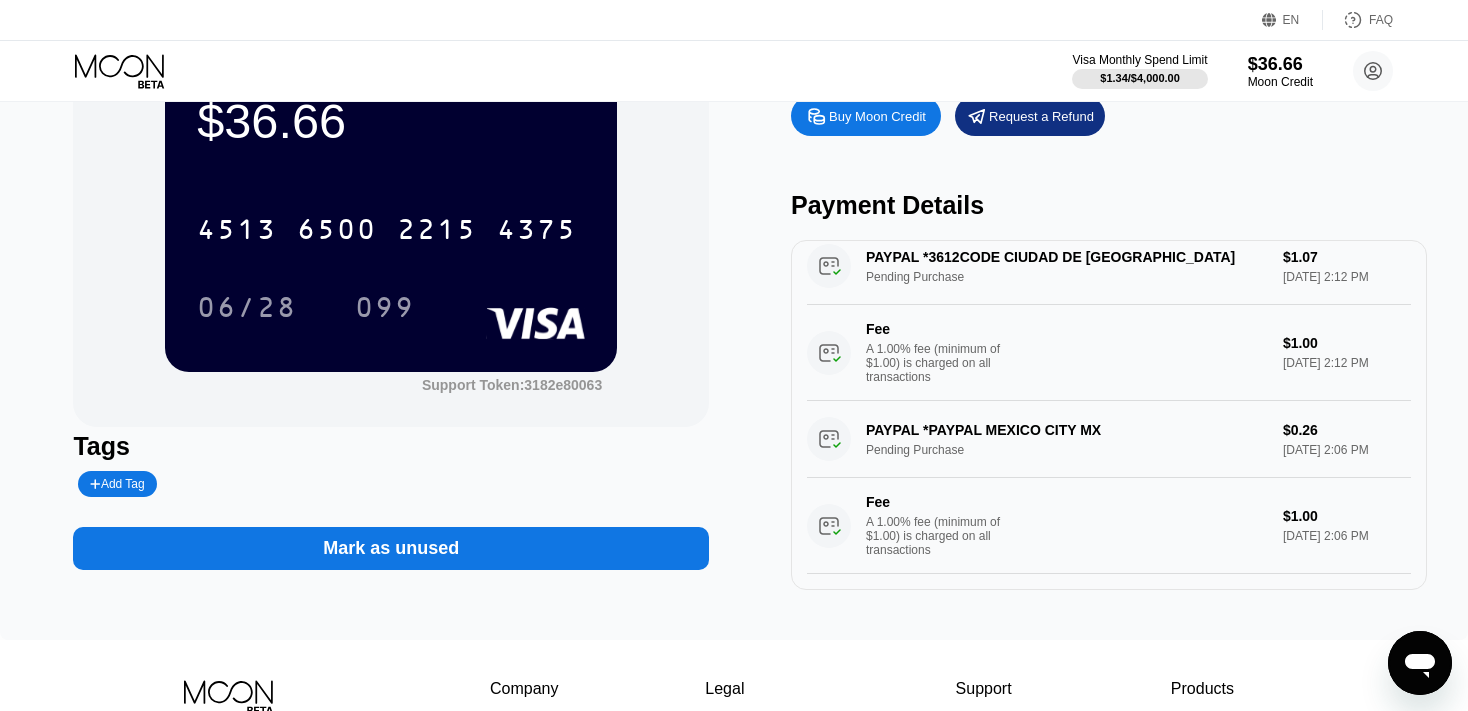 click on "Mark as unused" at bounding box center [391, 548] 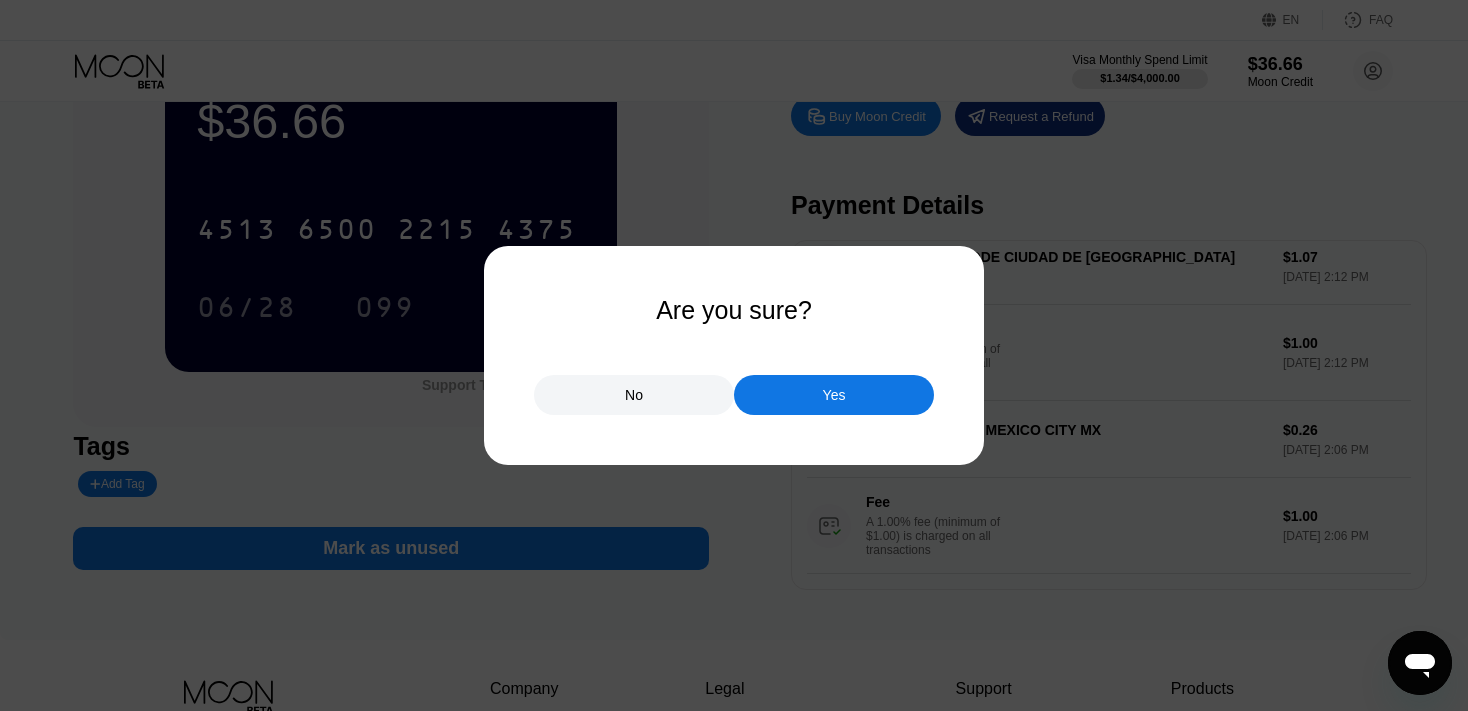 click on "Yes" at bounding box center (834, 395) 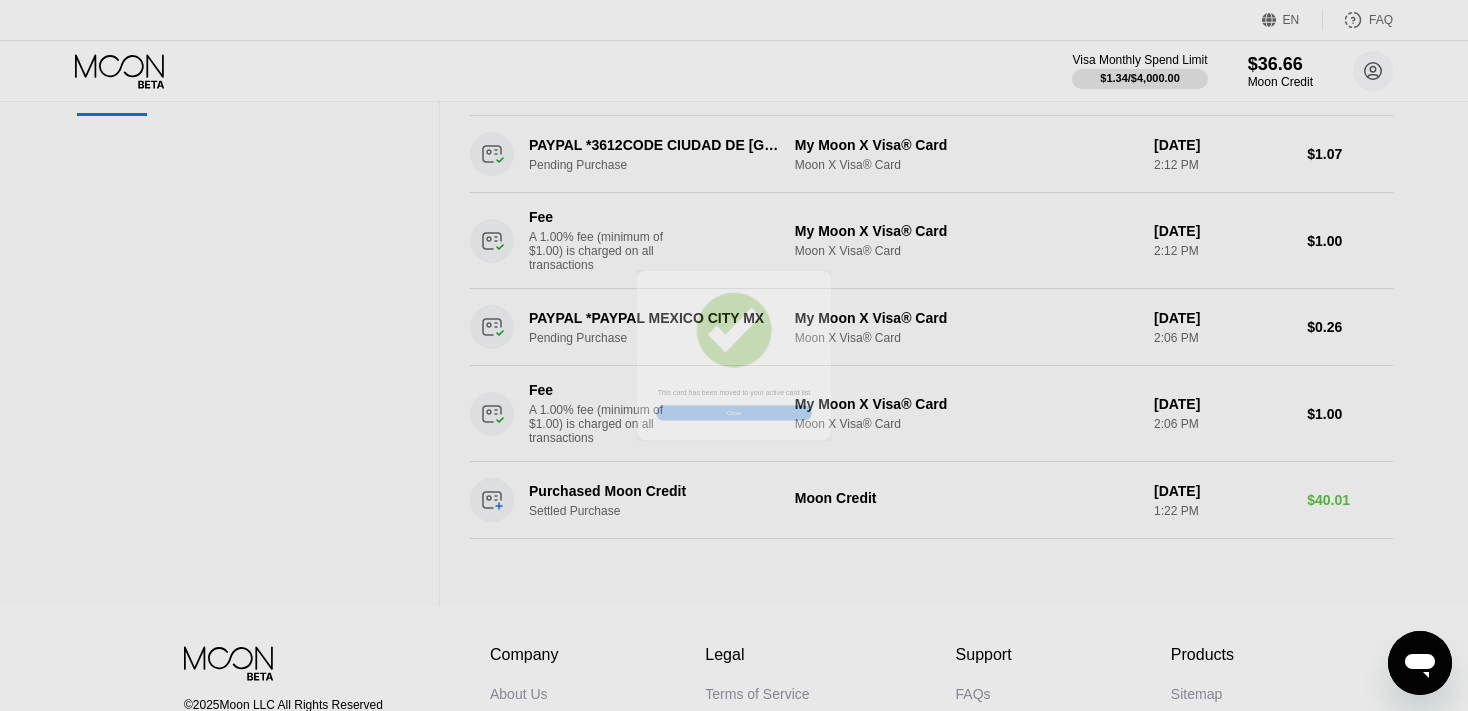 scroll, scrollTop: 0, scrollLeft: 0, axis: both 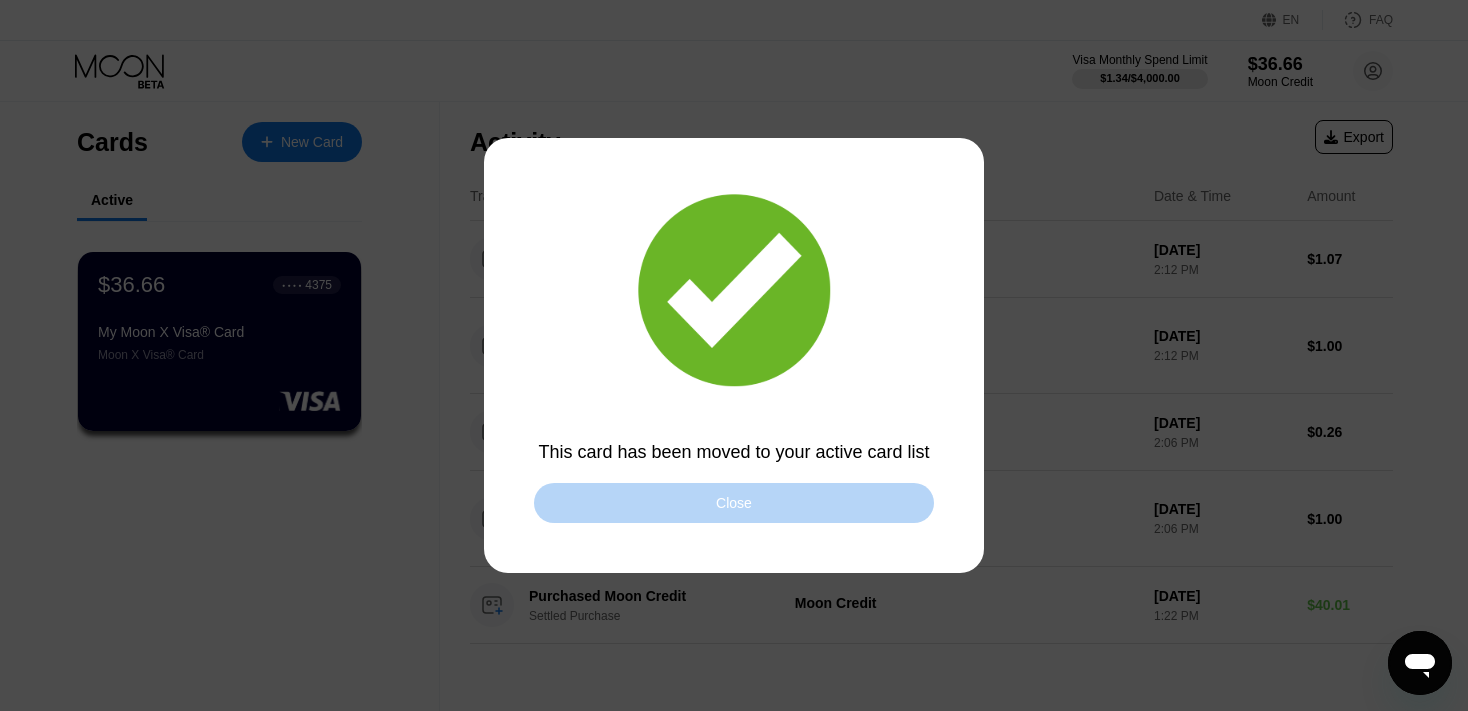click on "Close" at bounding box center [734, 503] 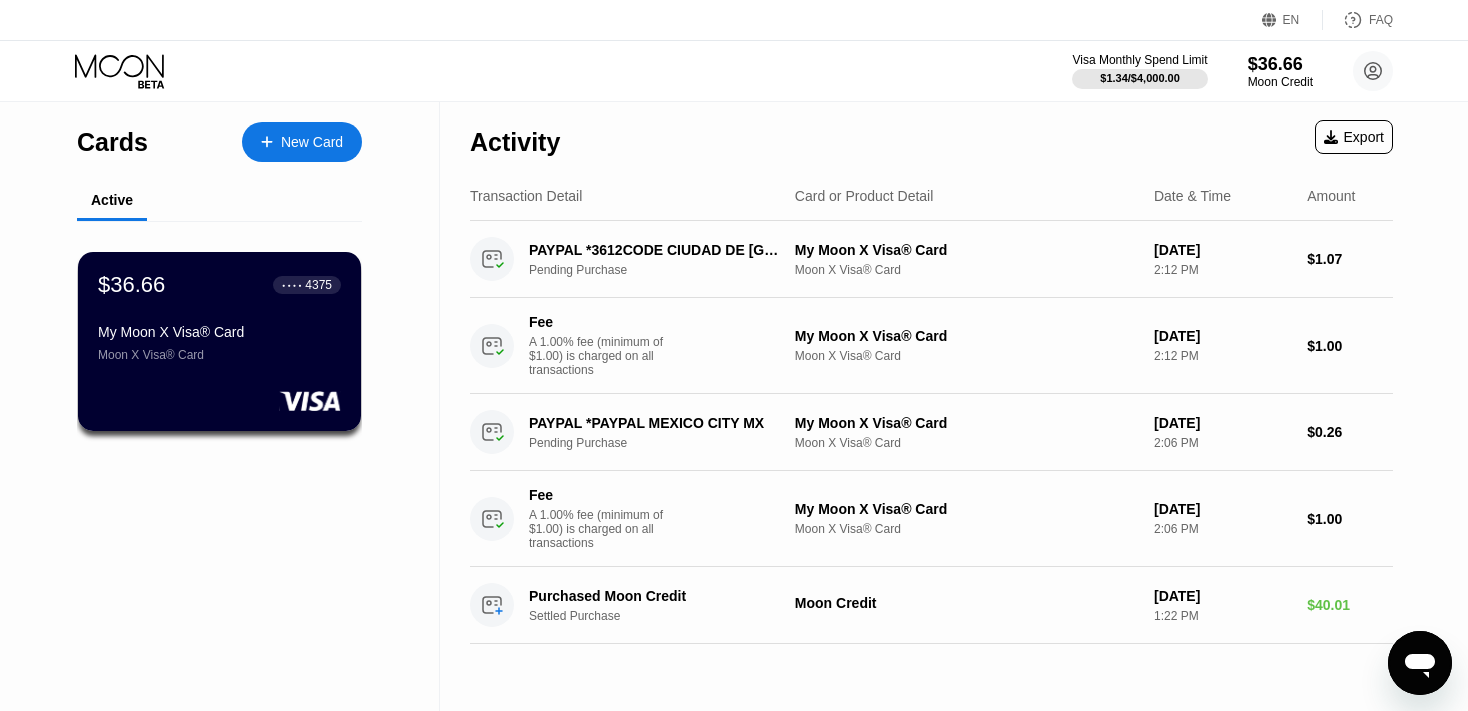 click on "$36.66 ● ● ● ● 4375 My Moon X Visa® Card Moon X Visa® Card" at bounding box center [219, 347] 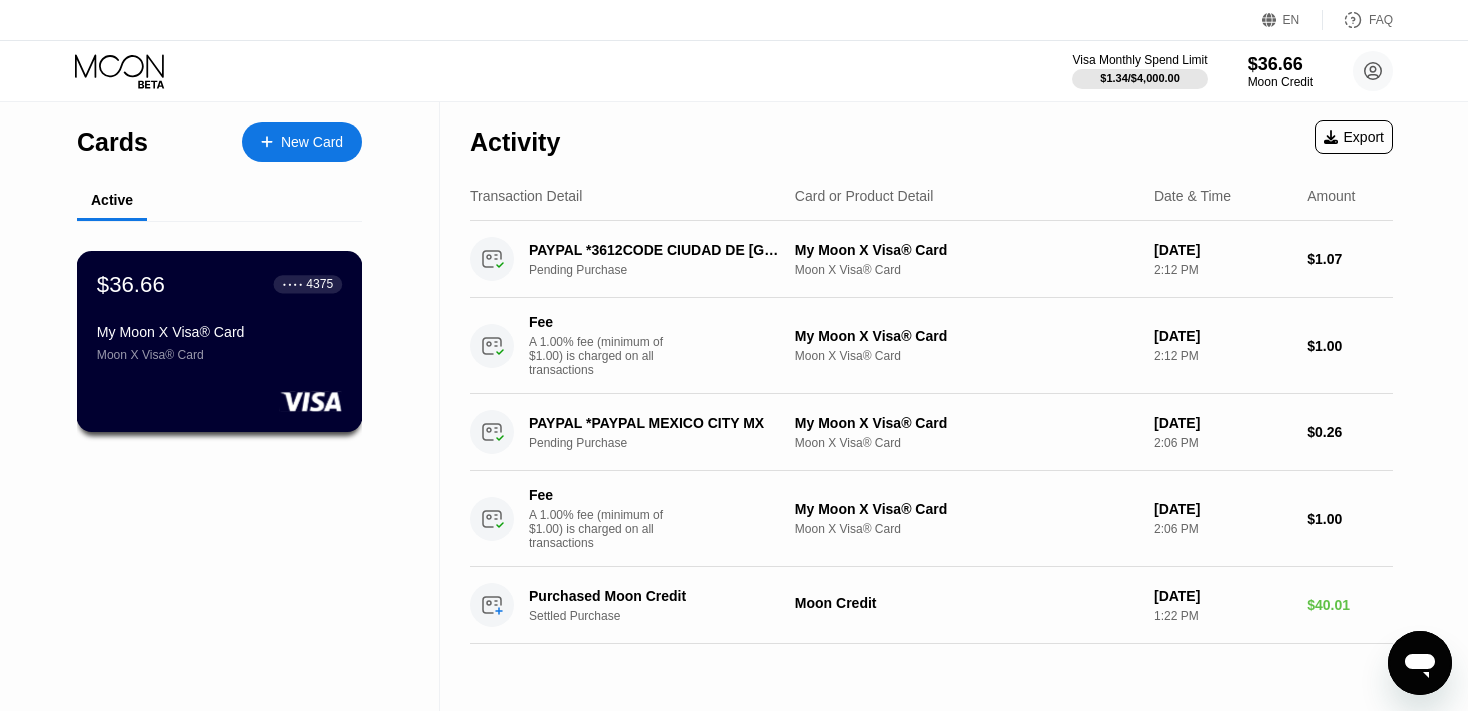 click on "$36.66 ● ● ● ● 4375 My Moon X Visa® Card Moon X Visa® Card" at bounding box center [220, 341] 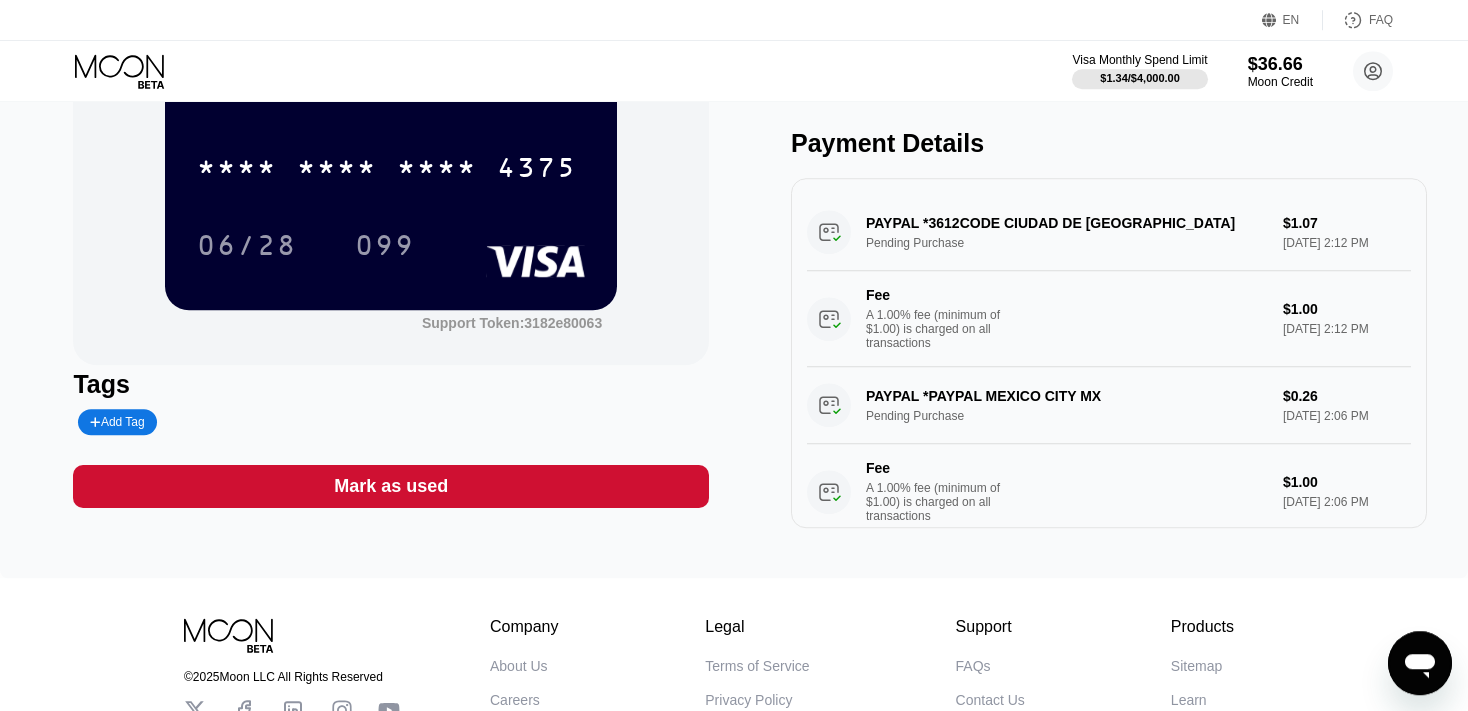 scroll, scrollTop: 211, scrollLeft: 0, axis: vertical 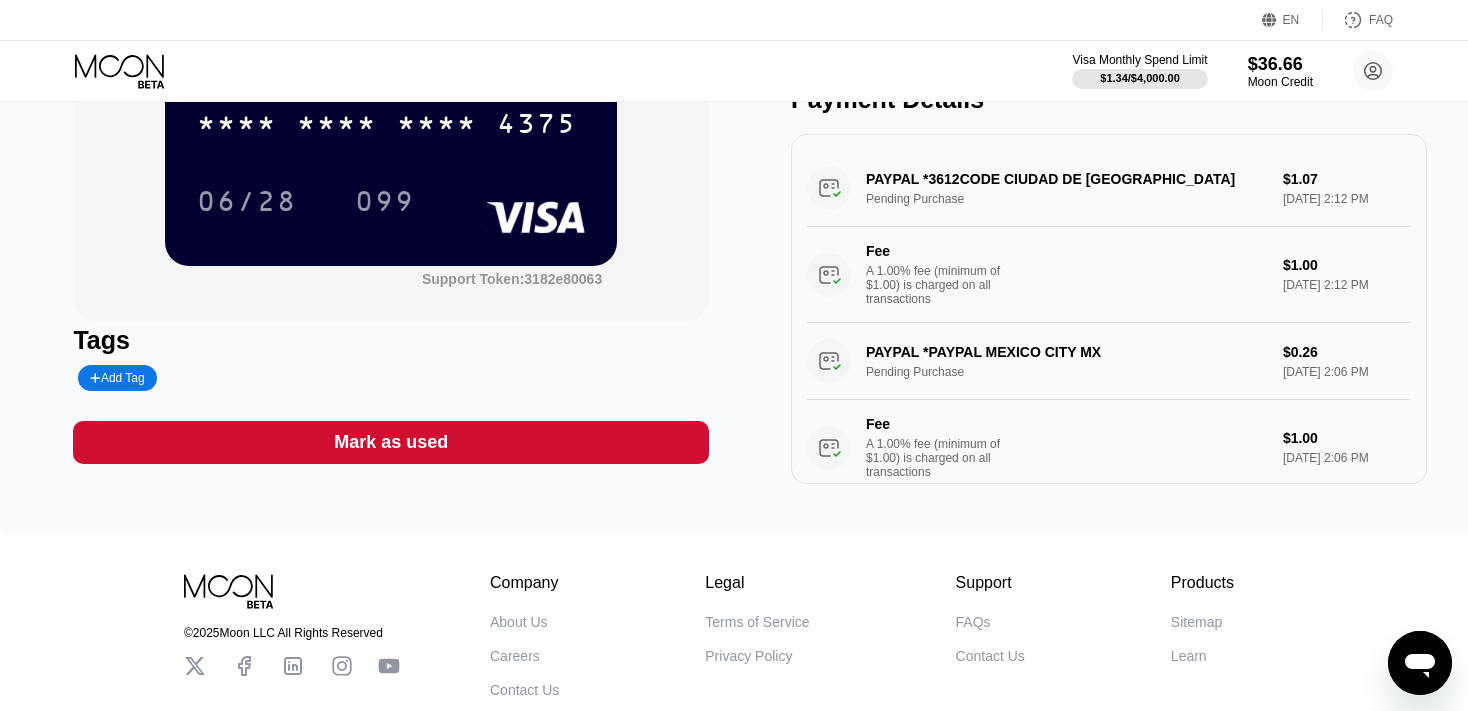 click on "Mark as used" at bounding box center (391, 442) 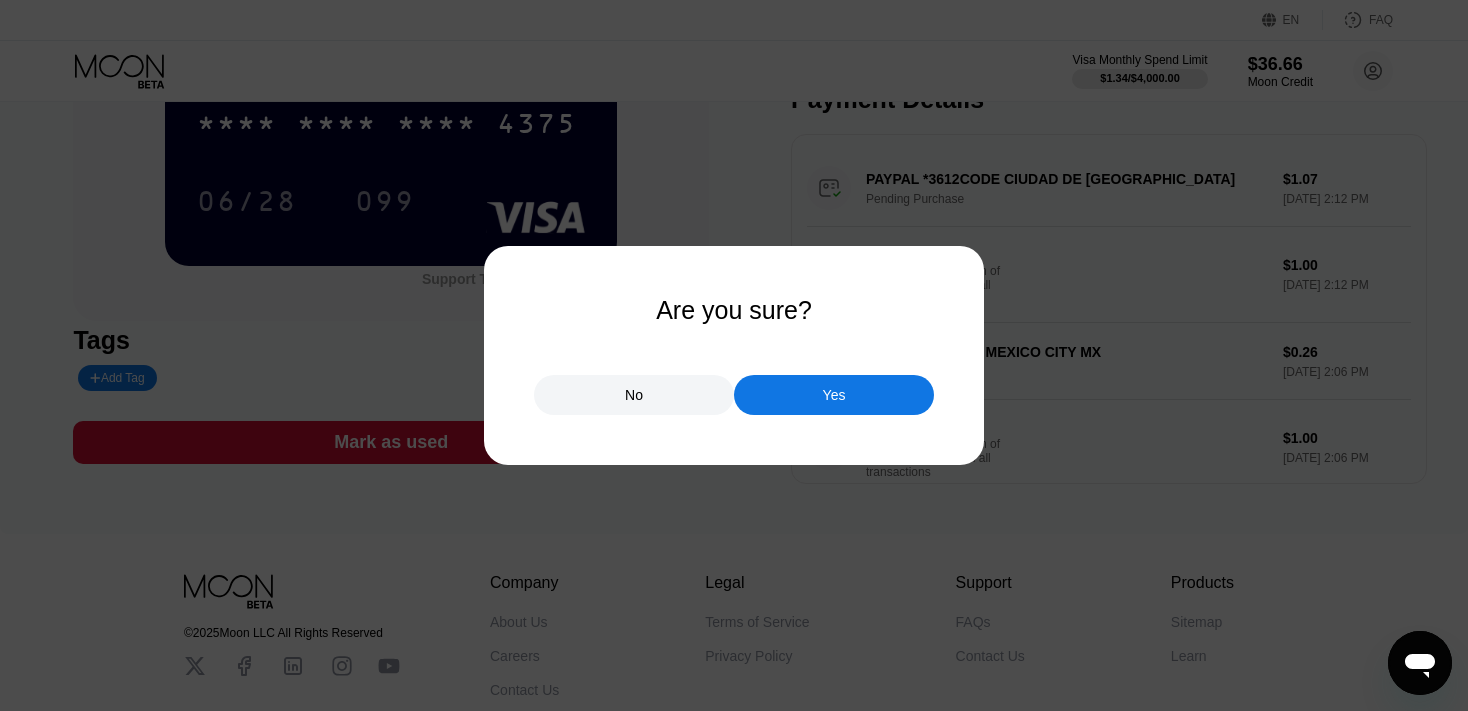 click on "Yes" at bounding box center (834, 395) 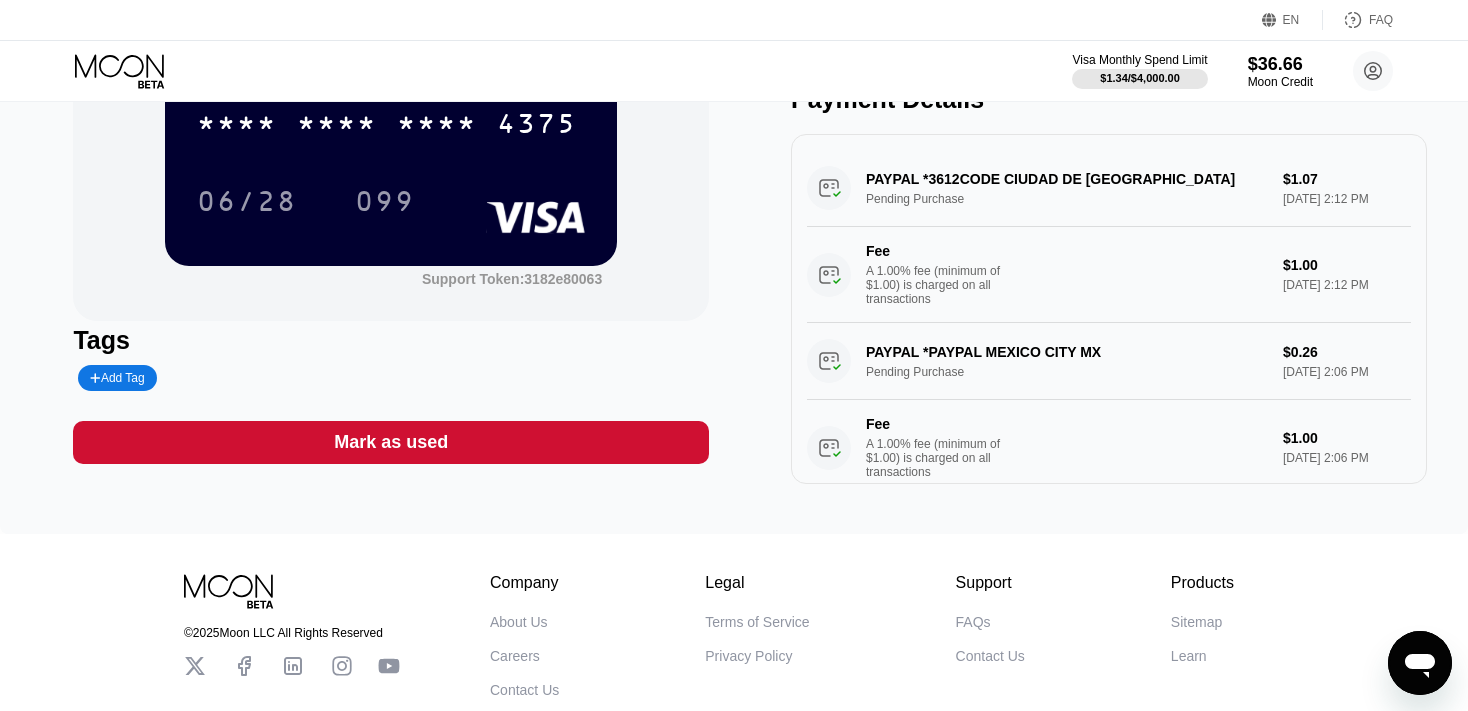 scroll, scrollTop: 0, scrollLeft: 0, axis: both 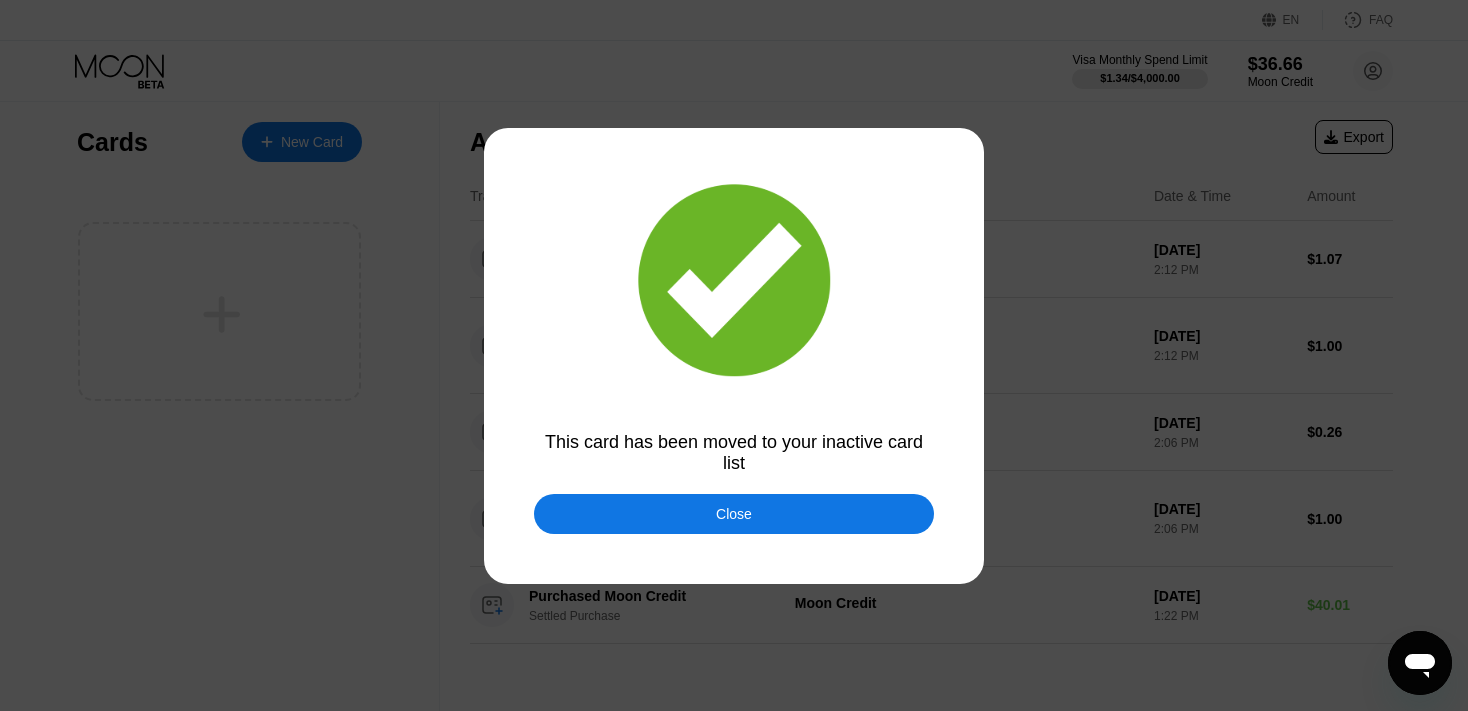 click on "Close" at bounding box center [734, 514] 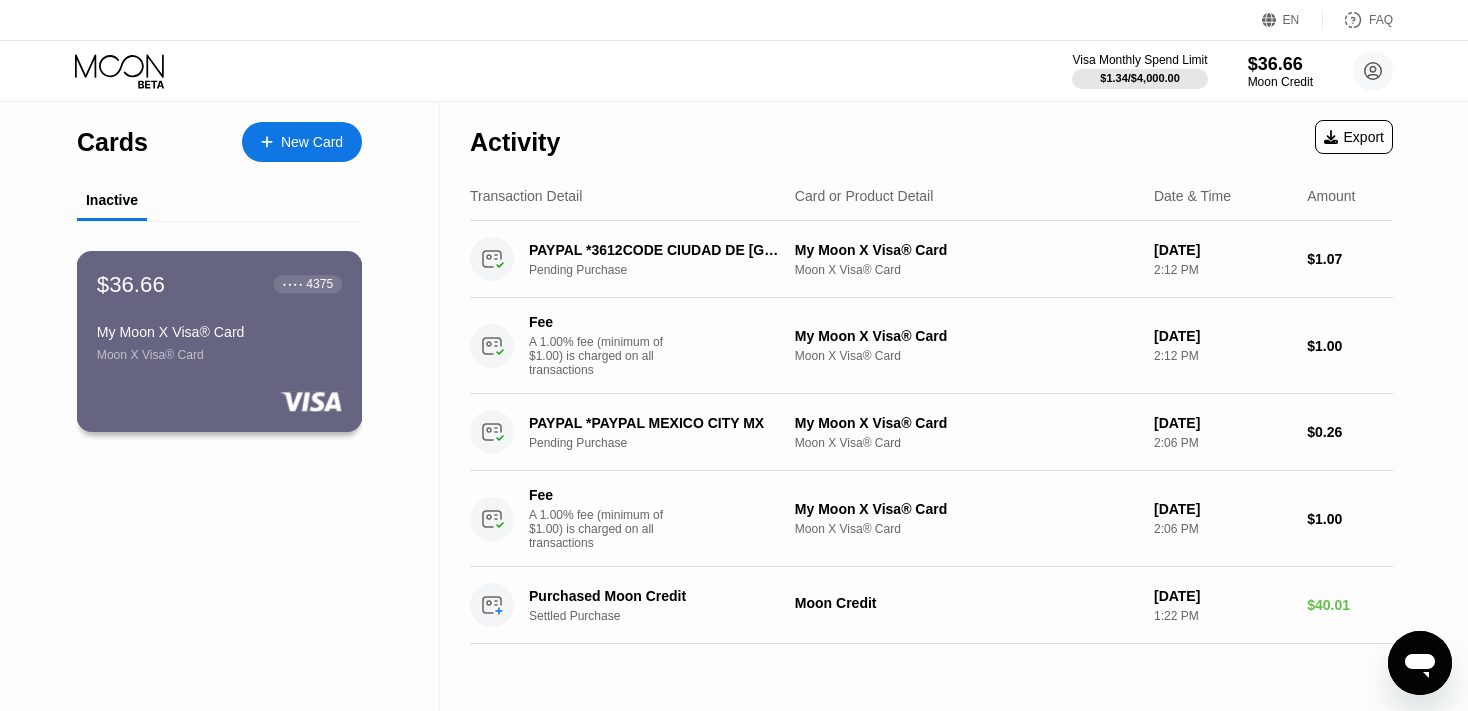 click on "My Moon X Visa® Card" at bounding box center (219, 332) 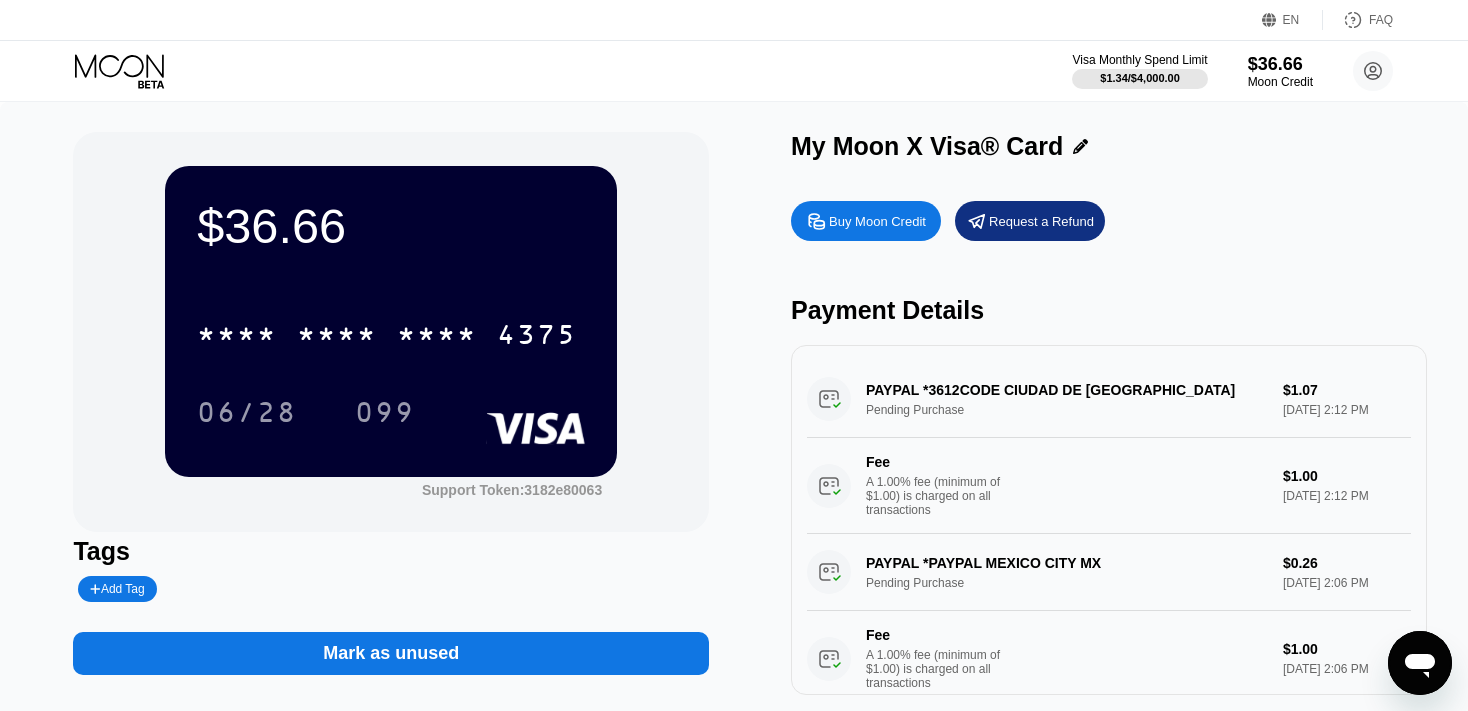 click on "Buy Moon Credit" at bounding box center (877, 221) 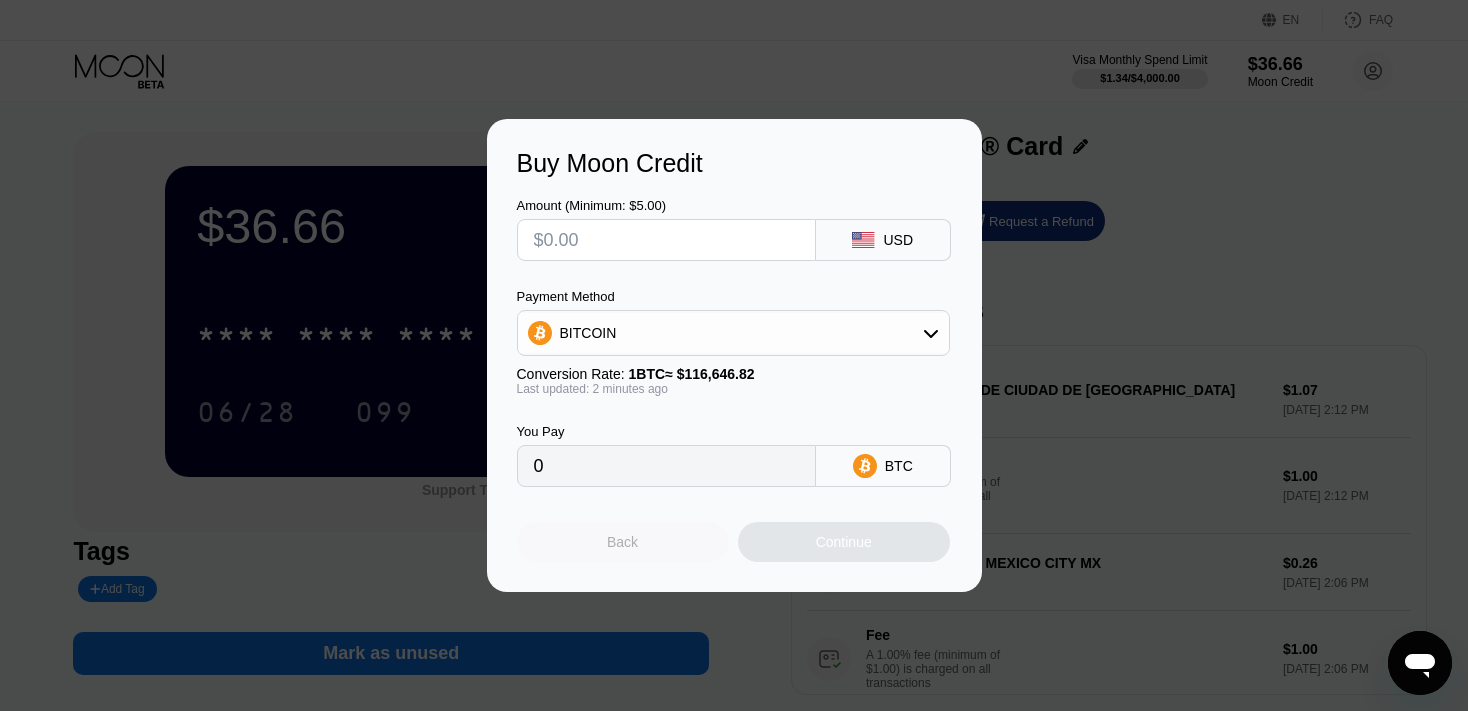 drag, startPoint x: 660, startPoint y: 554, endPoint x: 643, endPoint y: 551, distance: 17.262676 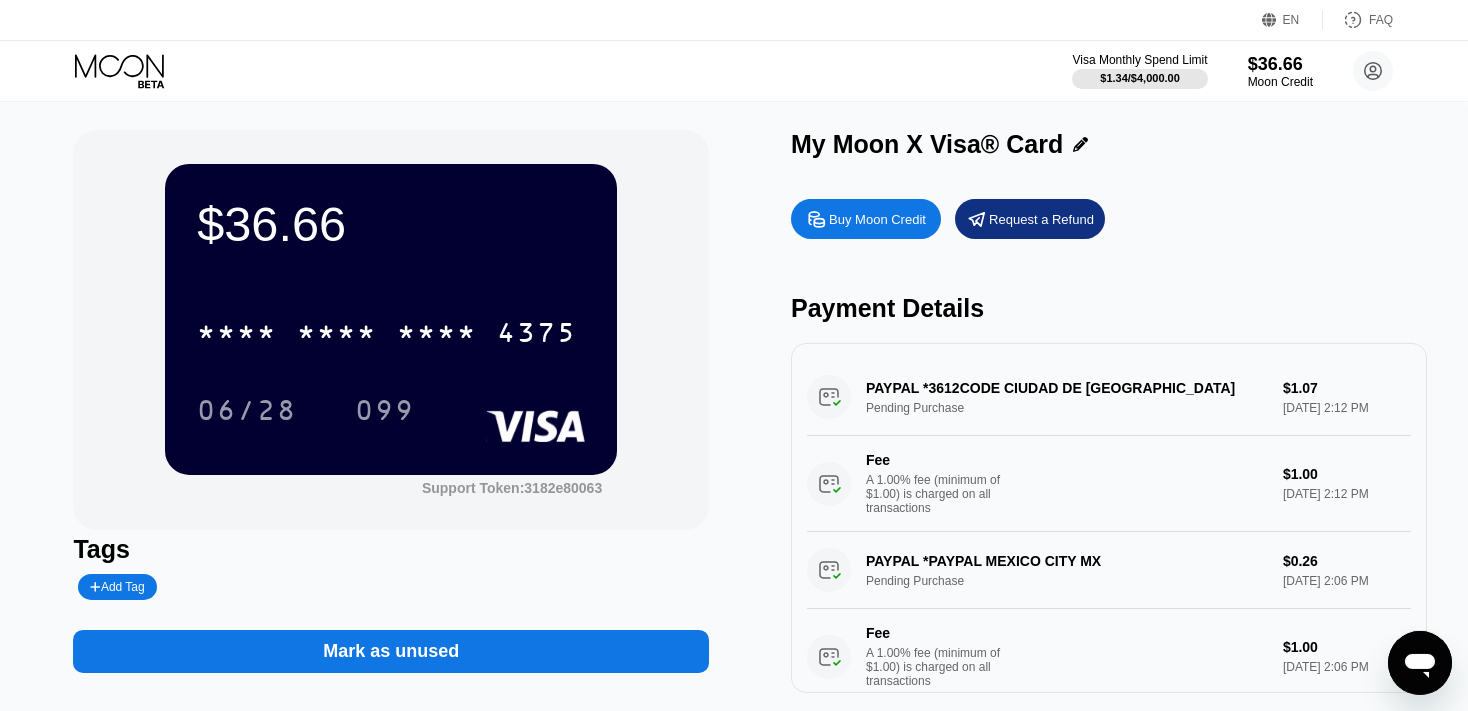 scroll, scrollTop: 0, scrollLeft: 0, axis: both 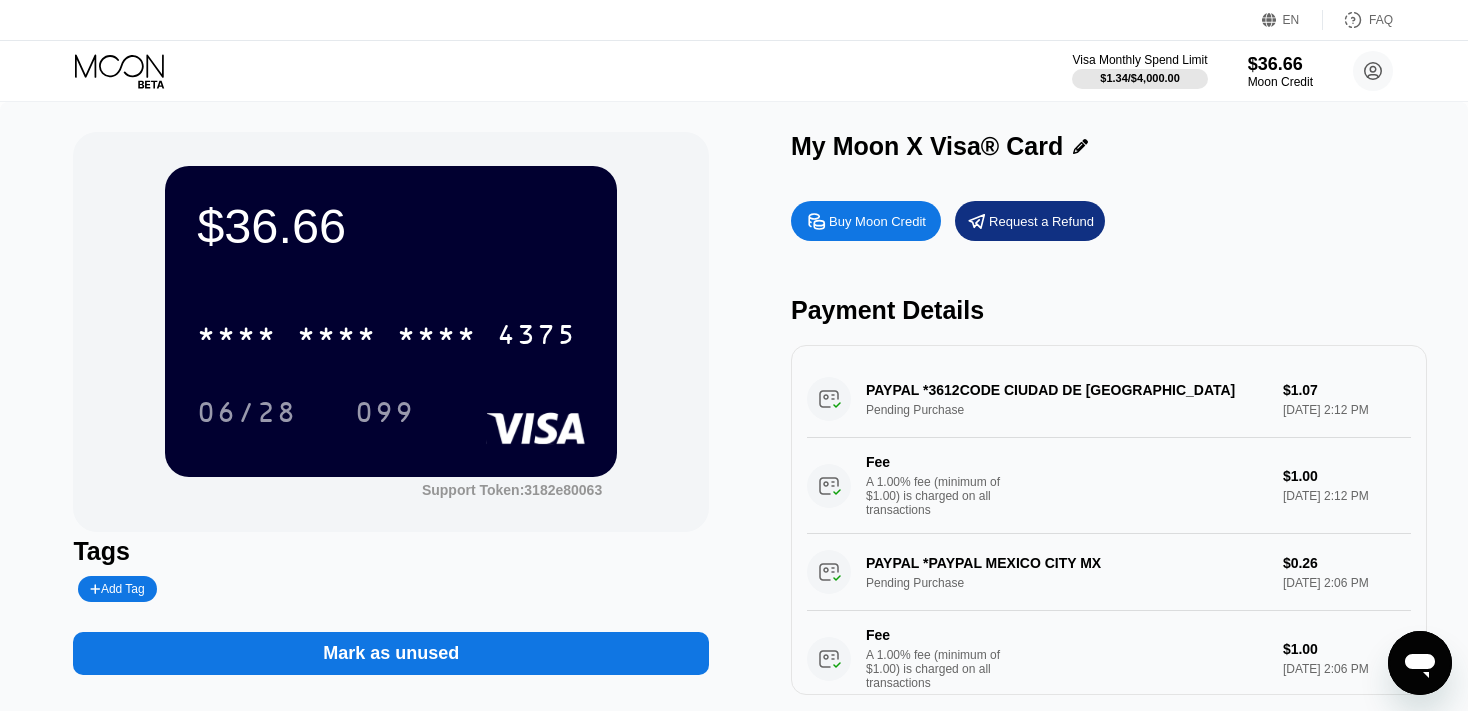 click 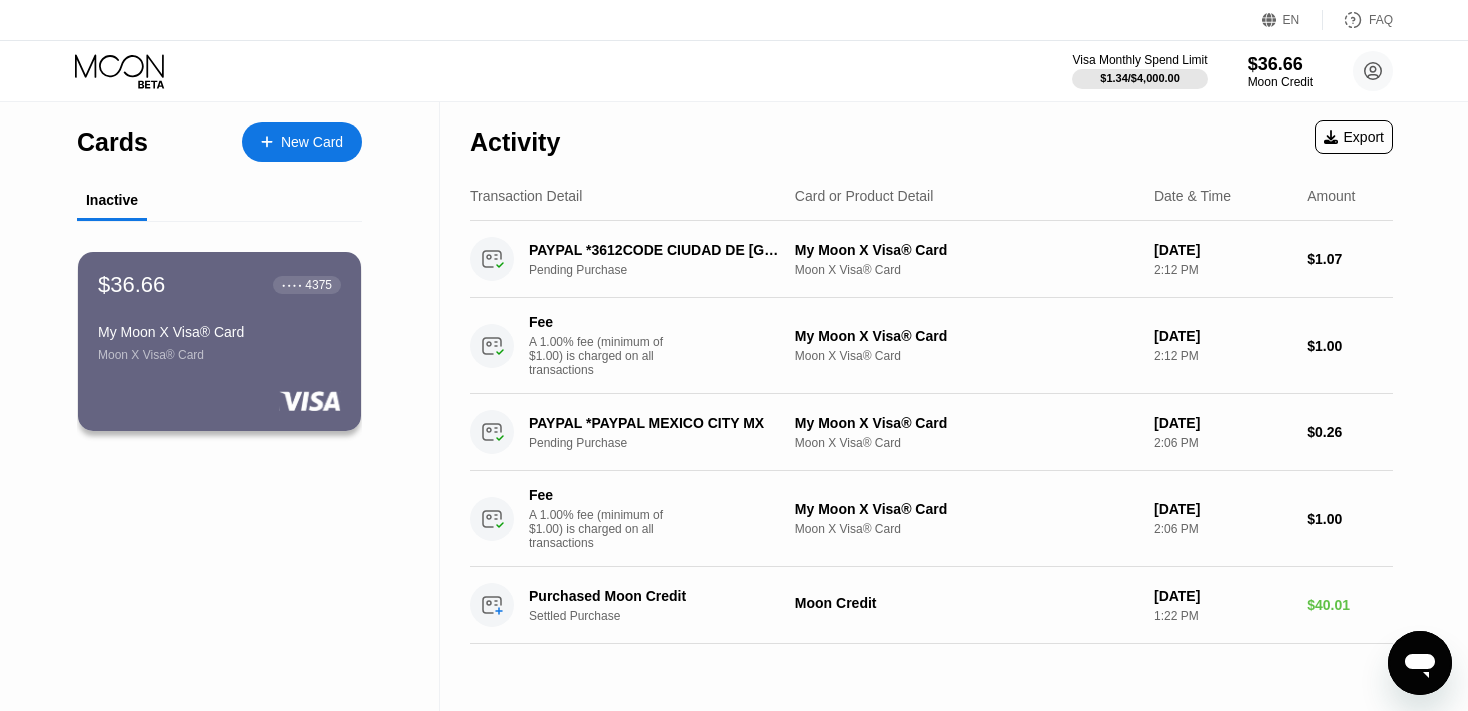 click on "Inactive" at bounding box center [112, 200] 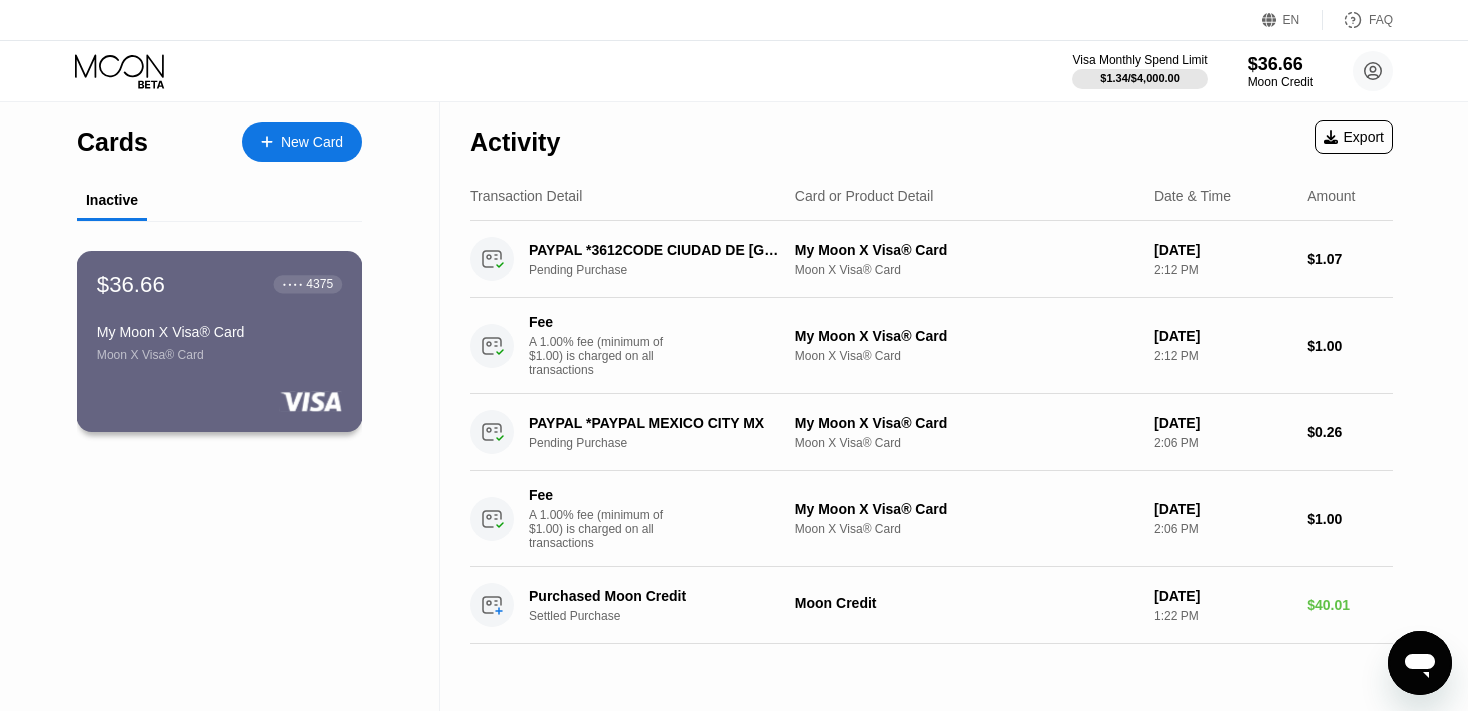 click on "My Moon X Visa® Card Moon X Visa® Card" at bounding box center [219, 343] 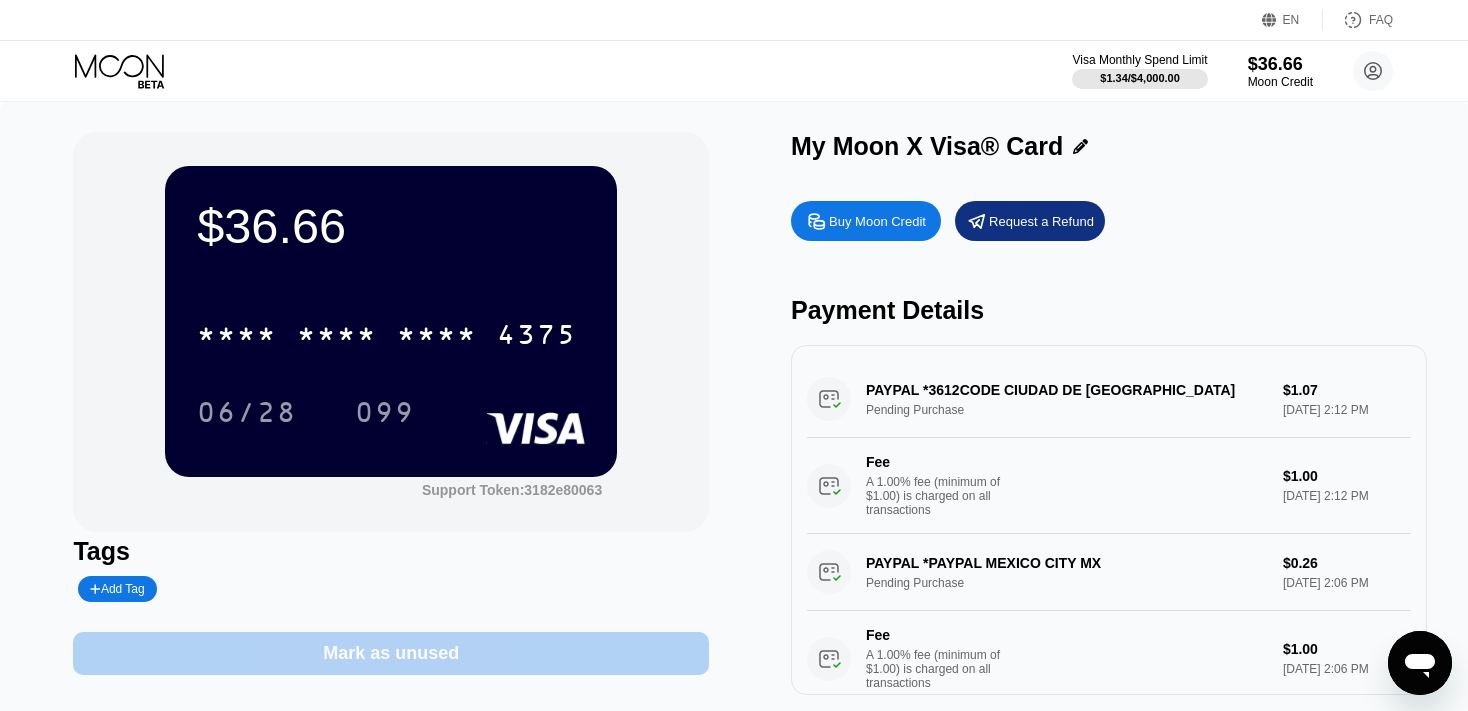 click on "Mark as unused" at bounding box center [391, 653] 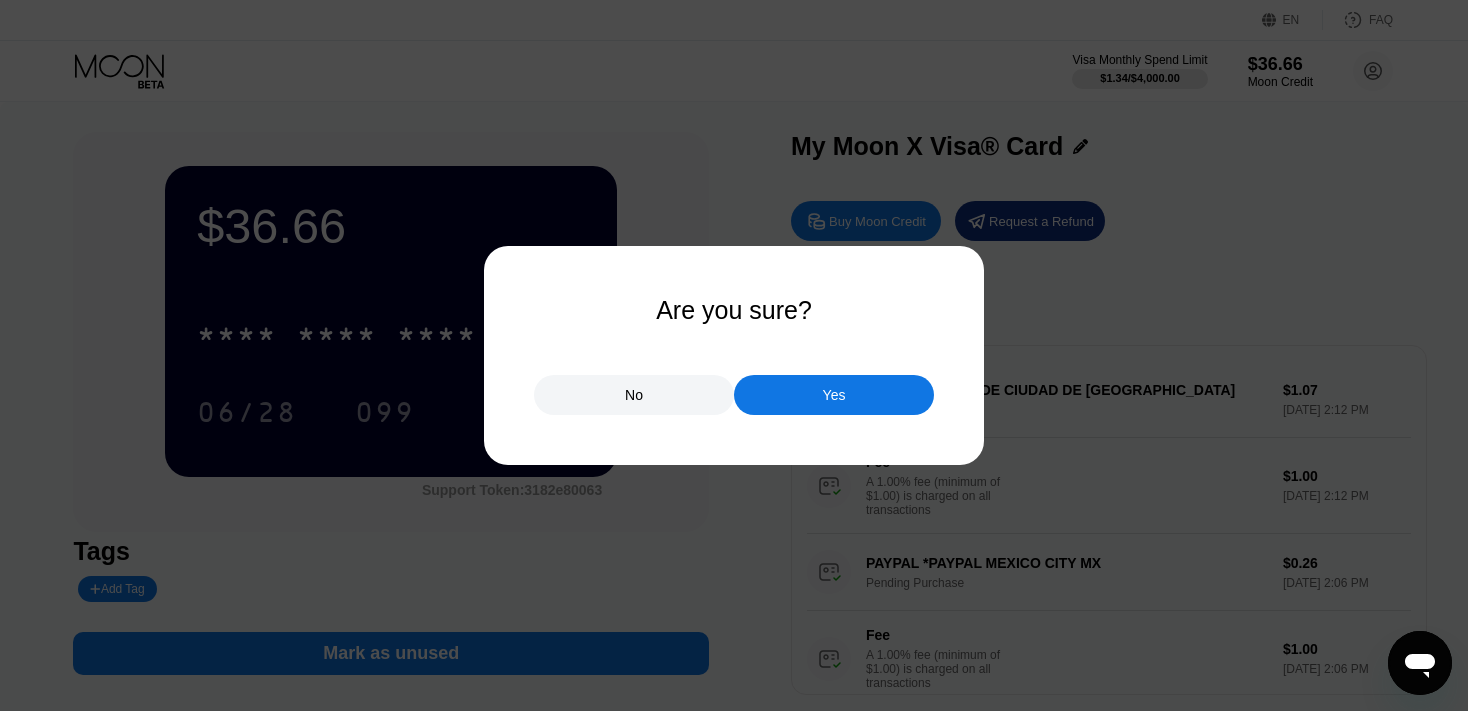 click on "Yes" at bounding box center [834, 395] 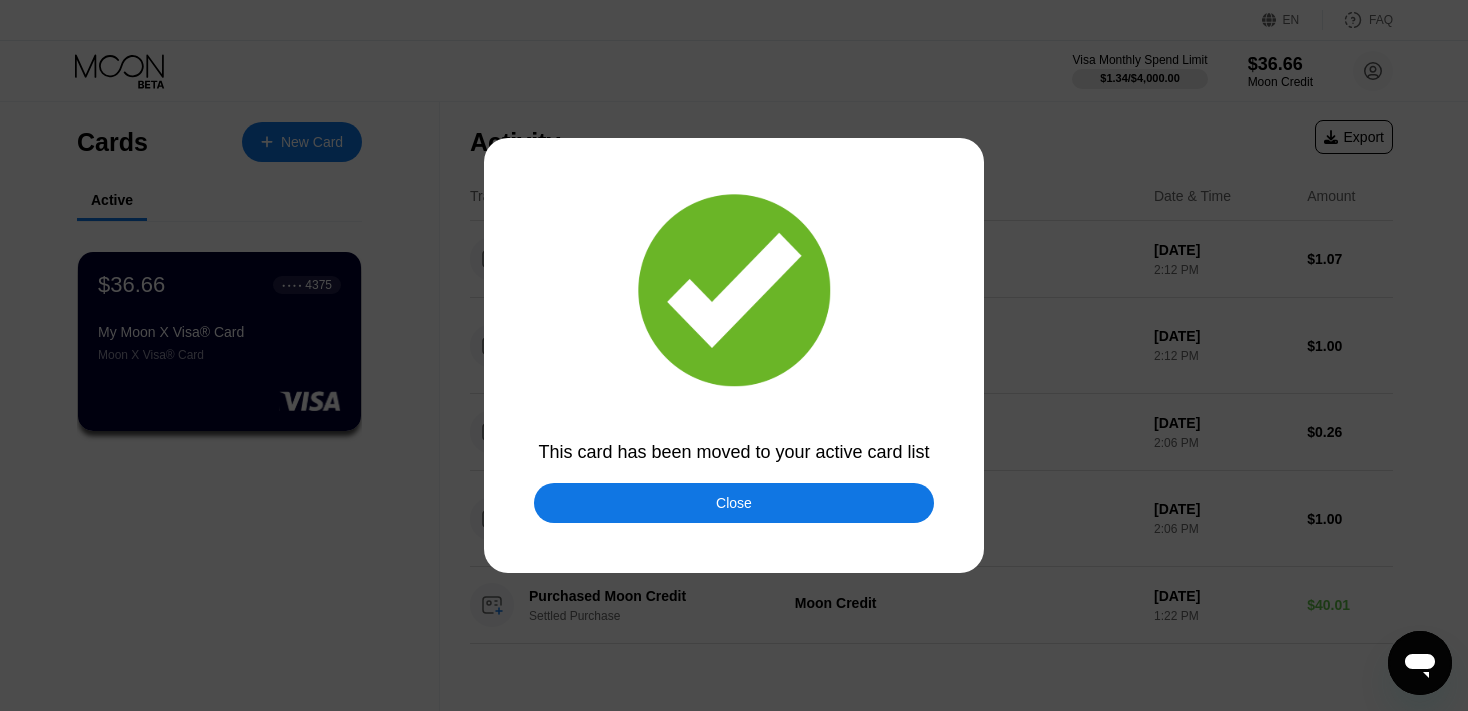 click on "Close" at bounding box center (734, 503) 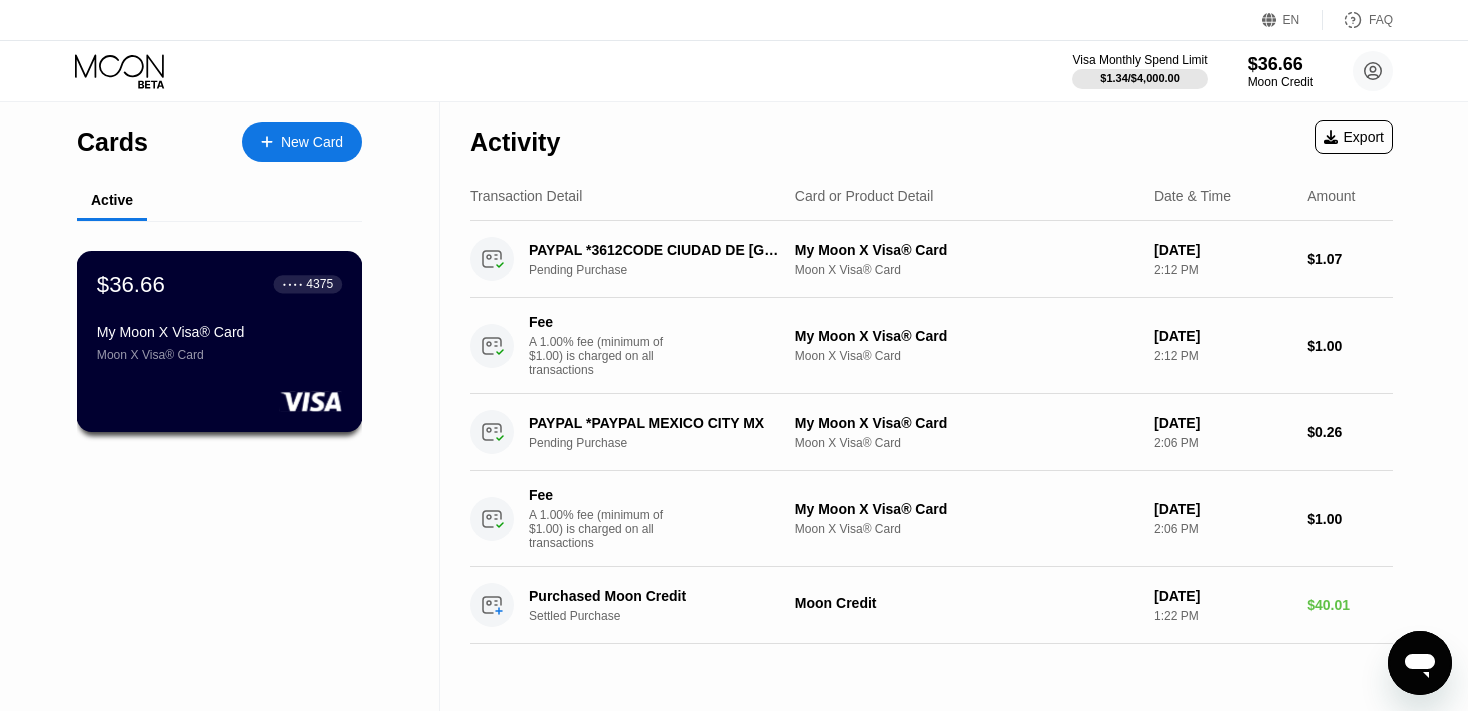 click on "$36.66 ● ● ● ● 4375 My Moon X Visa® Card Moon X Visa® Card" at bounding box center [220, 341] 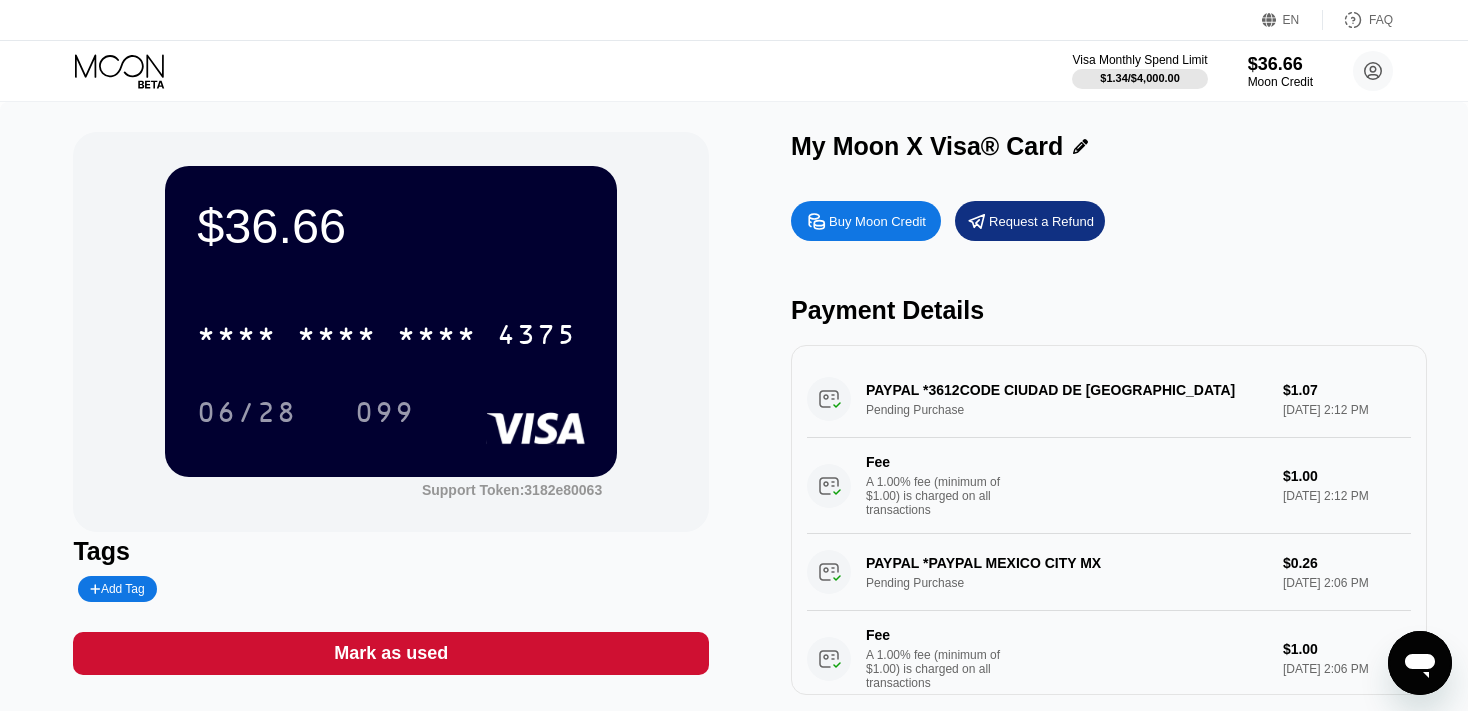 click on "Mark as used" at bounding box center (391, 653) 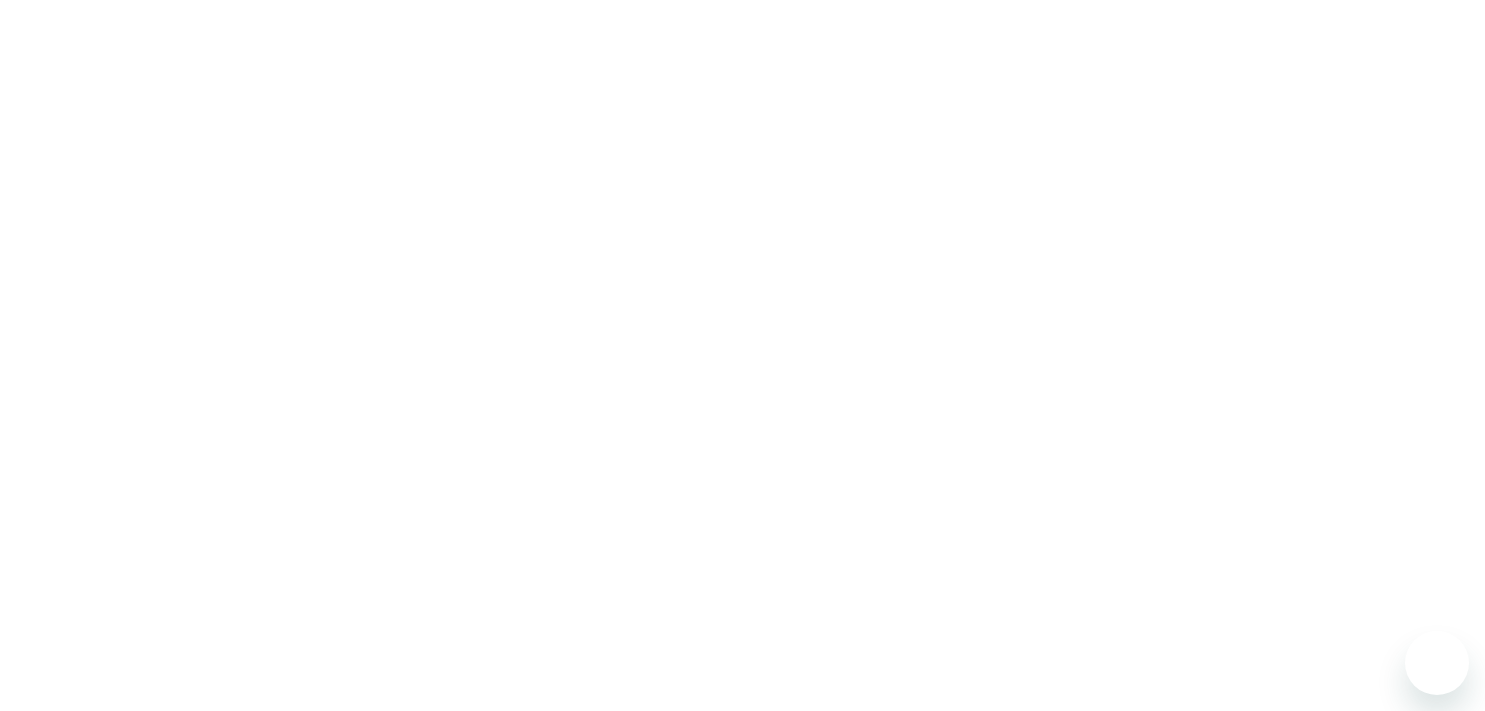 scroll, scrollTop: 0, scrollLeft: 0, axis: both 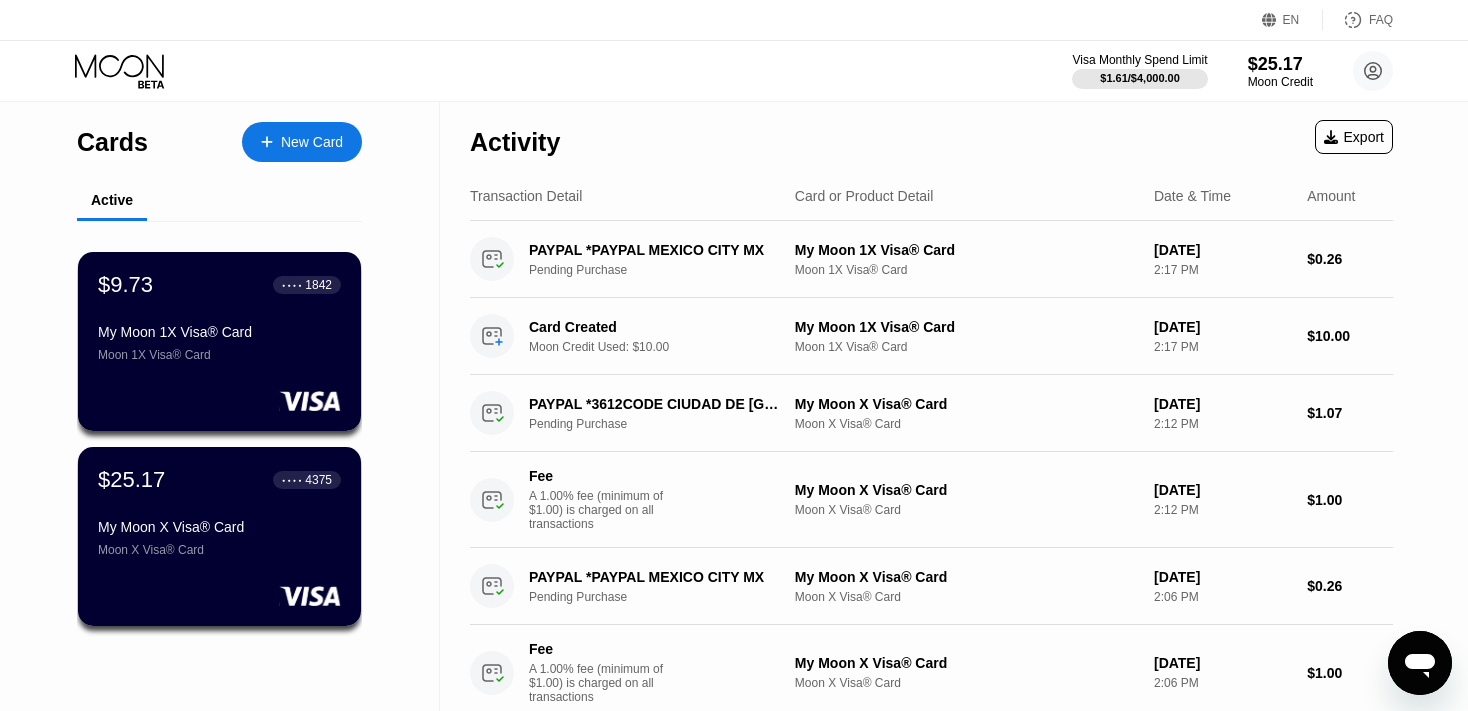 click on "$9.73 ● ● ● ● 1842 My Moon 1X Visa® Card Moon 1X Visa® Card" at bounding box center [219, 317] 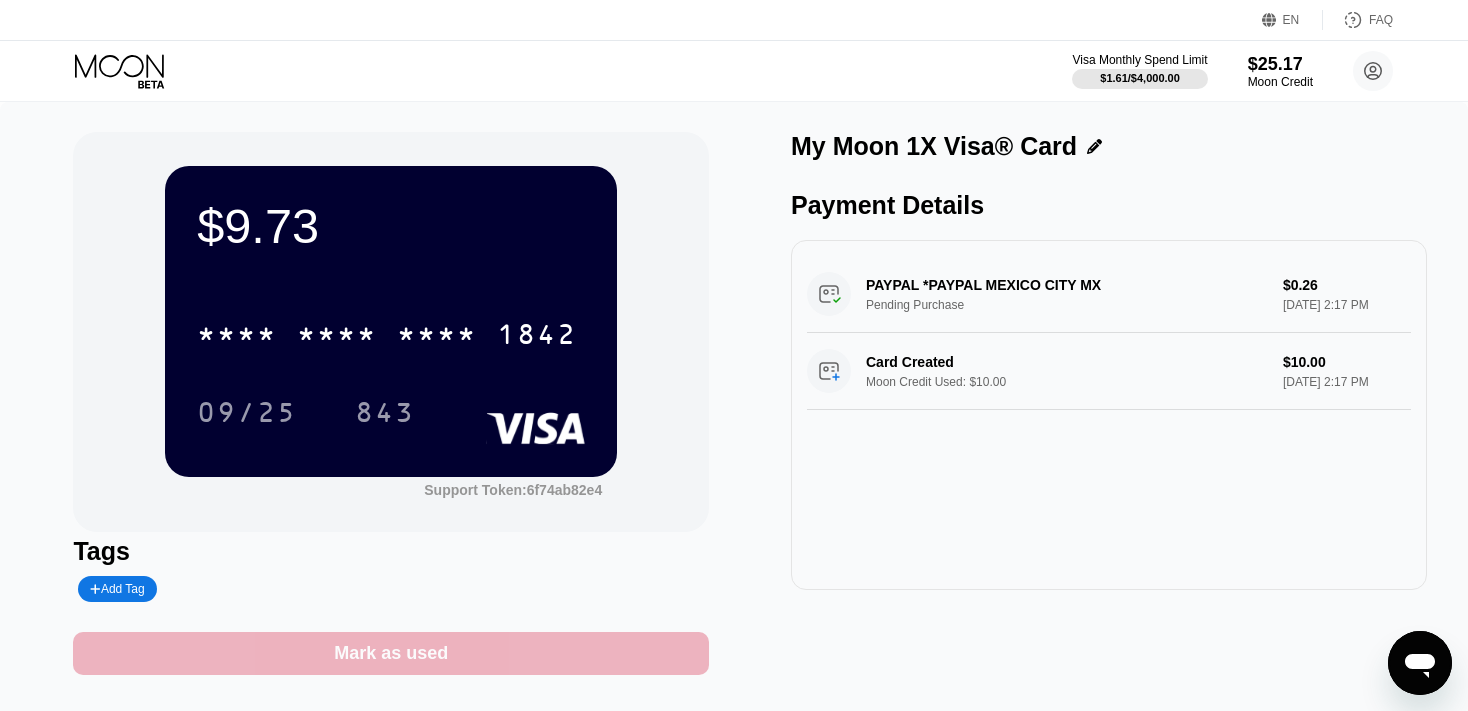 click on "Mark as used" at bounding box center [391, 653] 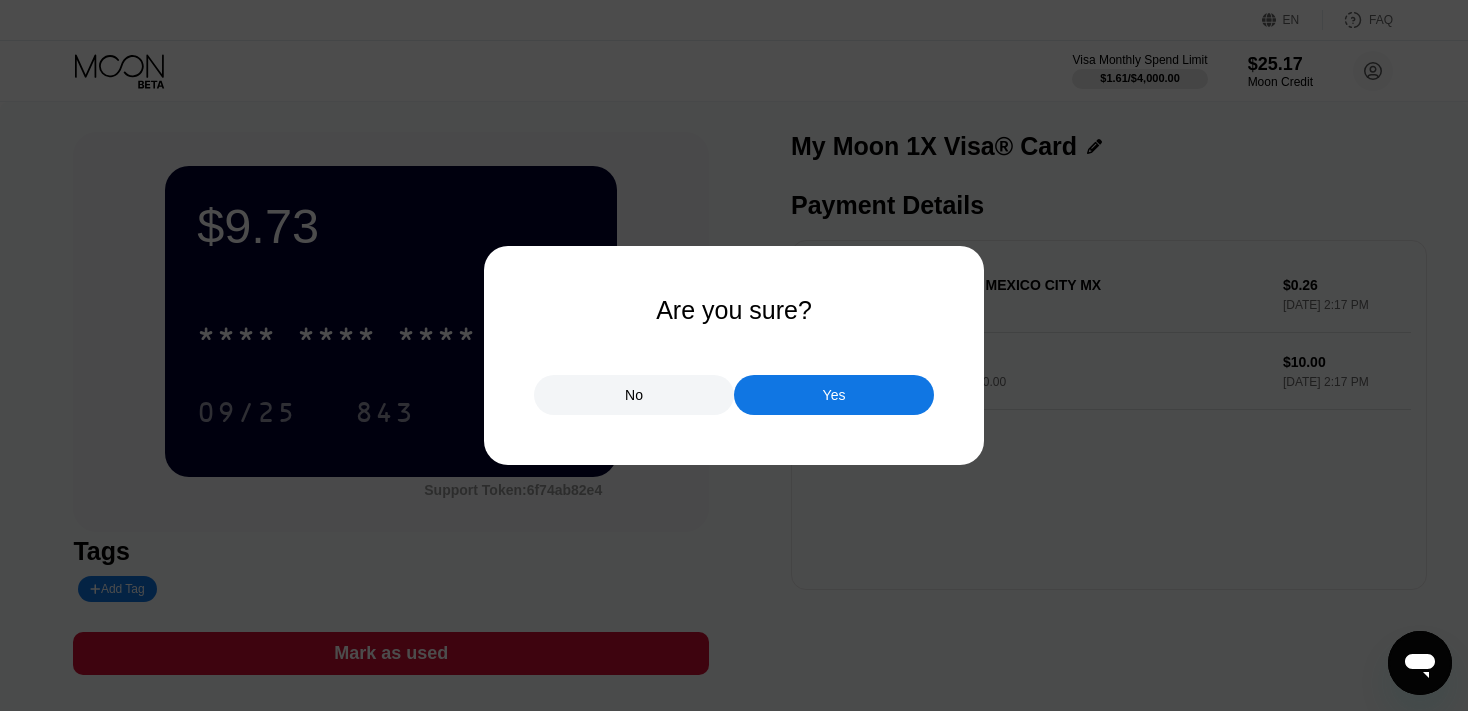 click on "Yes" at bounding box center [834, 395] 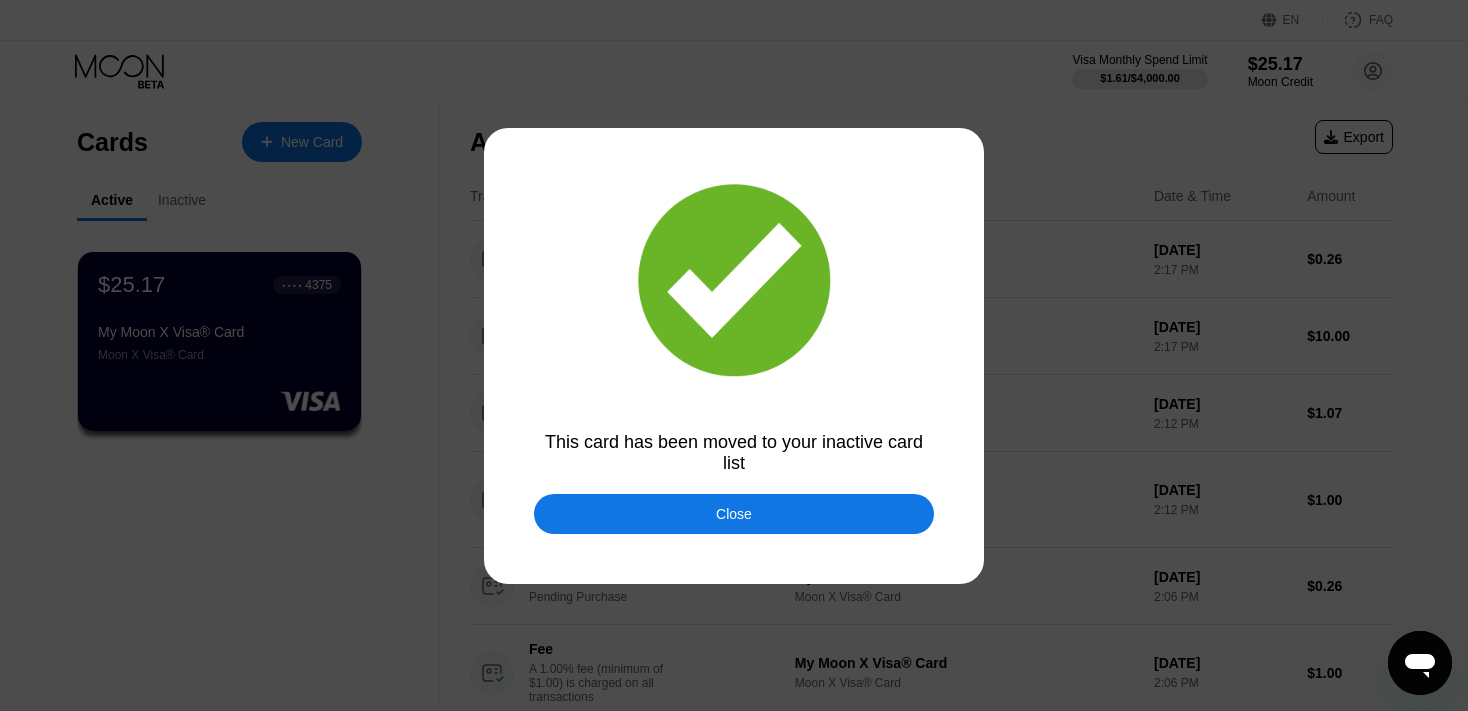 click on "Close" at bounding box center (734, 514) 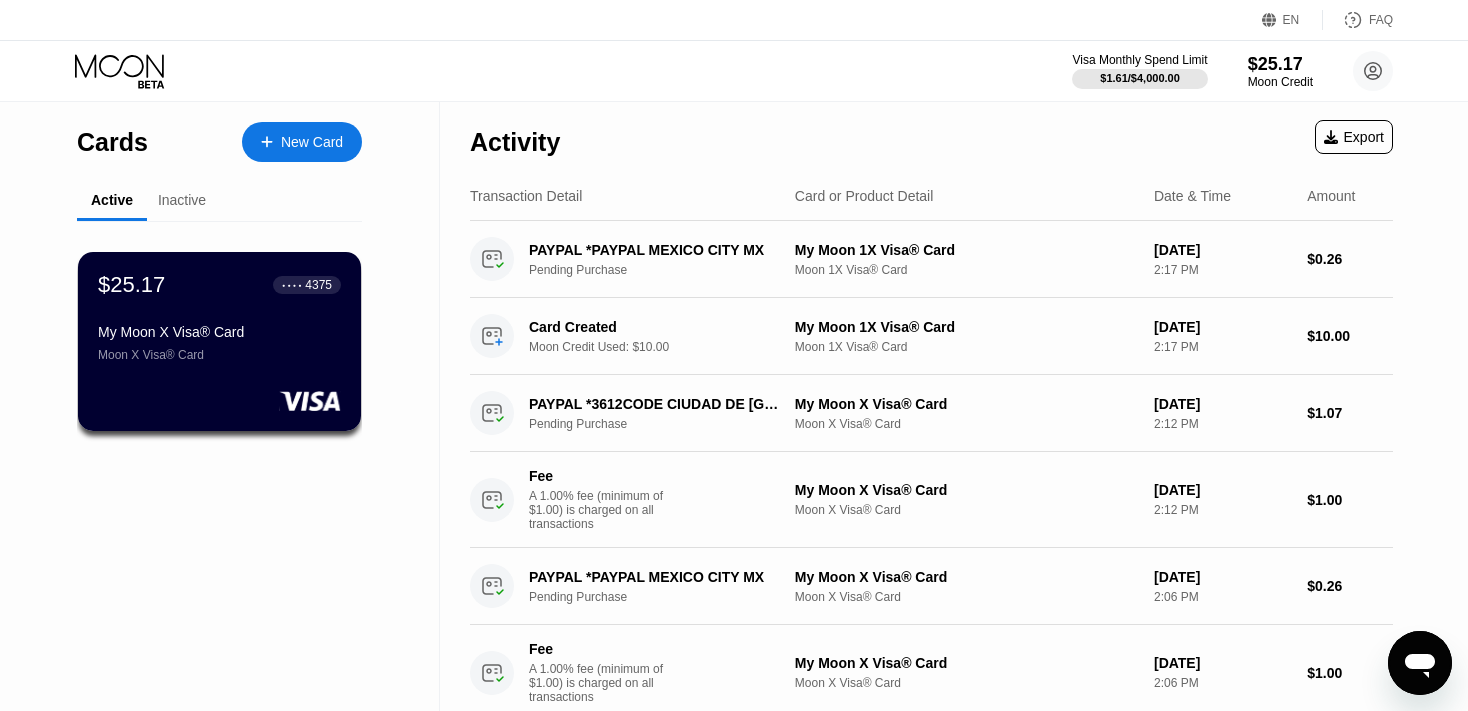 click on "Inactive" at bounding box center [182, 200] 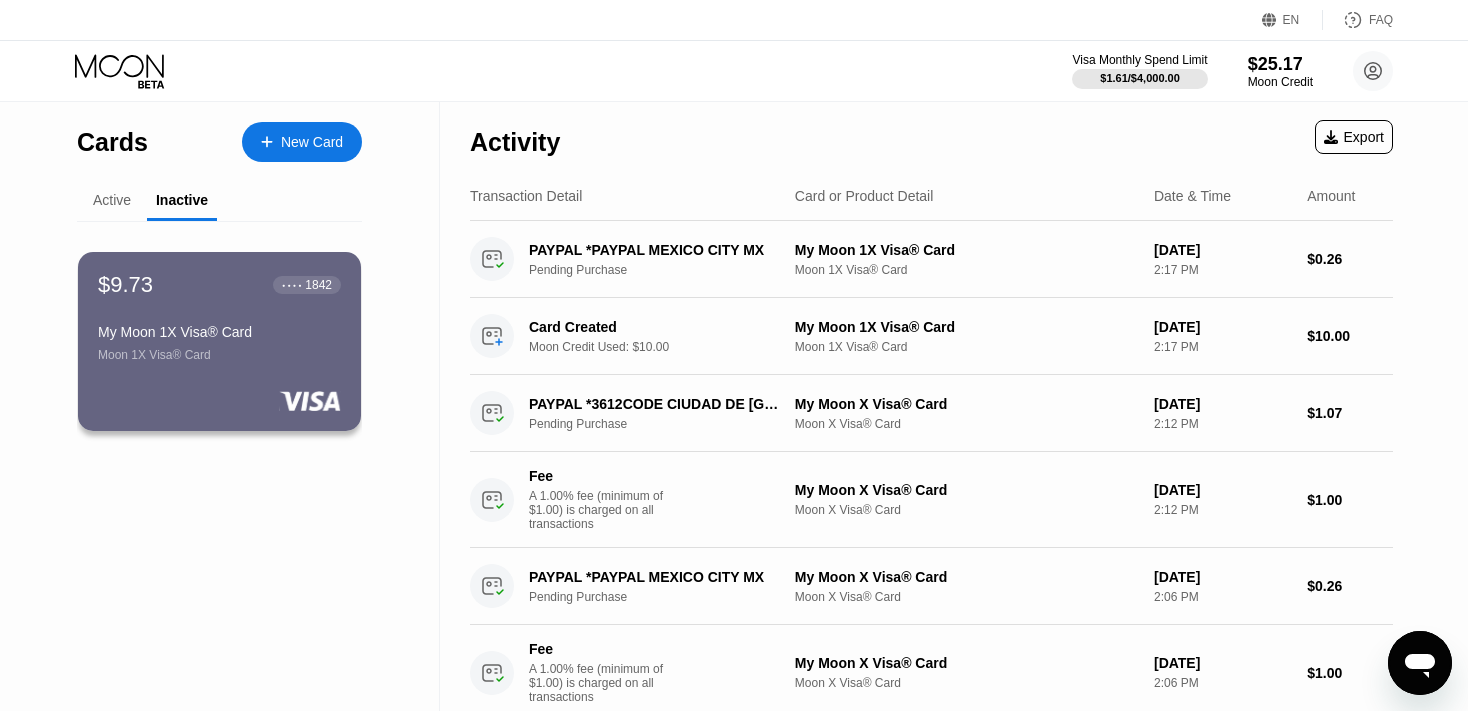 click on "Active" at bounding box center (112, 200) 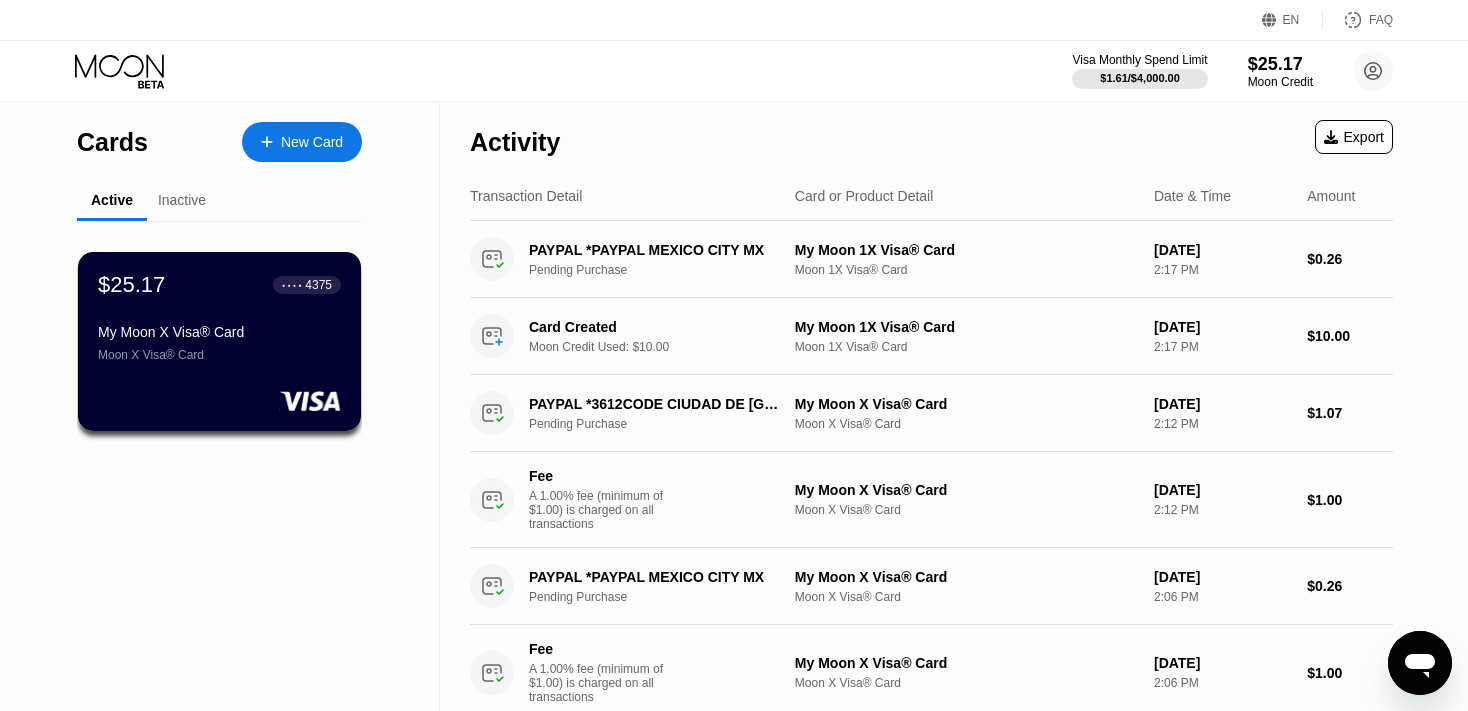 click 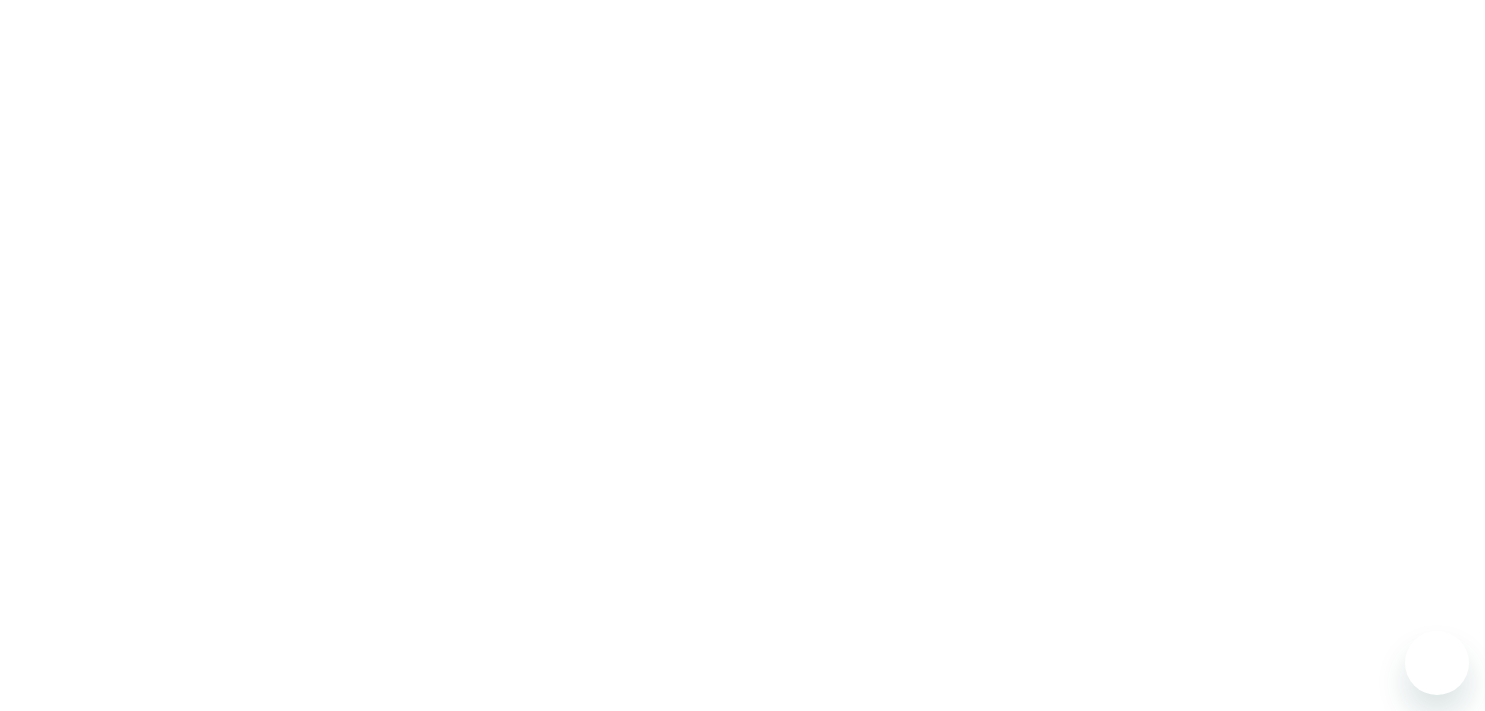 scroll, scrollTop: 0, scrollLeft: 0, axis: both 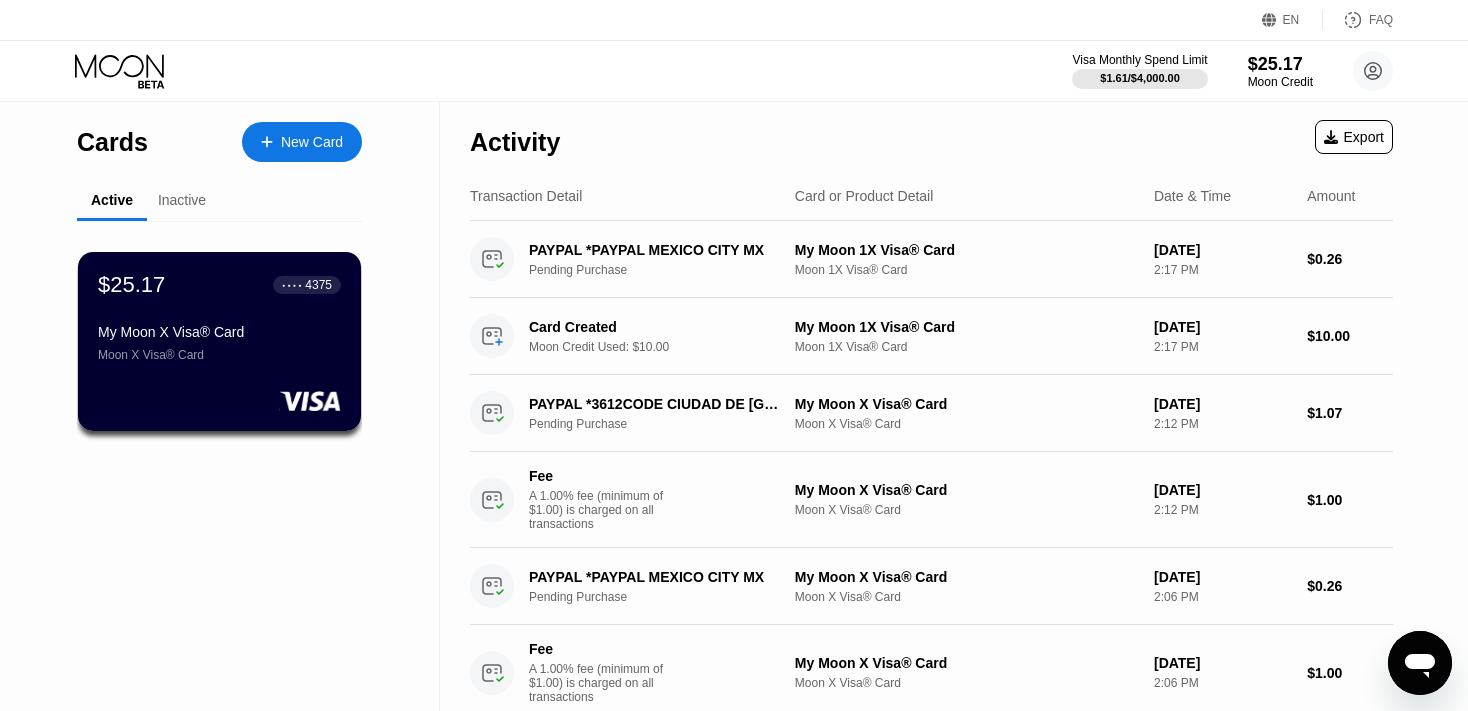 click on "Inactive" at bounding box center (182, 200) 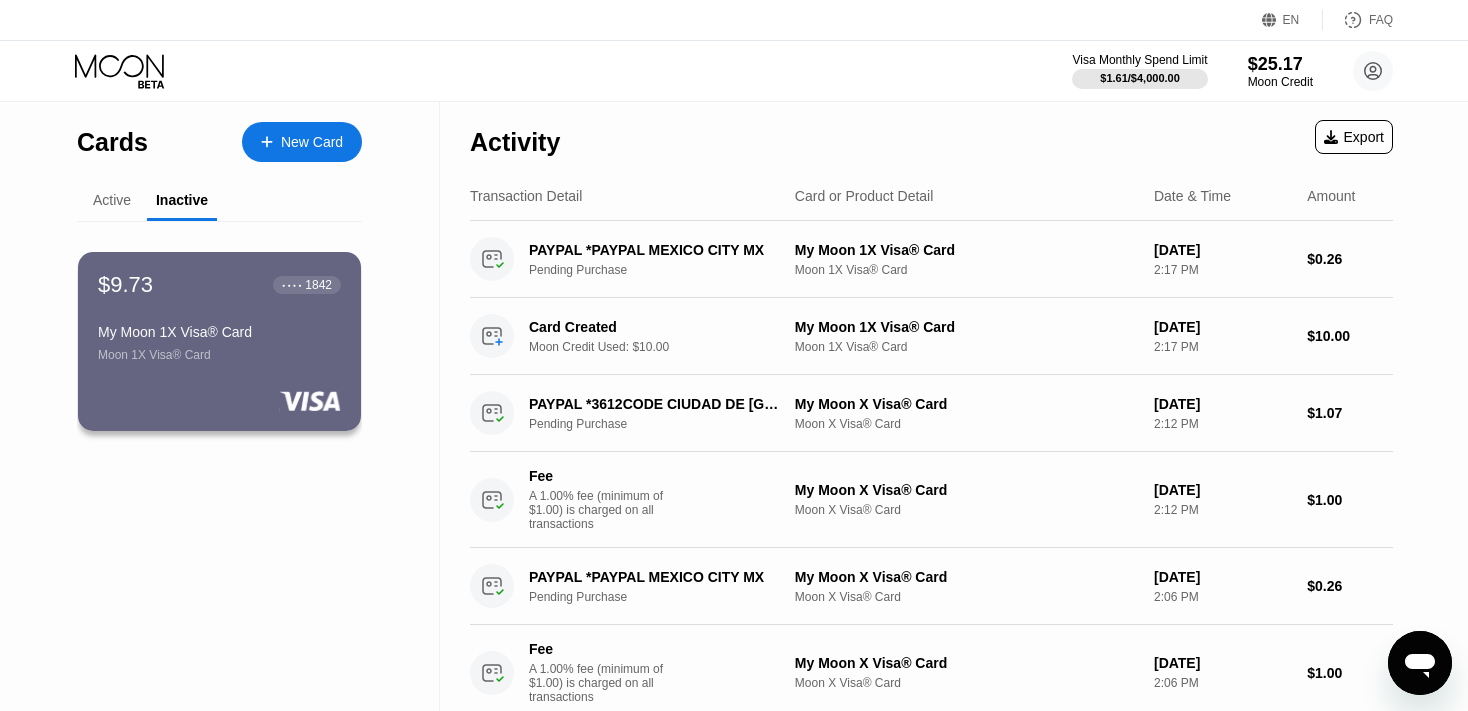 click on "Active" at bounding box center (112, 201) 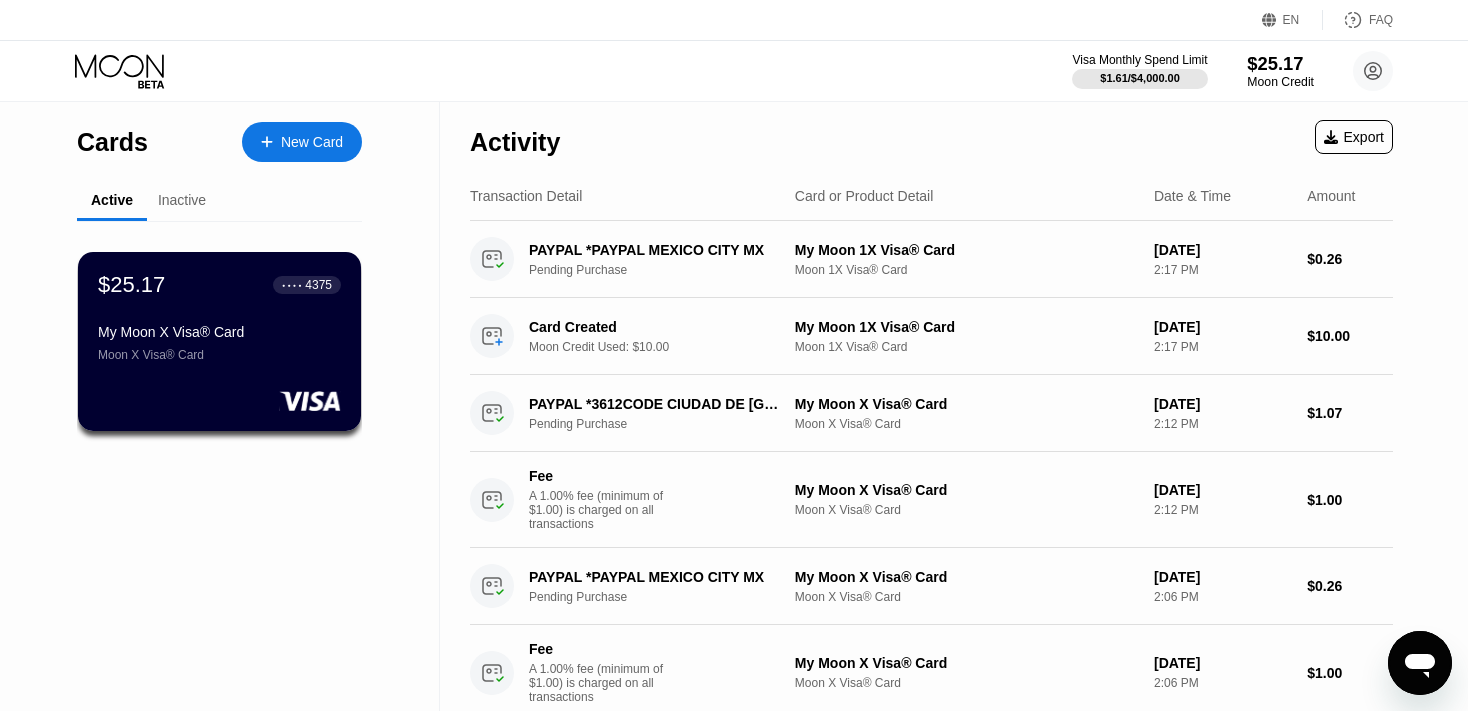 click on "$25.17" at bounding box center (1280, 63) 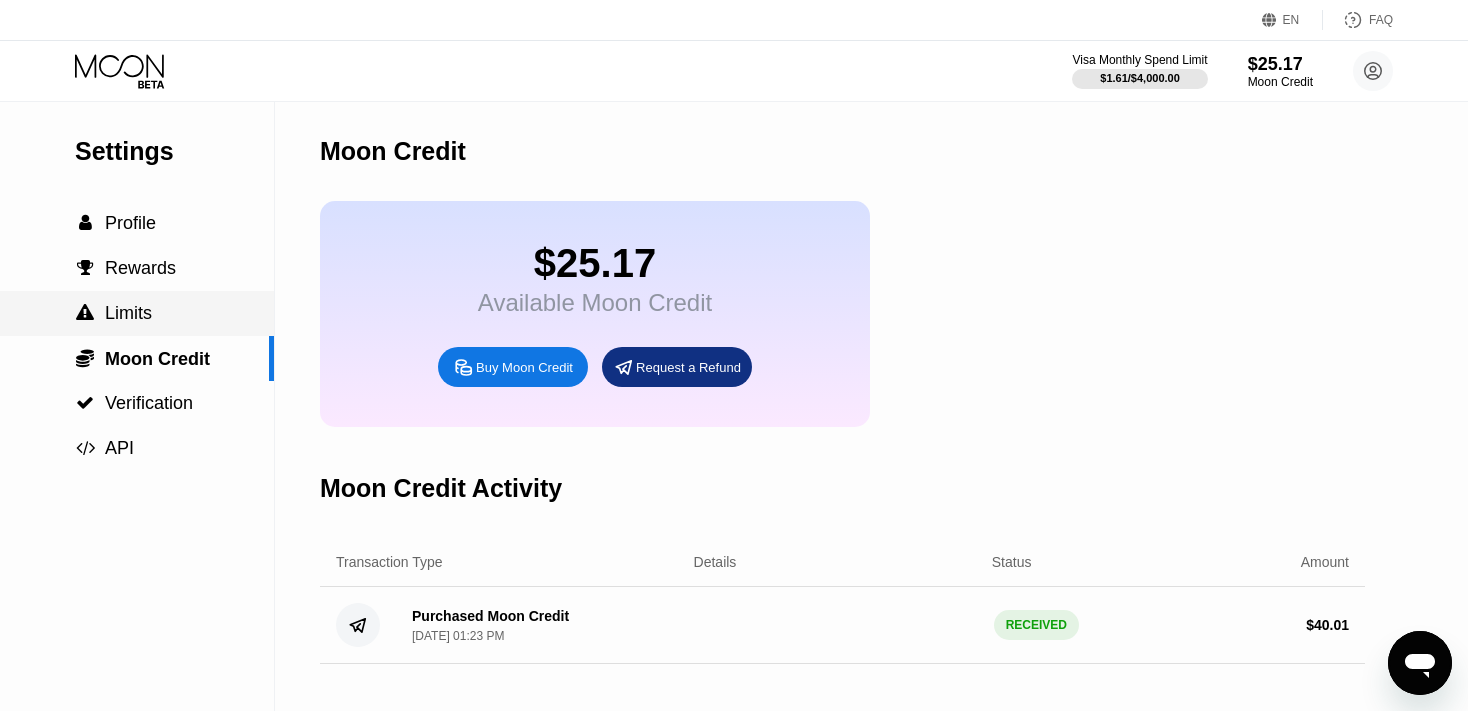 click on "Limits" at bounding box center [128, 313] 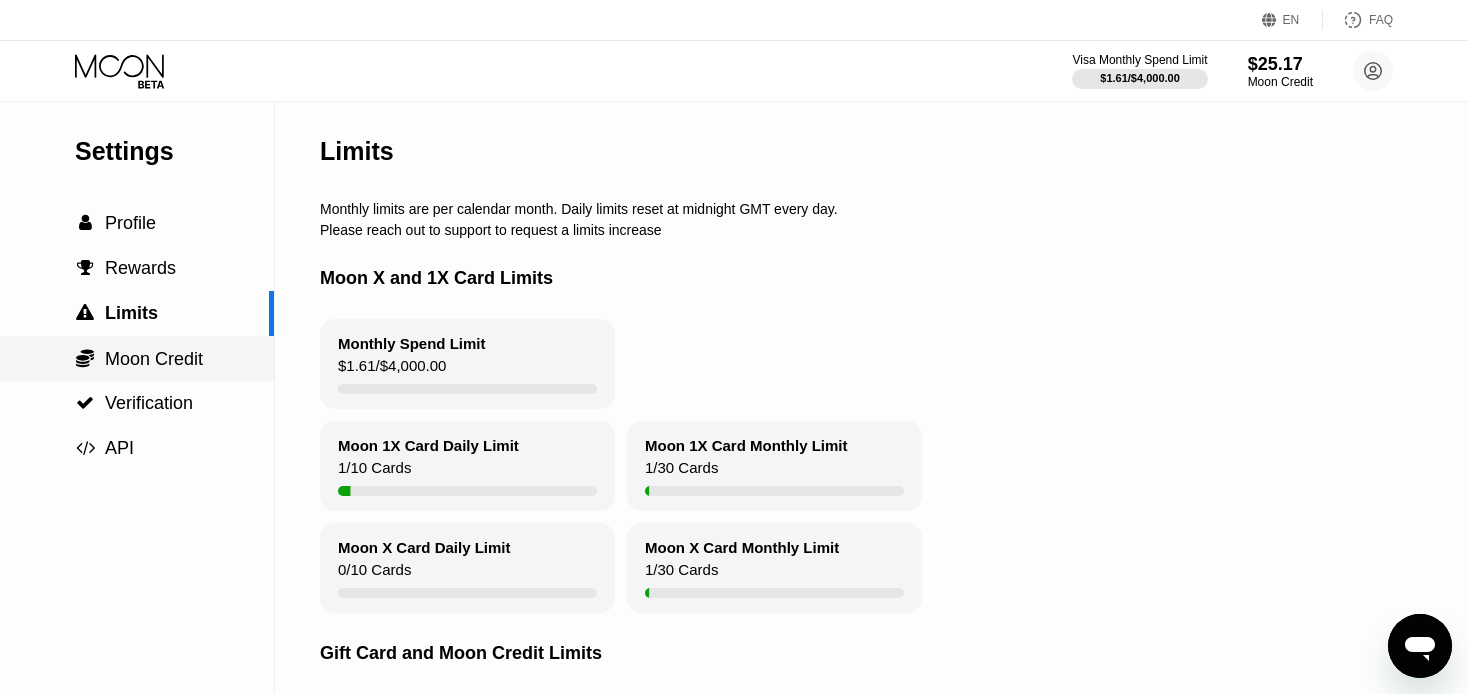 click on " Moon Credit" at bounding box center [137, 358] 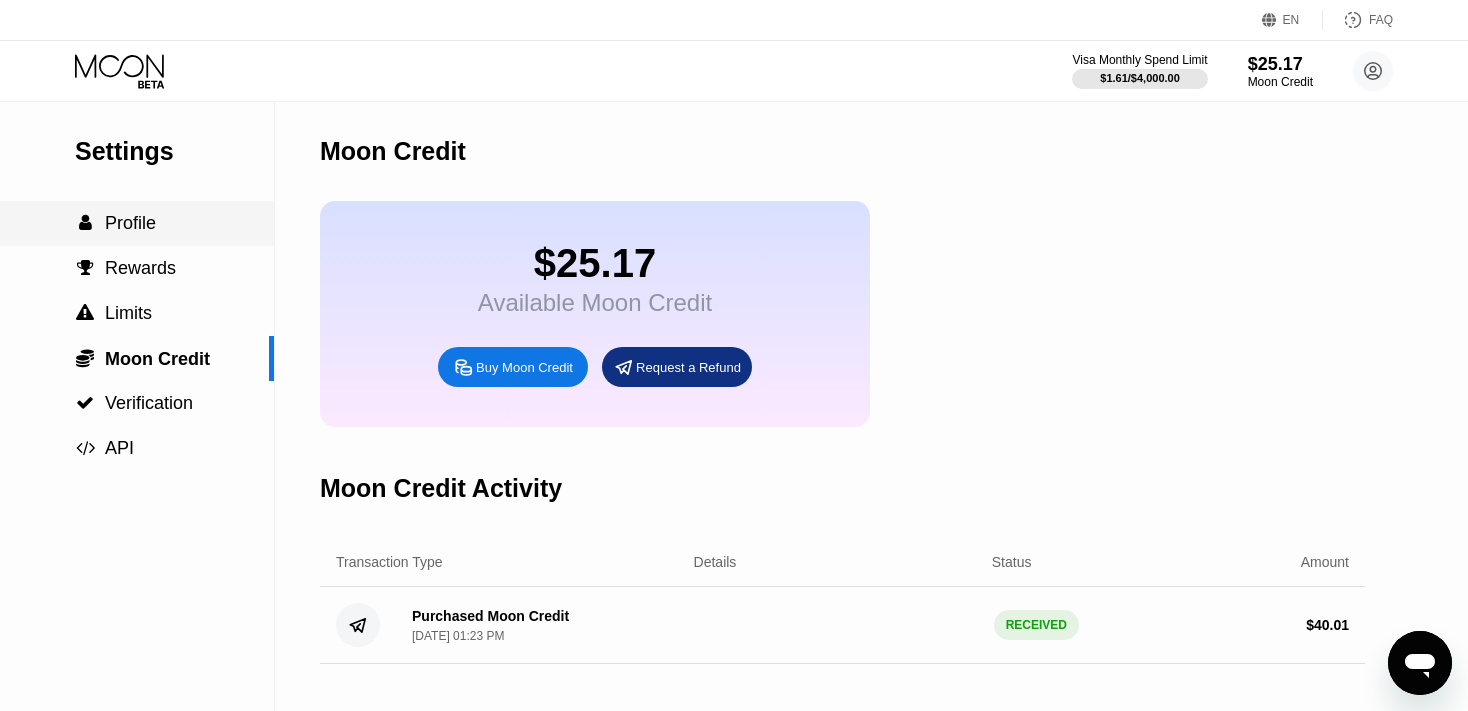 click on "Profile" at bounding box center [130, 223] 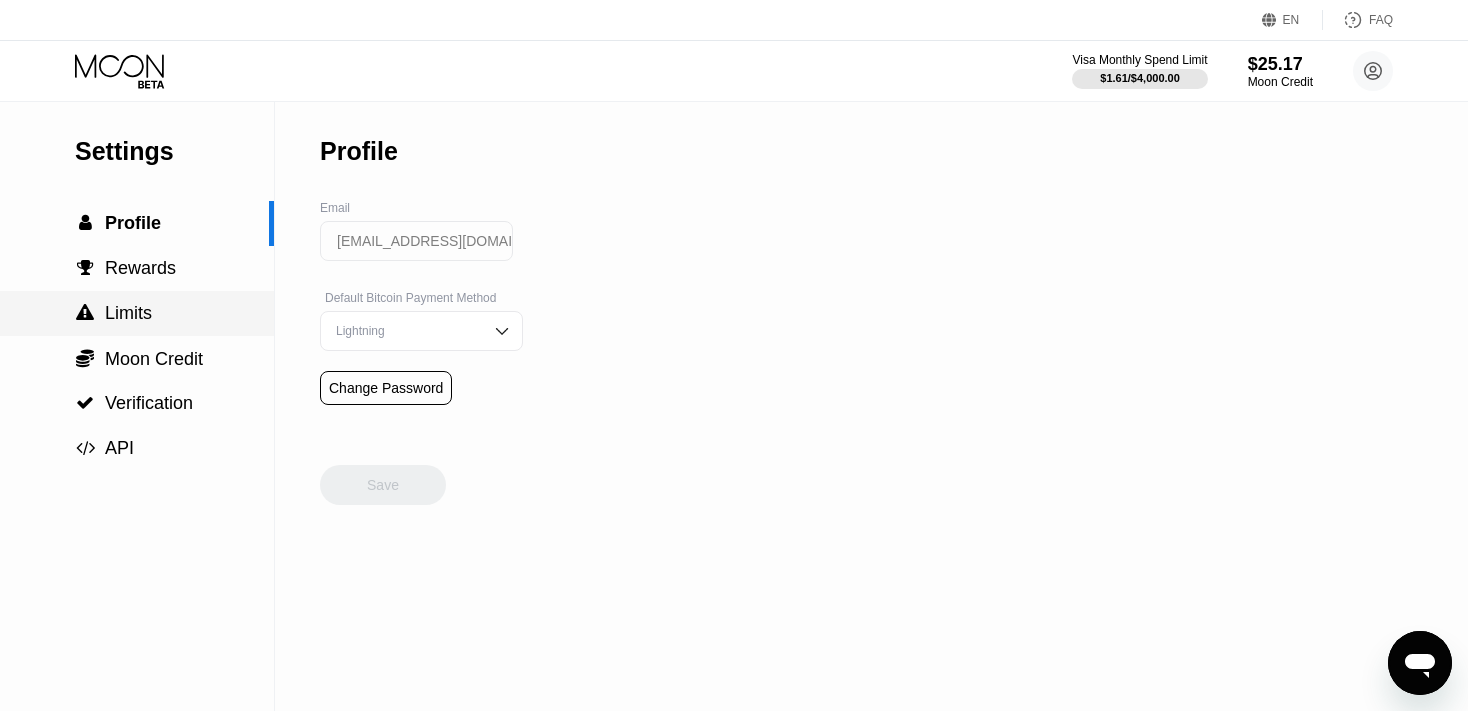 click on " Limits" at bounding box center [137, 313] 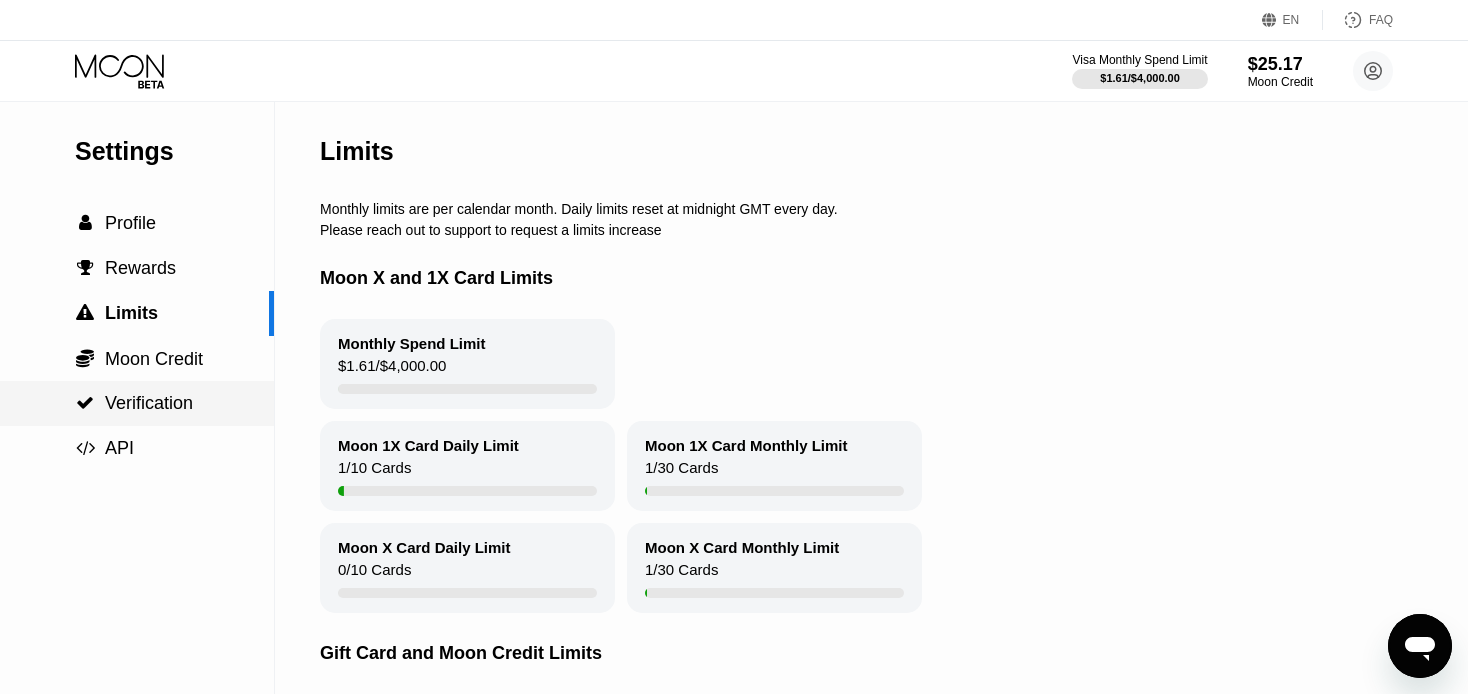 click on "Verification" at bounding box center (149, 403) 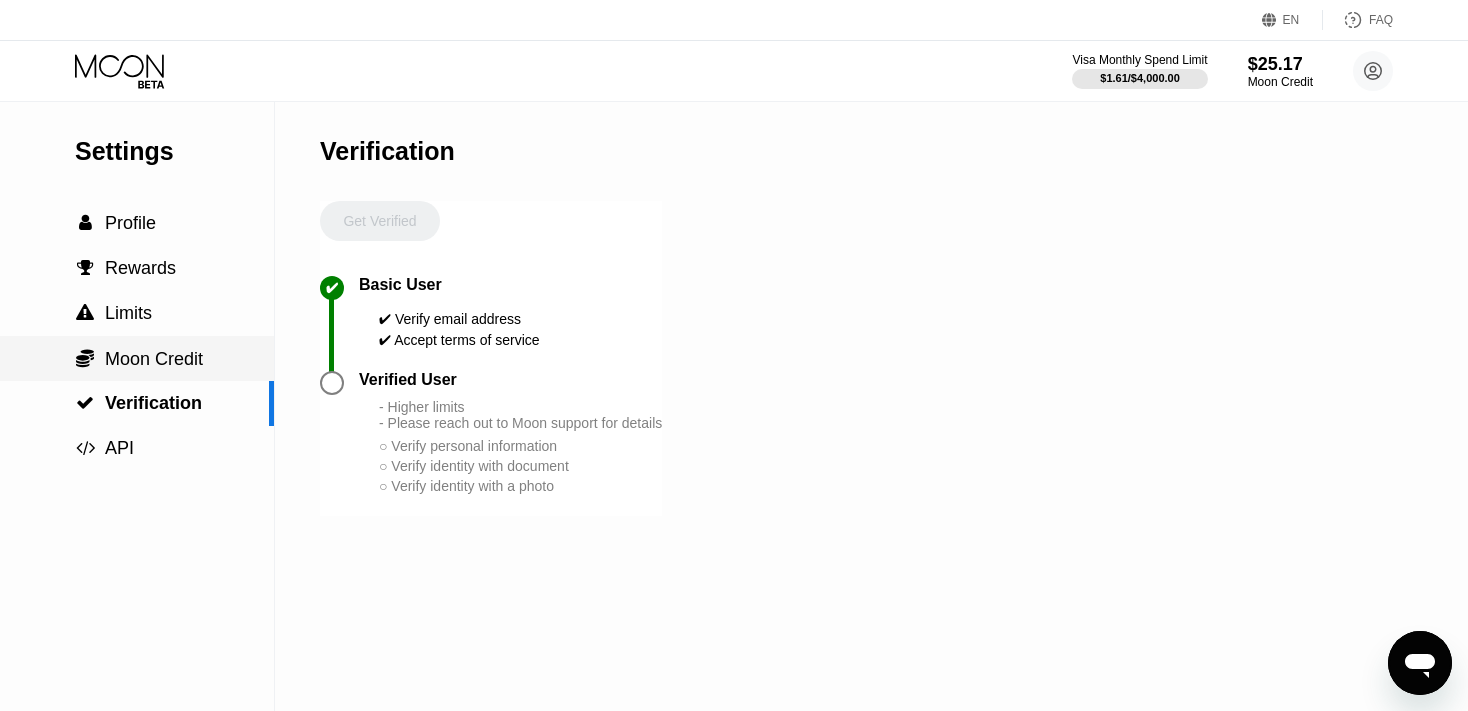 click on "Moon Credit" at bounding box center (154, 359) 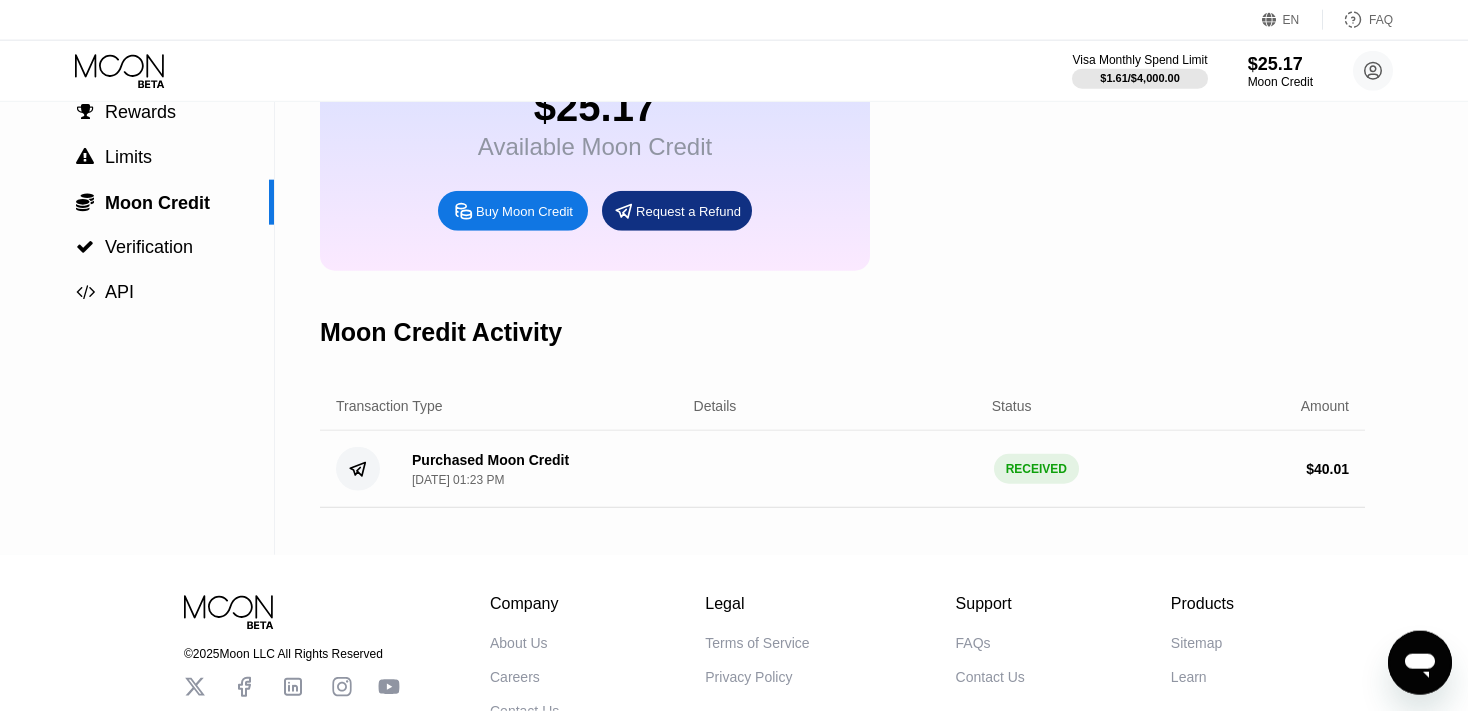 scroll, scrollTop: 211, scrollLeft: 0, axis: vertical 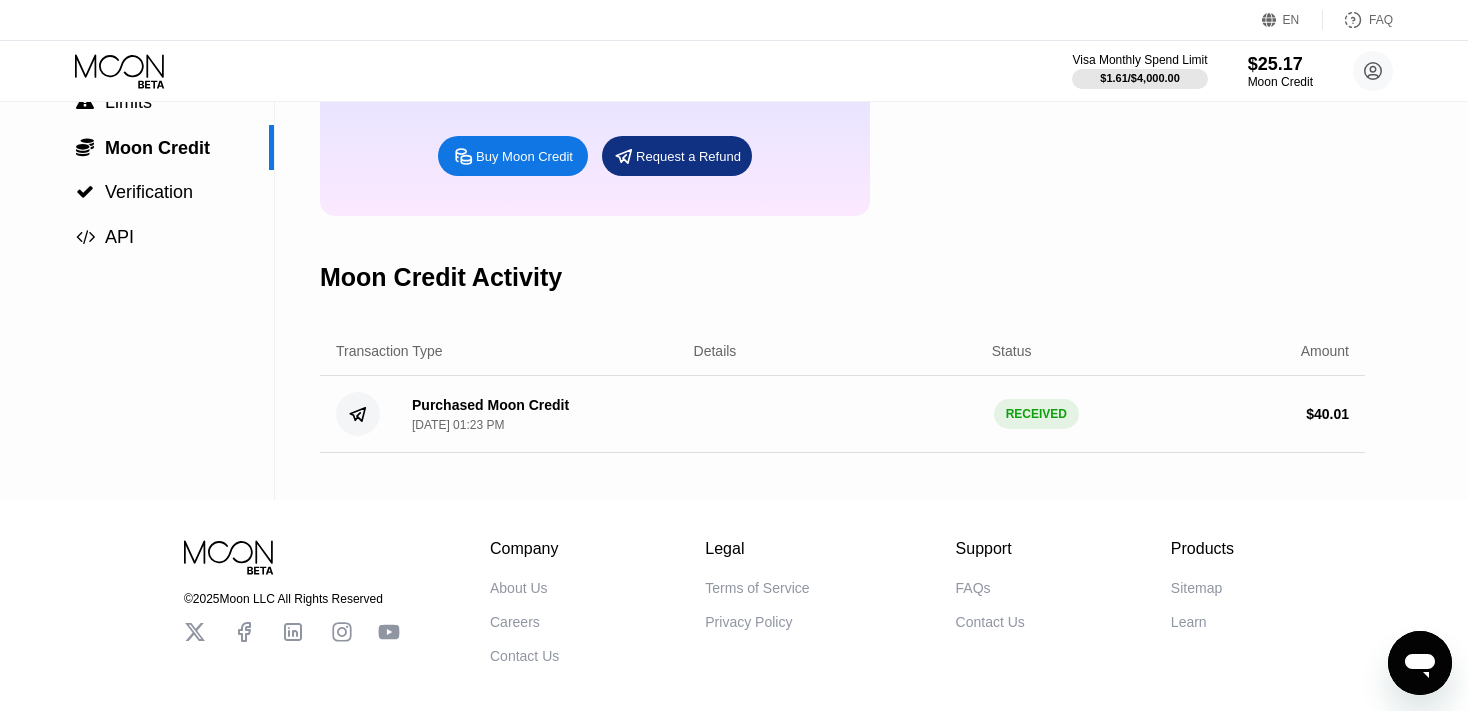 click on "RECEIVED" at bounding box center [1036, 414] 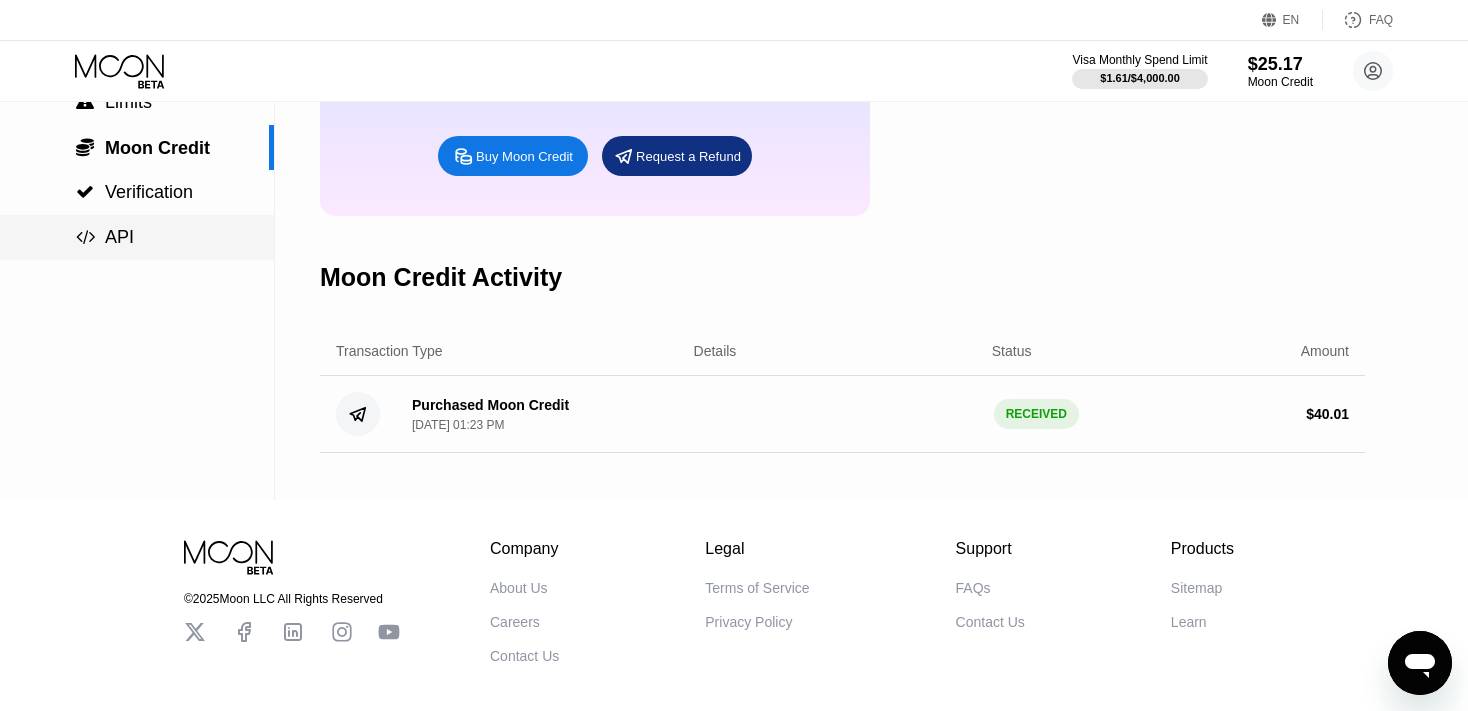 click on " API" at bounding box center [137, 237] 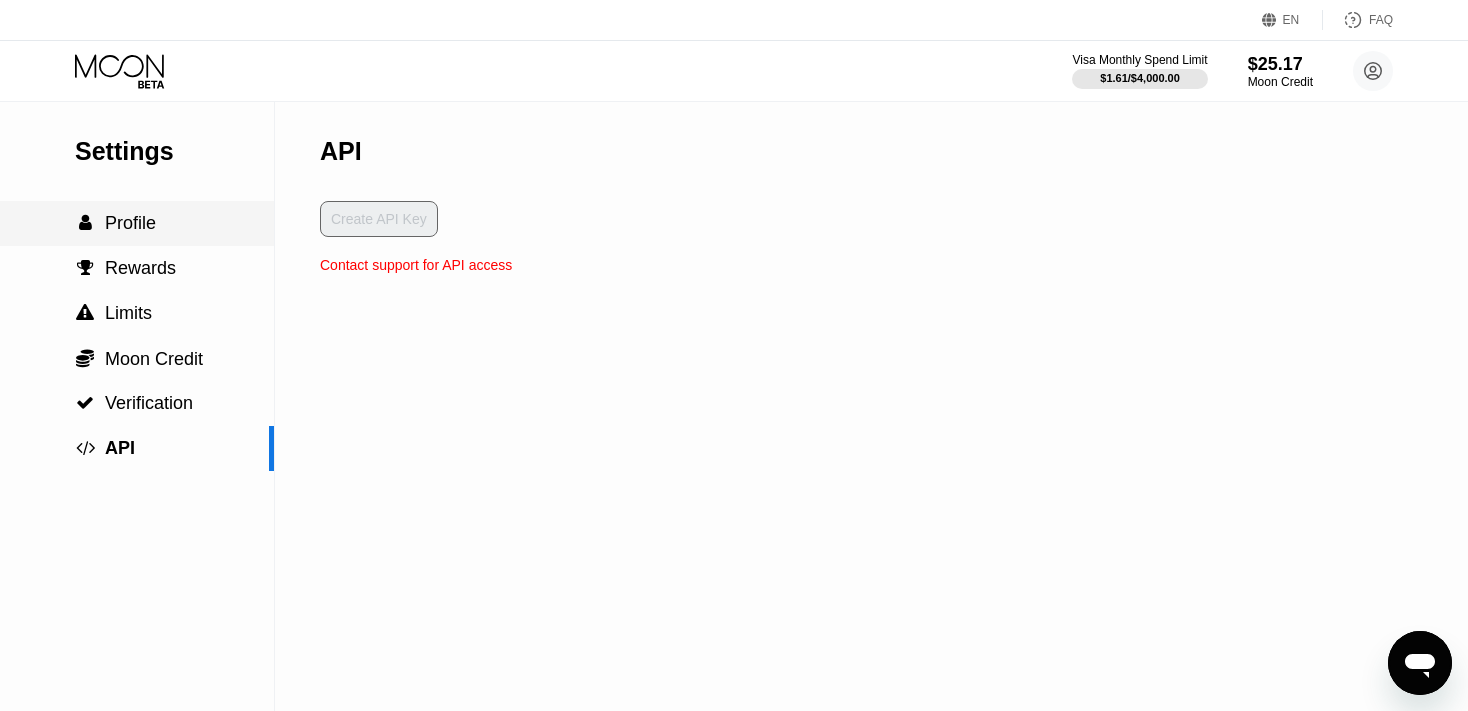 click on " Profile" at bounding box center [137, 223] 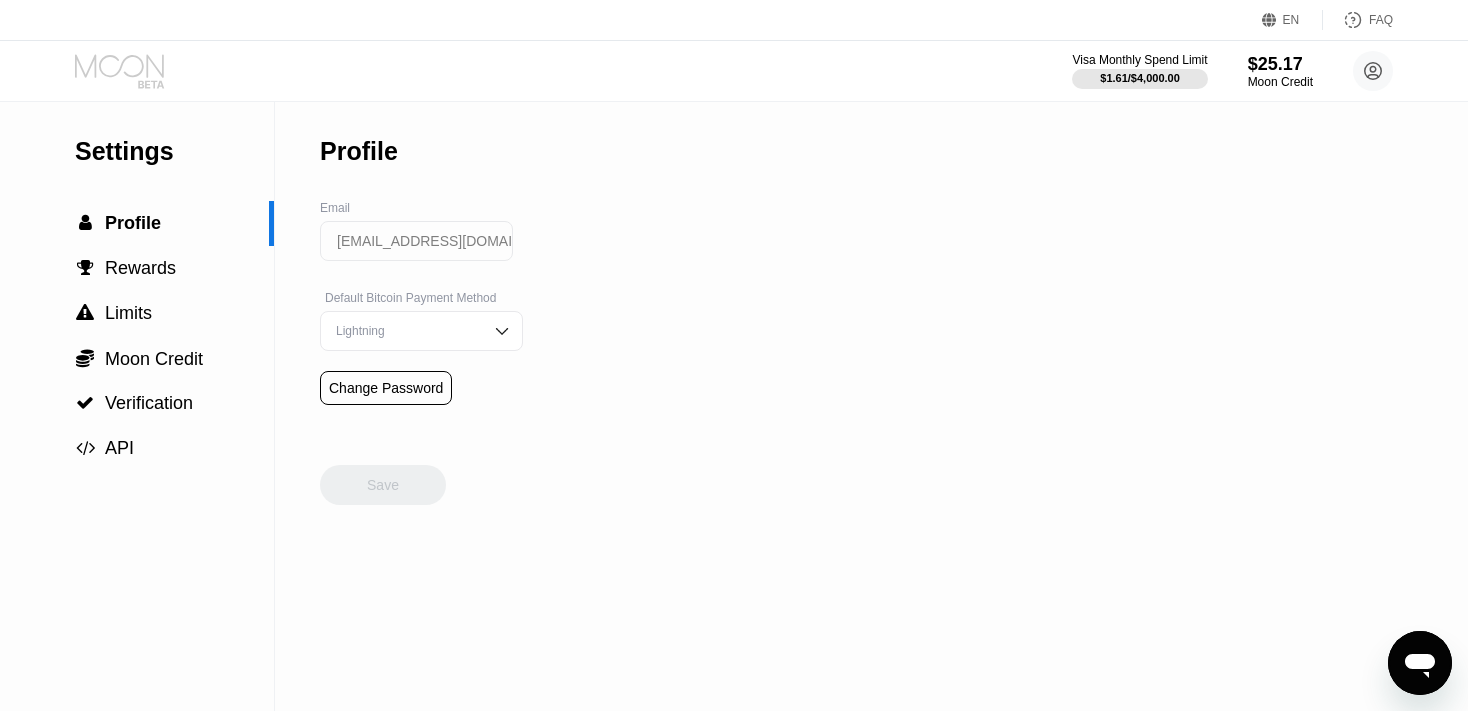 click 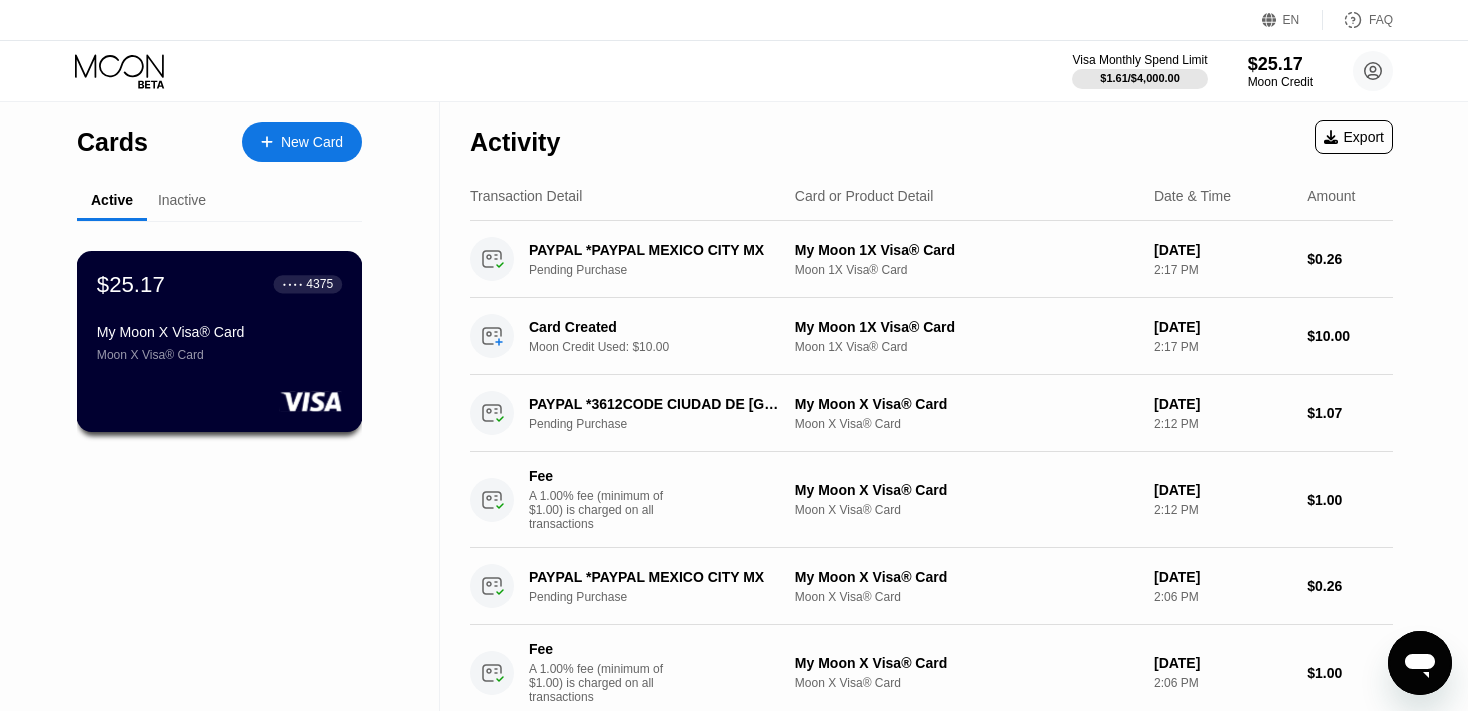 click on "Moon X Visa® Card" at bounding box center [219, 355] 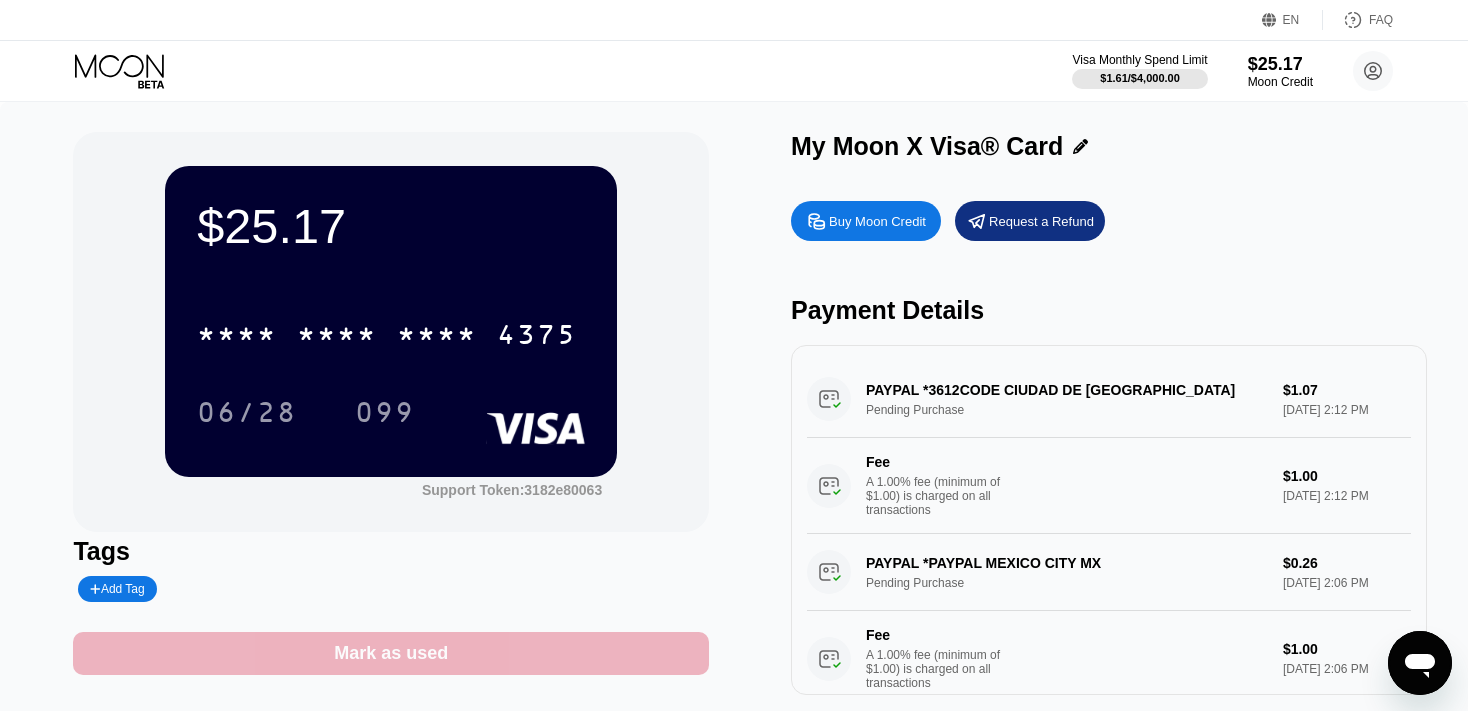 click on "Mark as used" at bounding box center [391, 653] 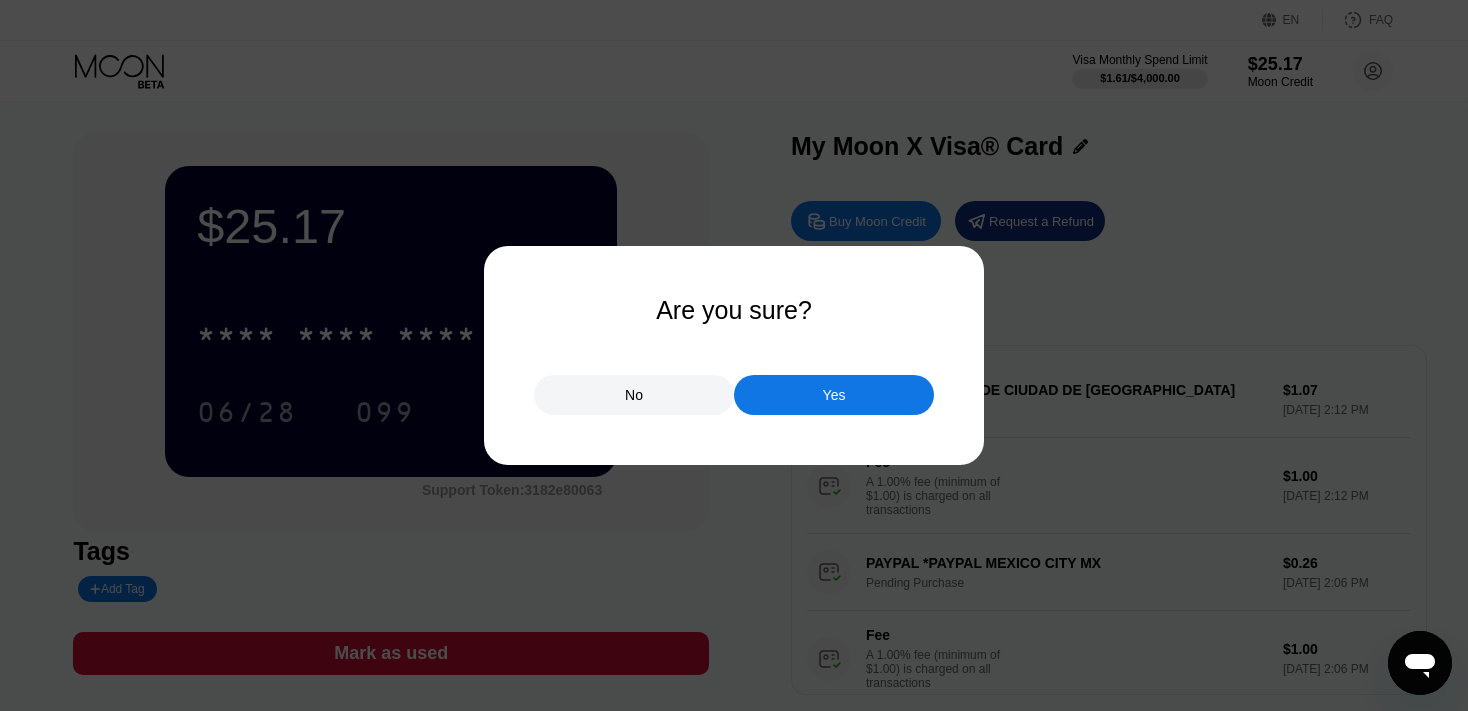click on "Yes" at bounding box center (834, 395) 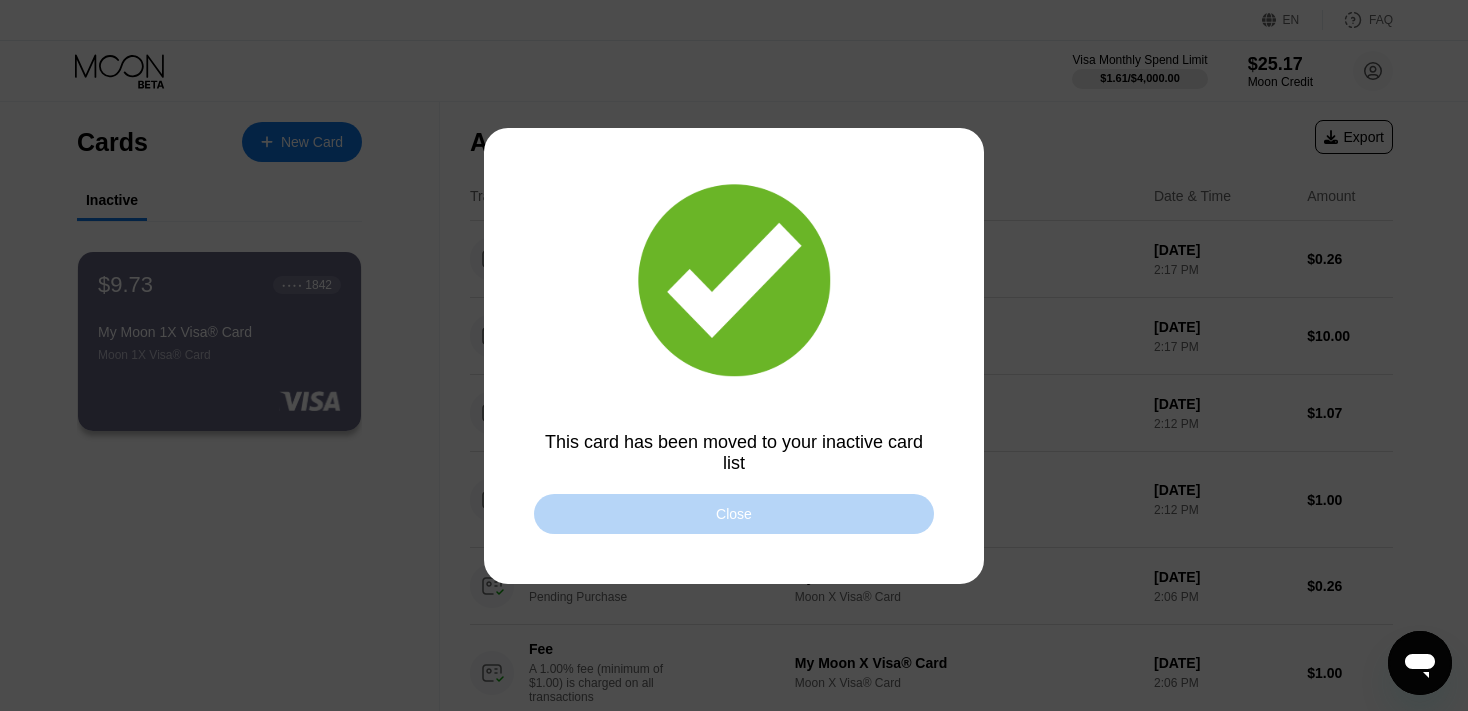 click on "Close" at bounding box center [734, 514] 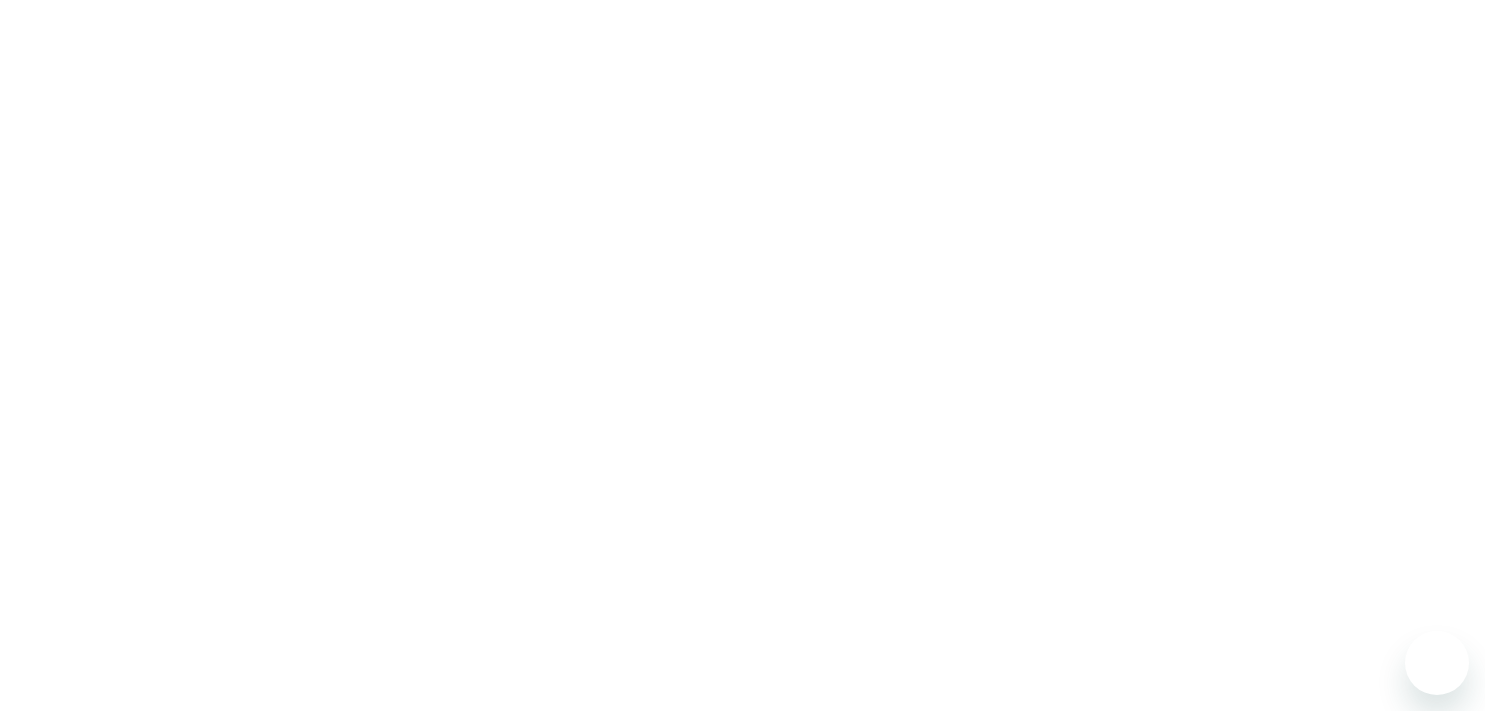 scroll, scrollTop: 0, scrollLeft: 0, axis: both 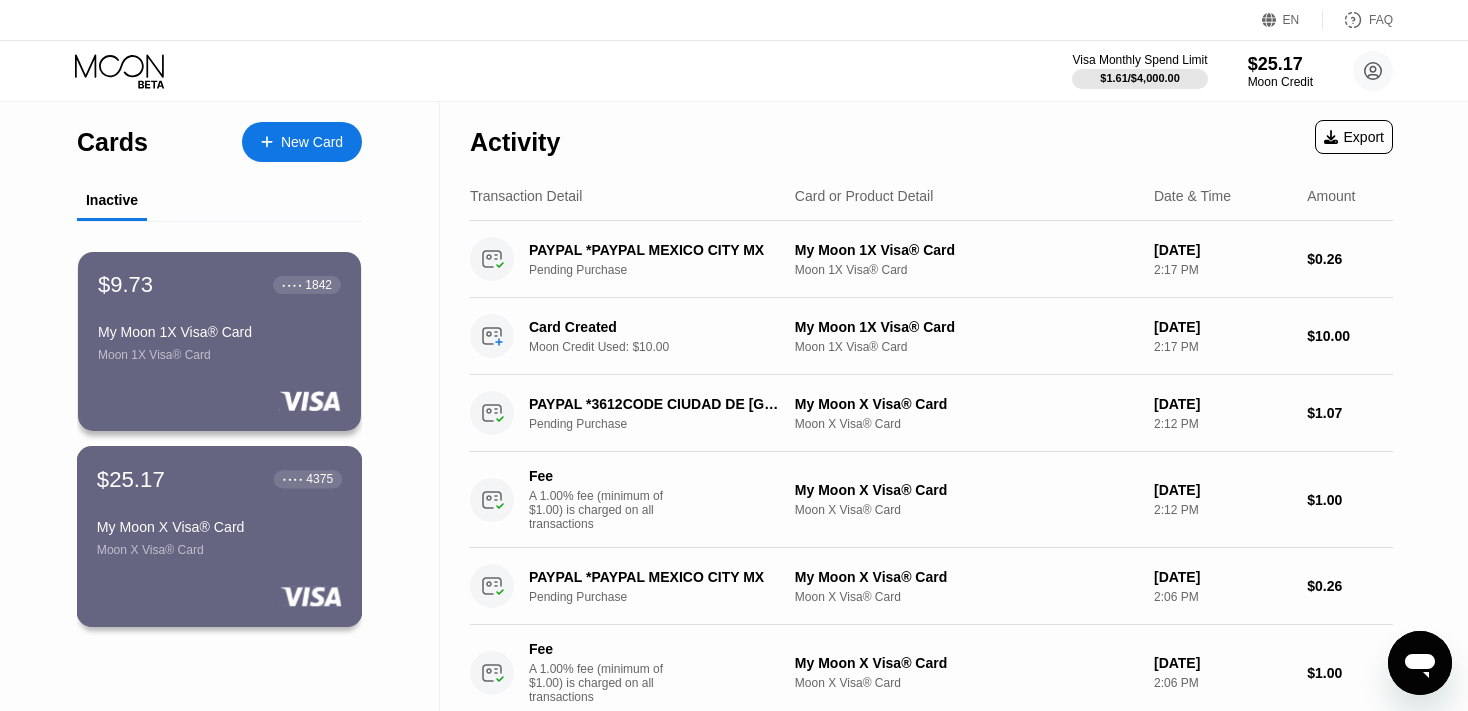 click on "$25.17 ● ● ● ● 4375" at bounding box center [219, 479] 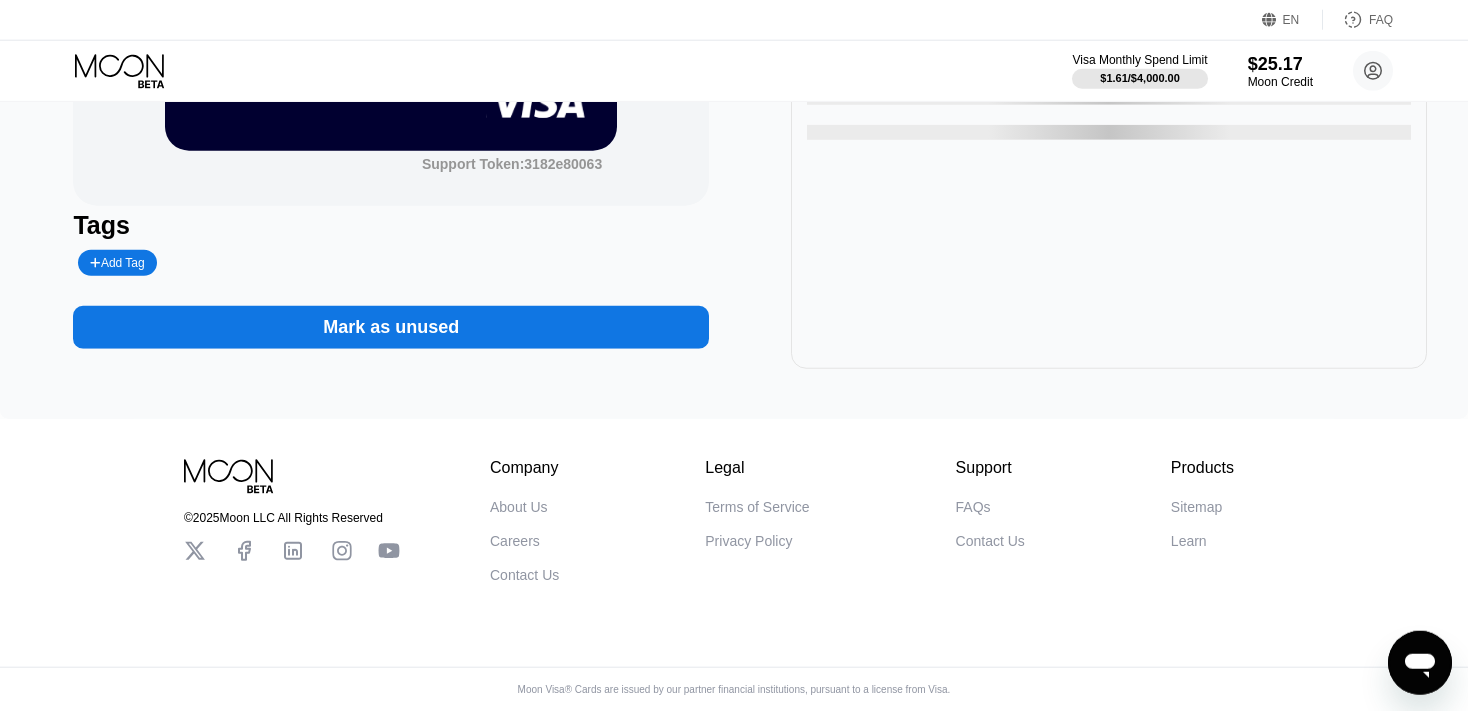 scroll, scrollTop: 348, scrollLeft: 0, axis: vertical 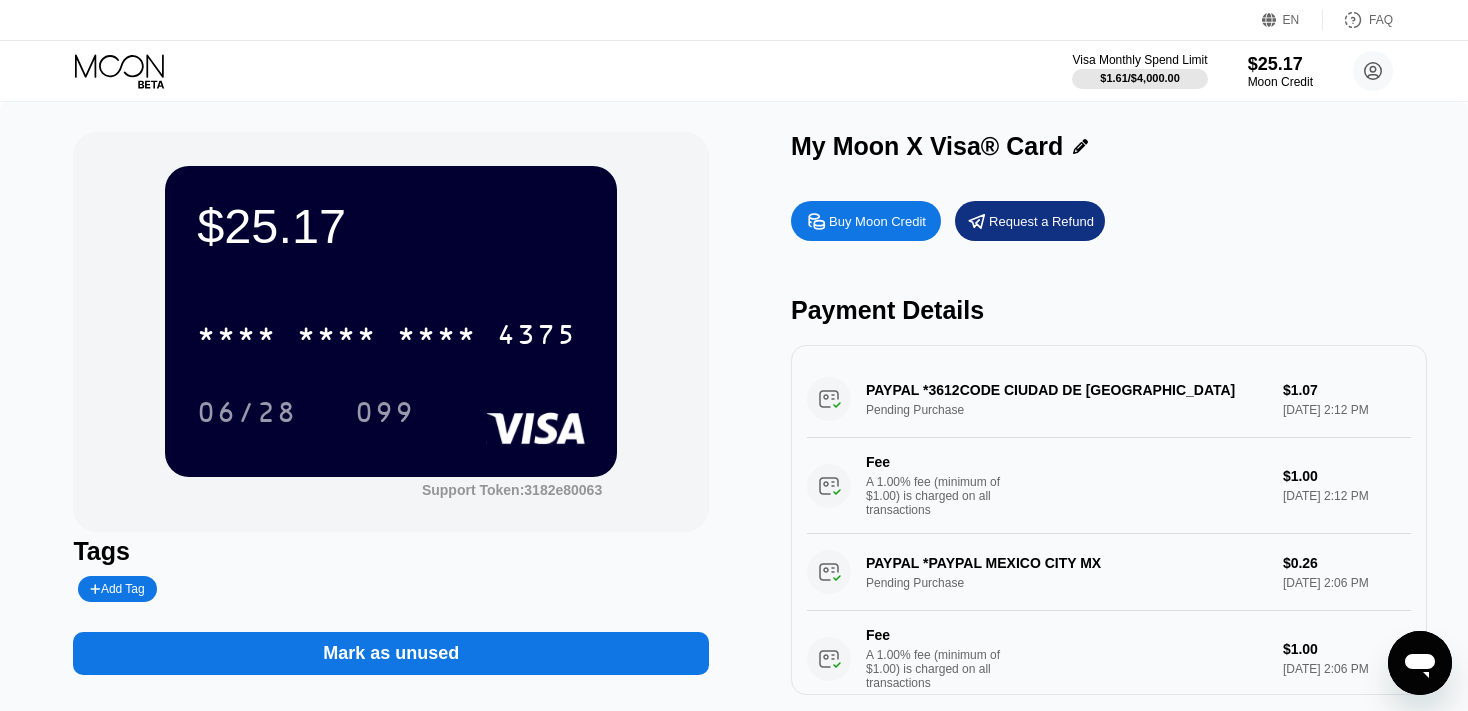 click on "Request a Refund" at bounding box center (1041, 221) 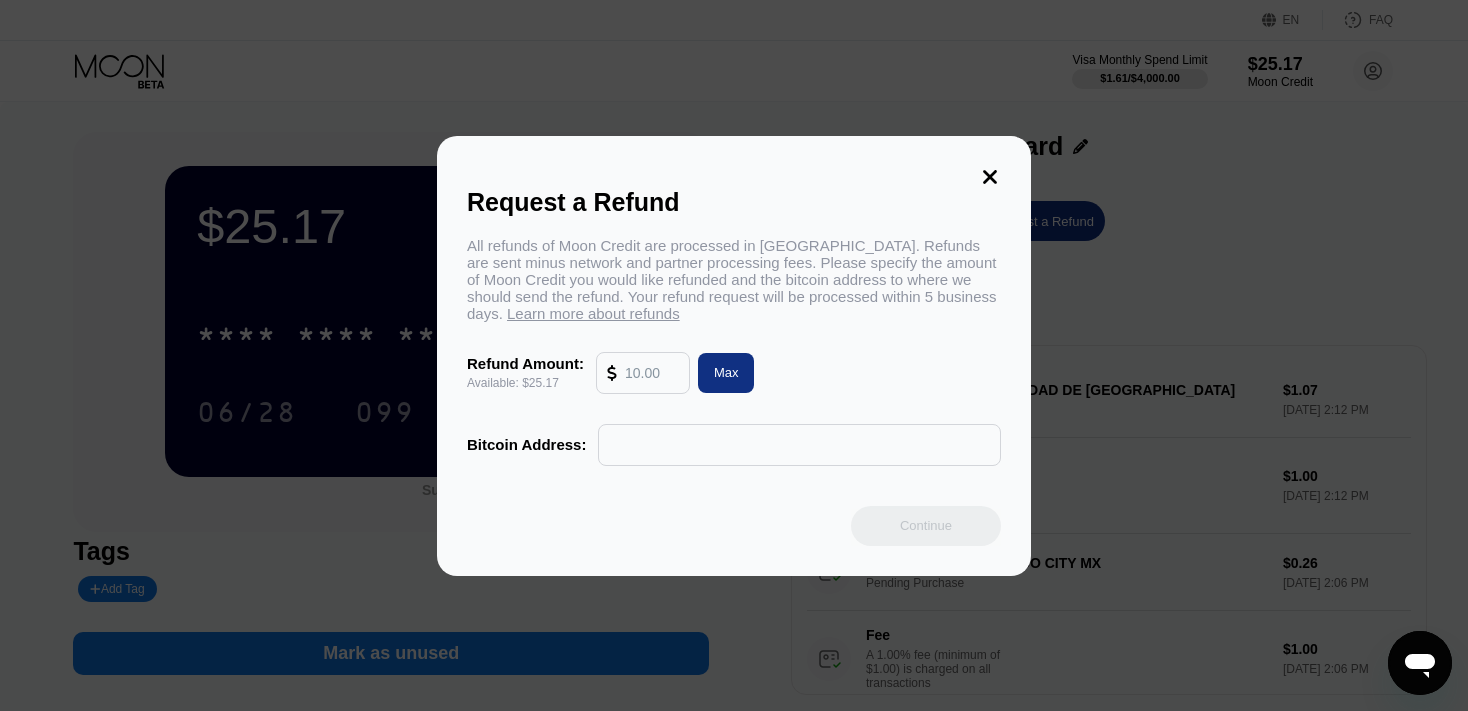 click at bounding box center [652, 373] 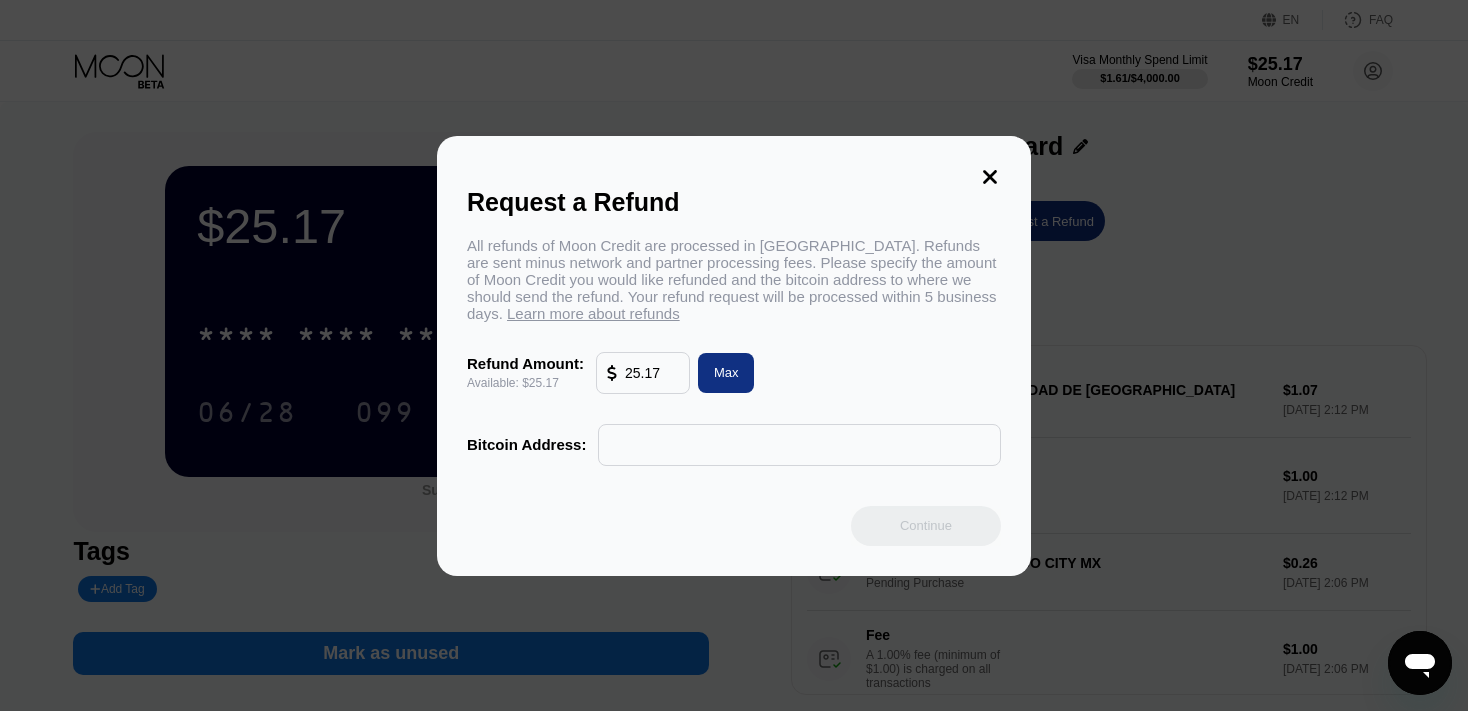 type on "25.17" 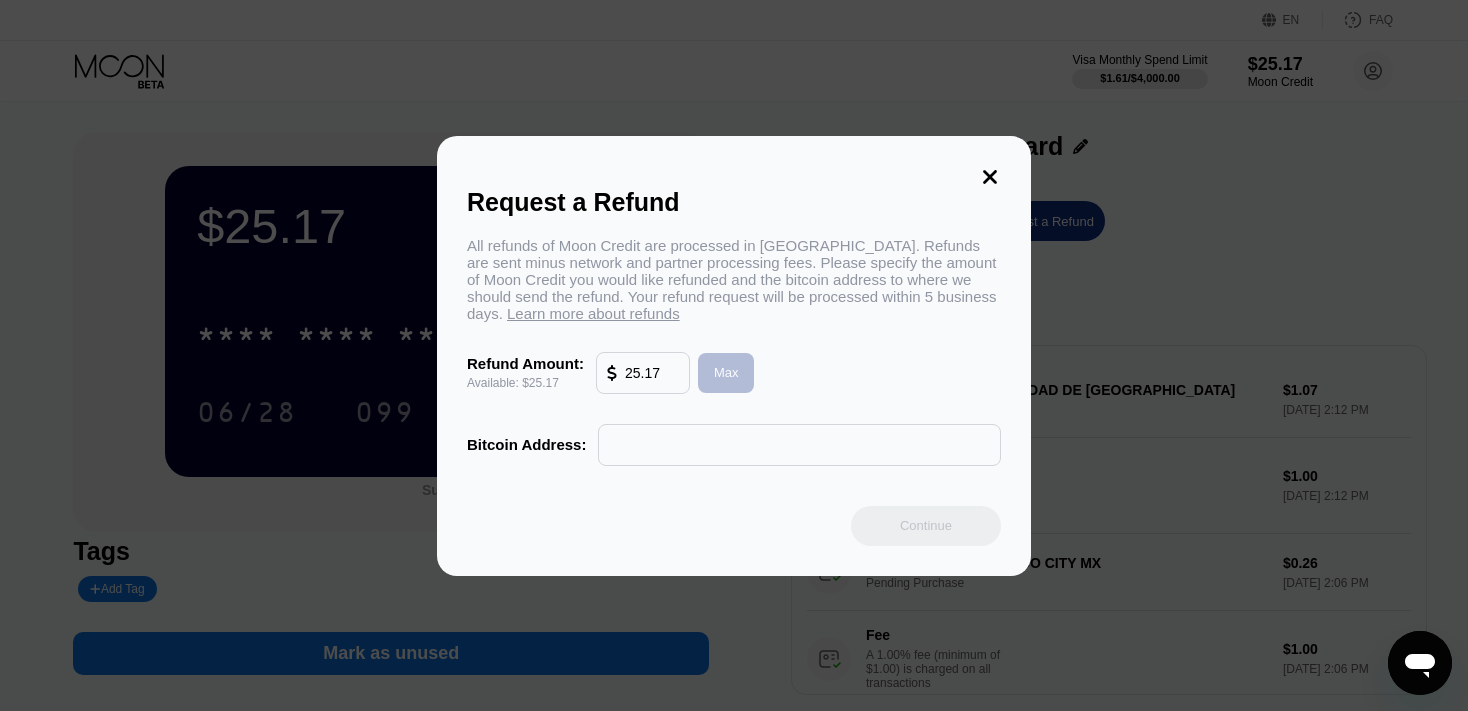 click on "Max" at bounding box center (726, 372) 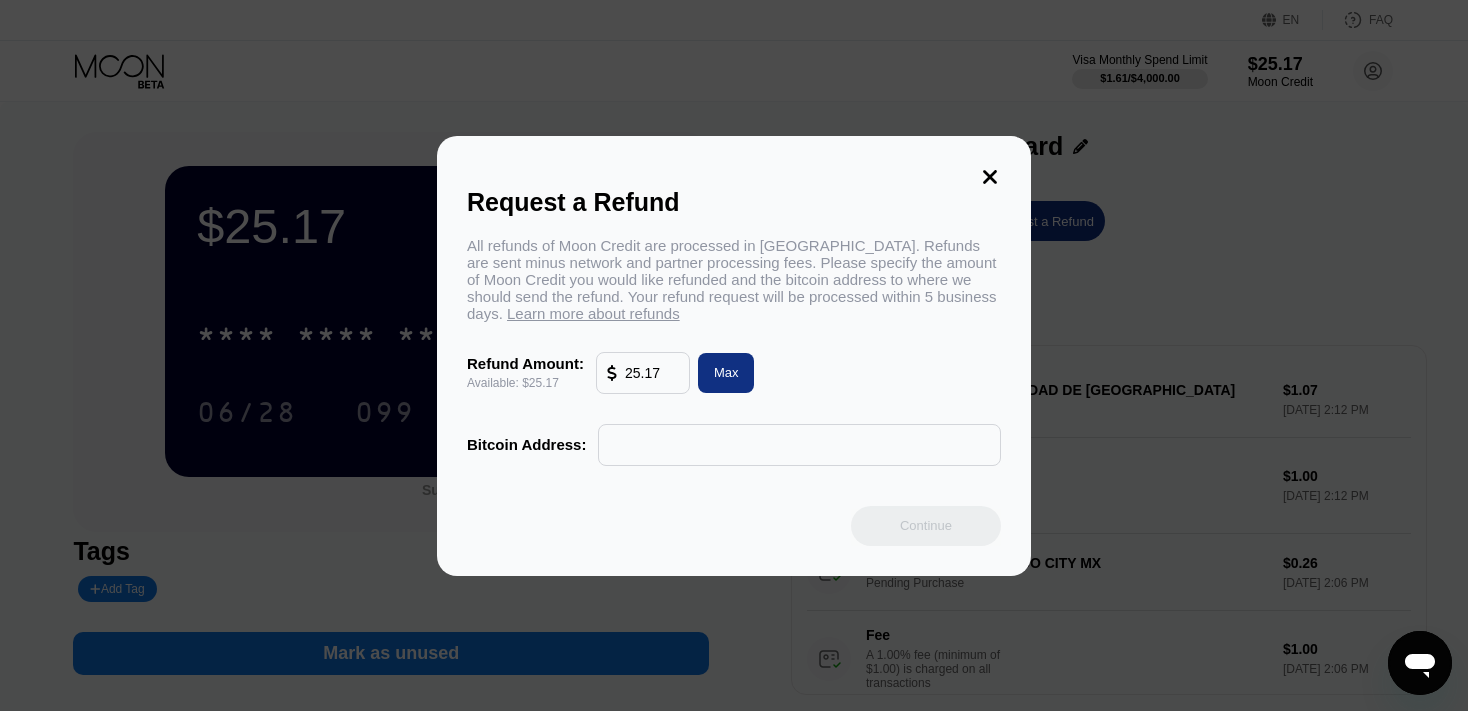 click at bounding box center [799, 445] 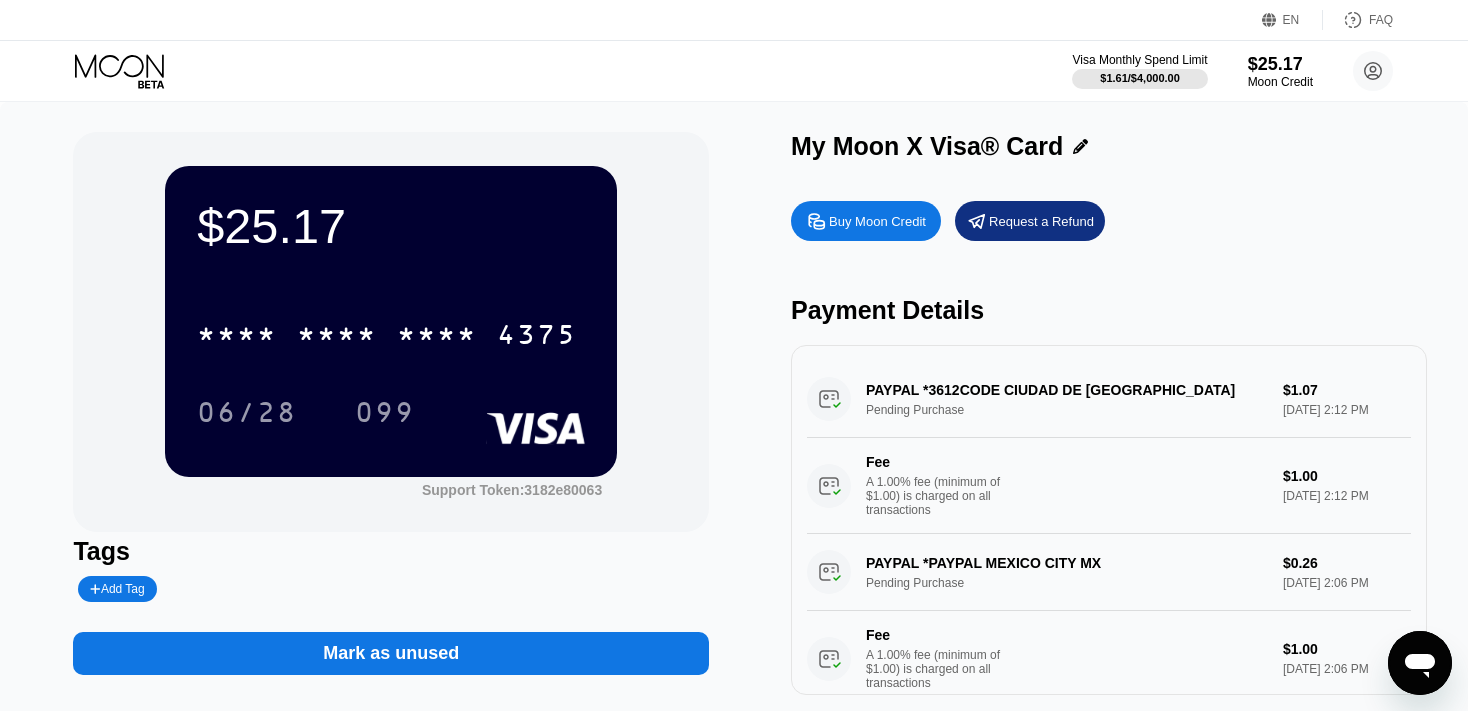 click on "Buy Moon Credit" at bounding box center (877, 221) 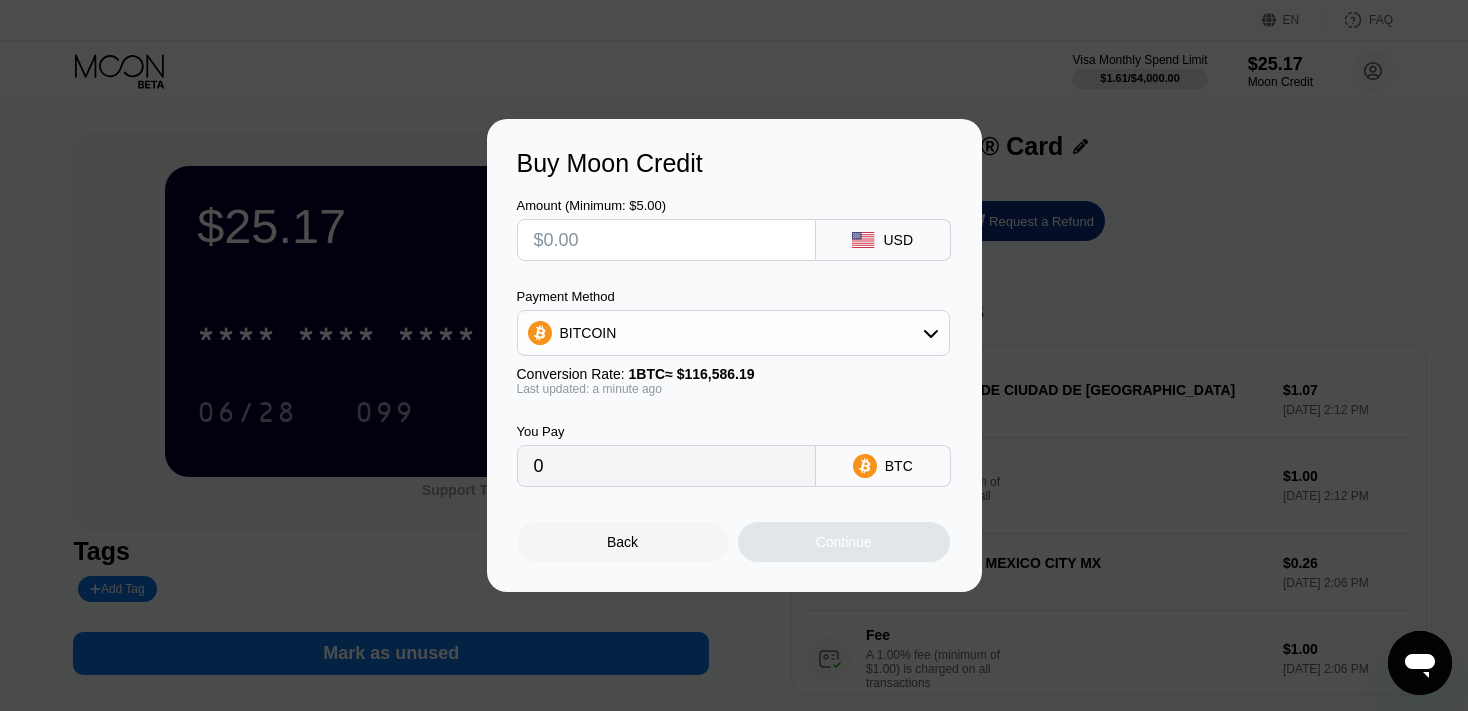 click on "Back" at bounding box center (623, 542) 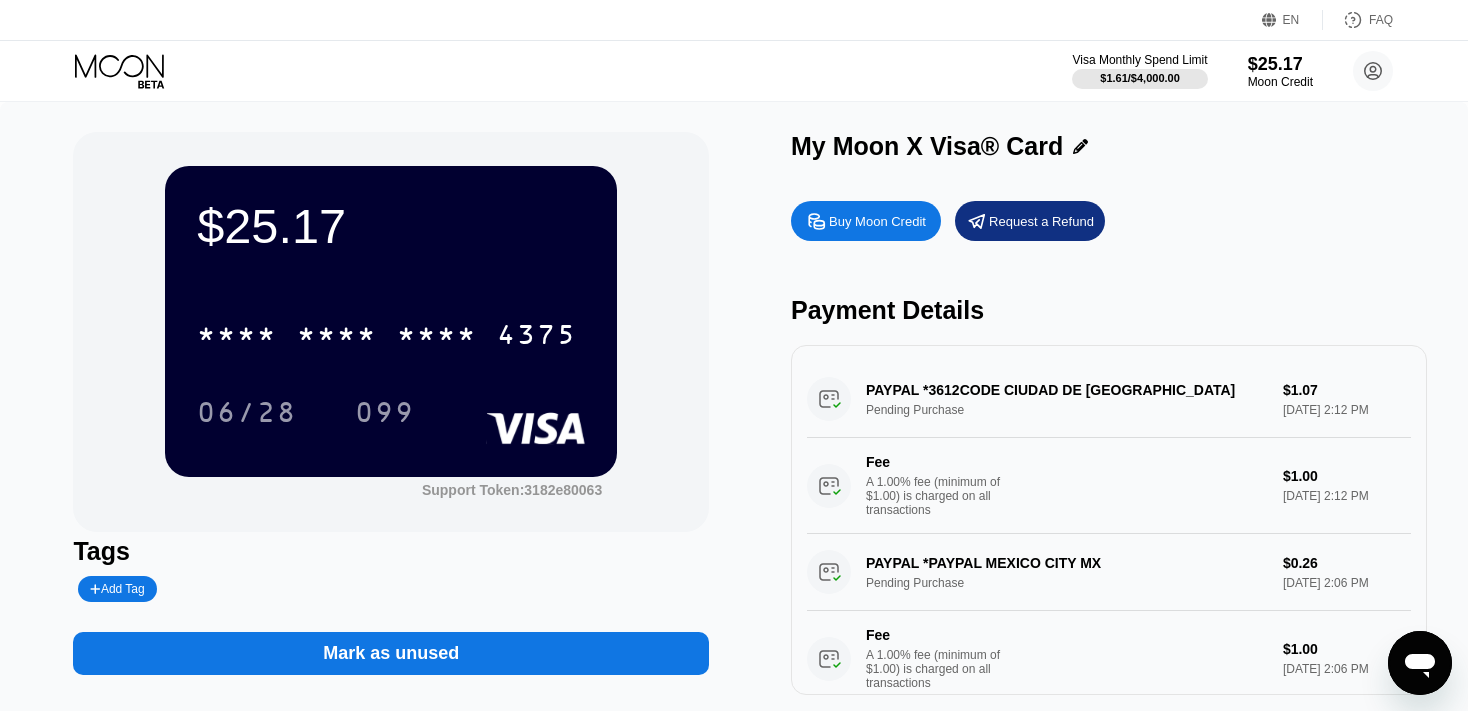 click 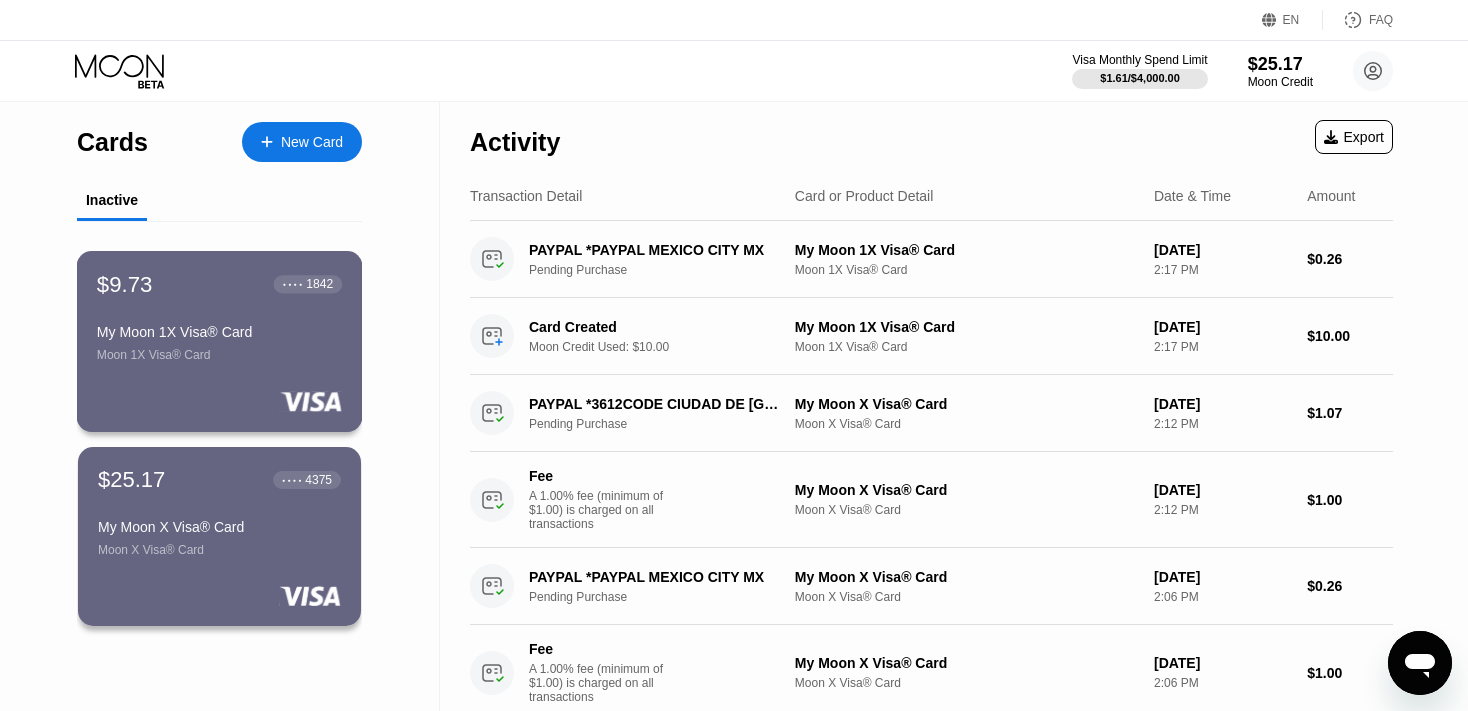 click on "Moon 1X Visa® Card" at bounding box center [219, 355] 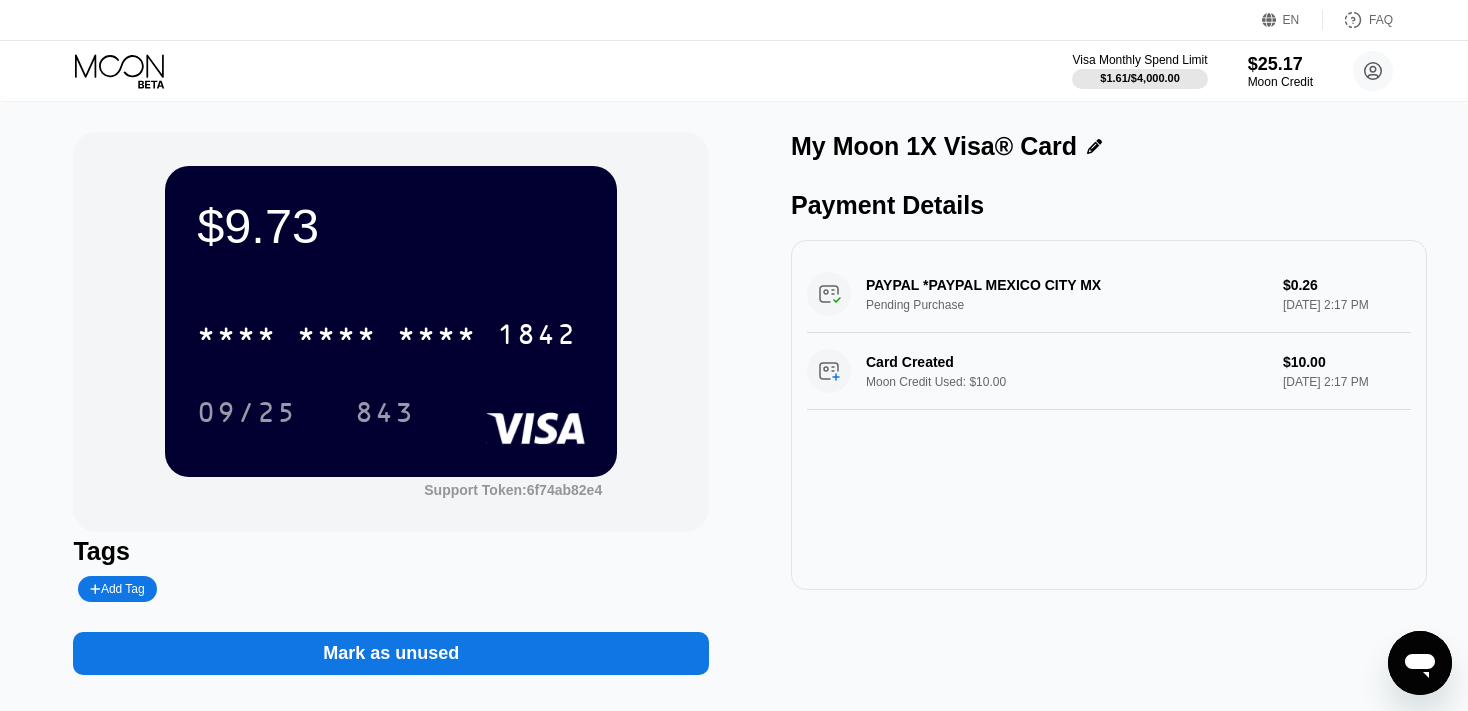 click on "Mark as unused" at bounding box center (391, 653) 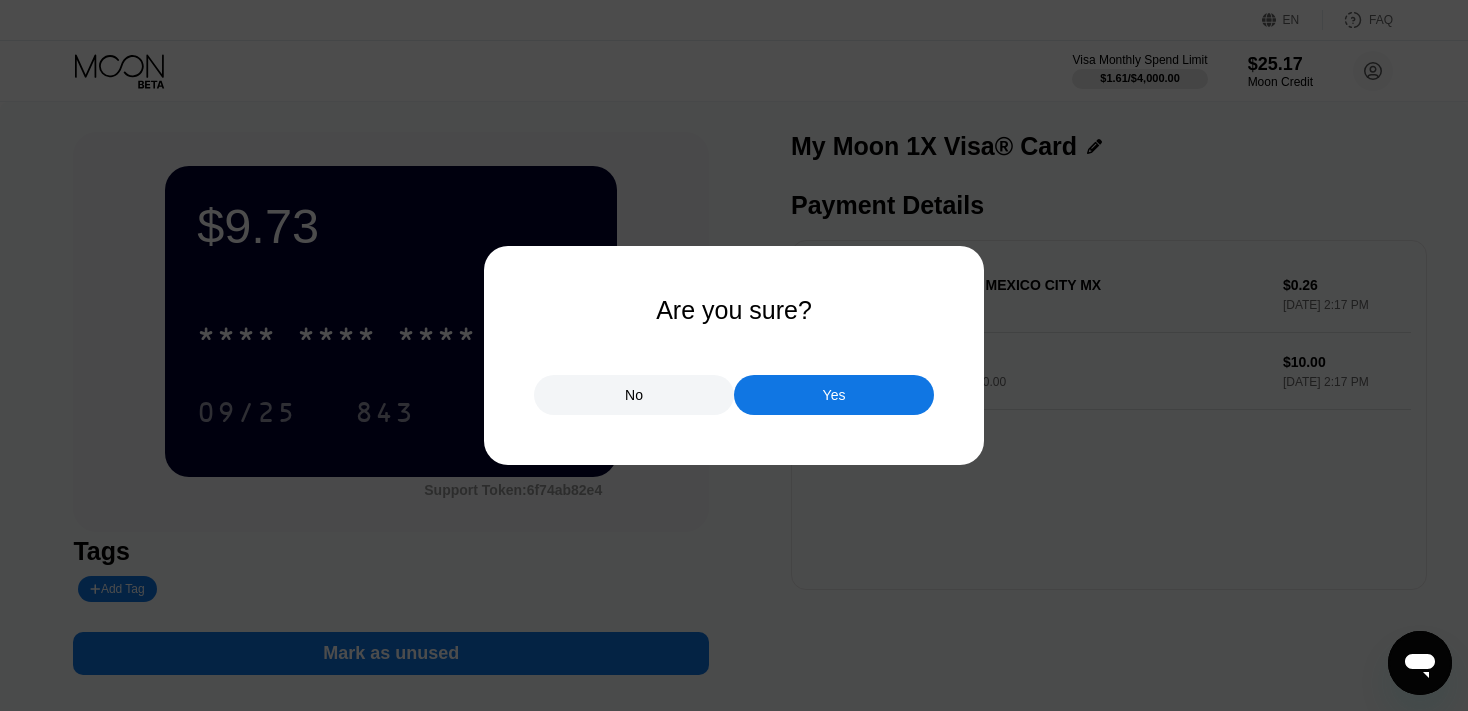 click on "Yes" at bounding box center [834, 395] 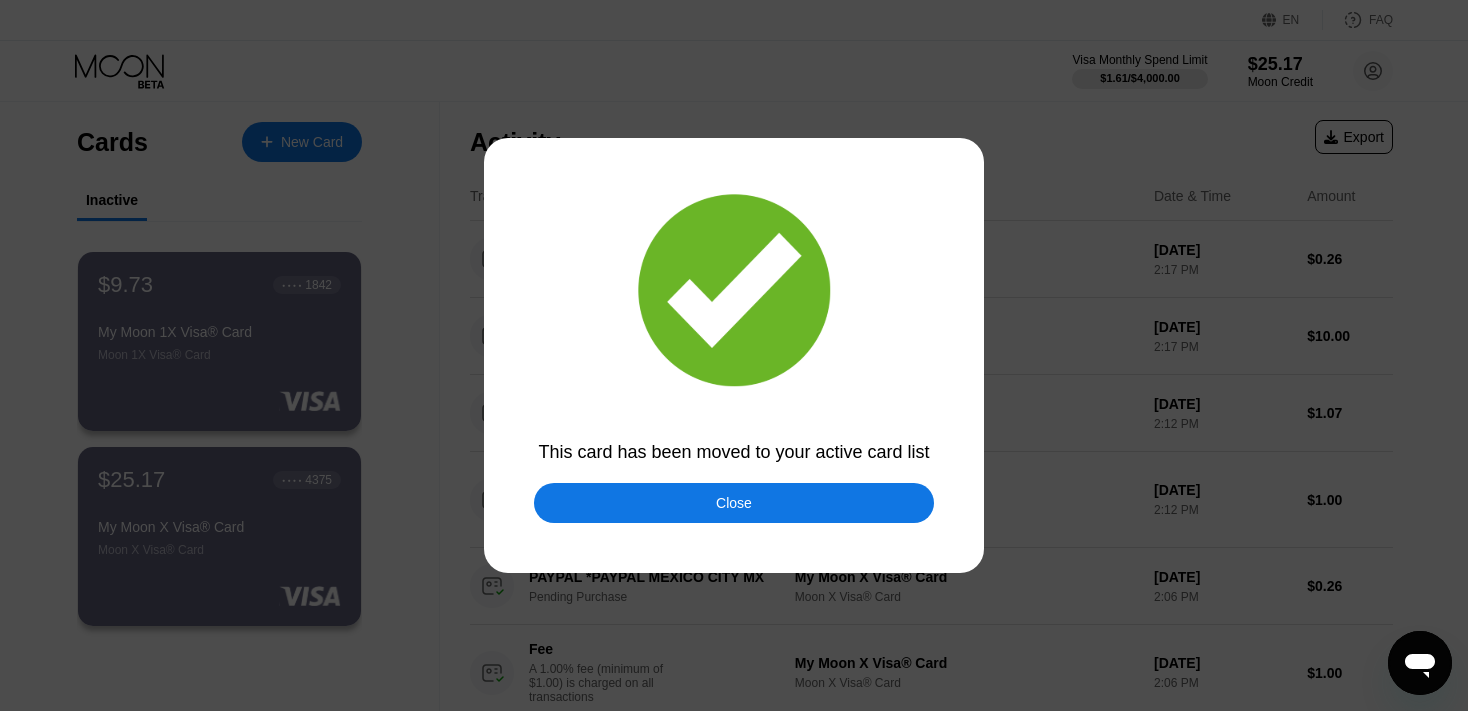click on "Close" at bounding box center (734, 503) 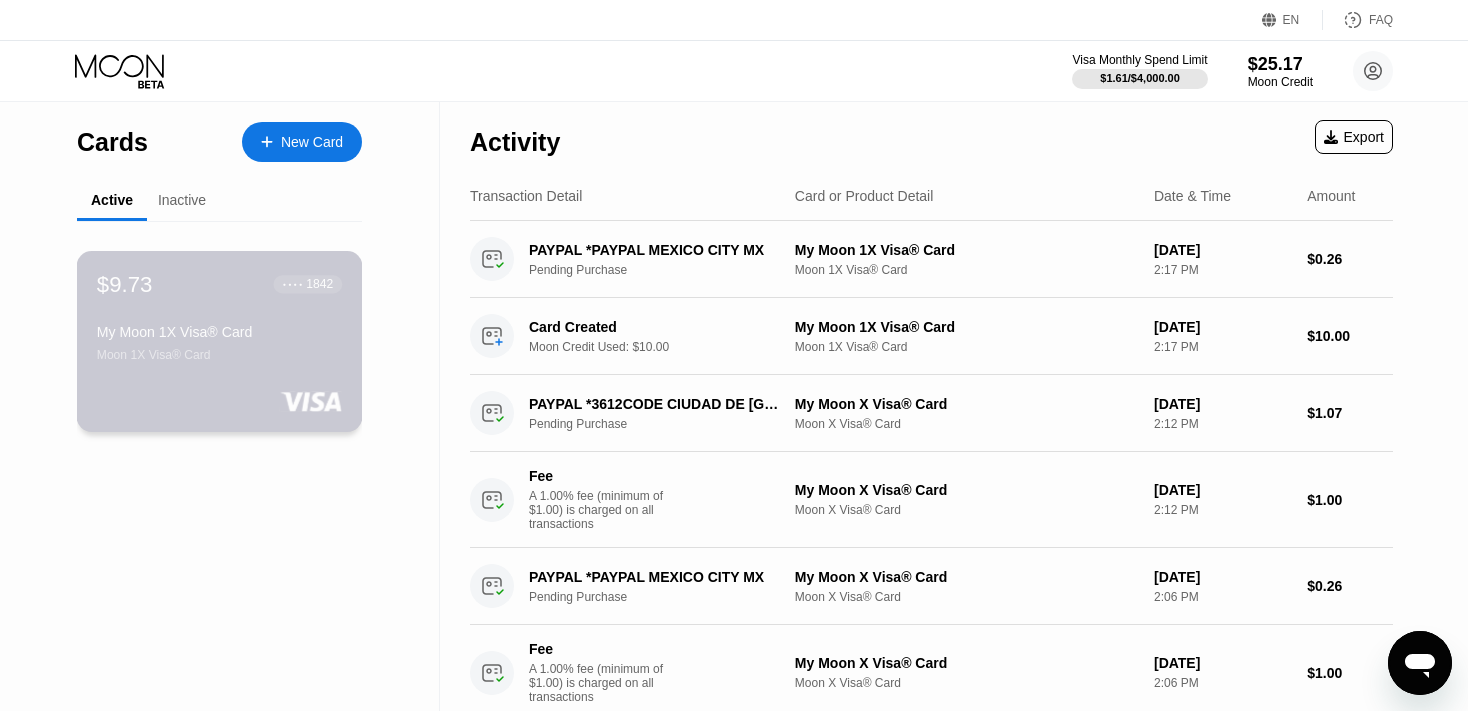click on "$9.73 ● ● ● ● 1842 My Moon 1X Visa® Card Moon 1X Visa® Card" at bounding box center [220, 341] 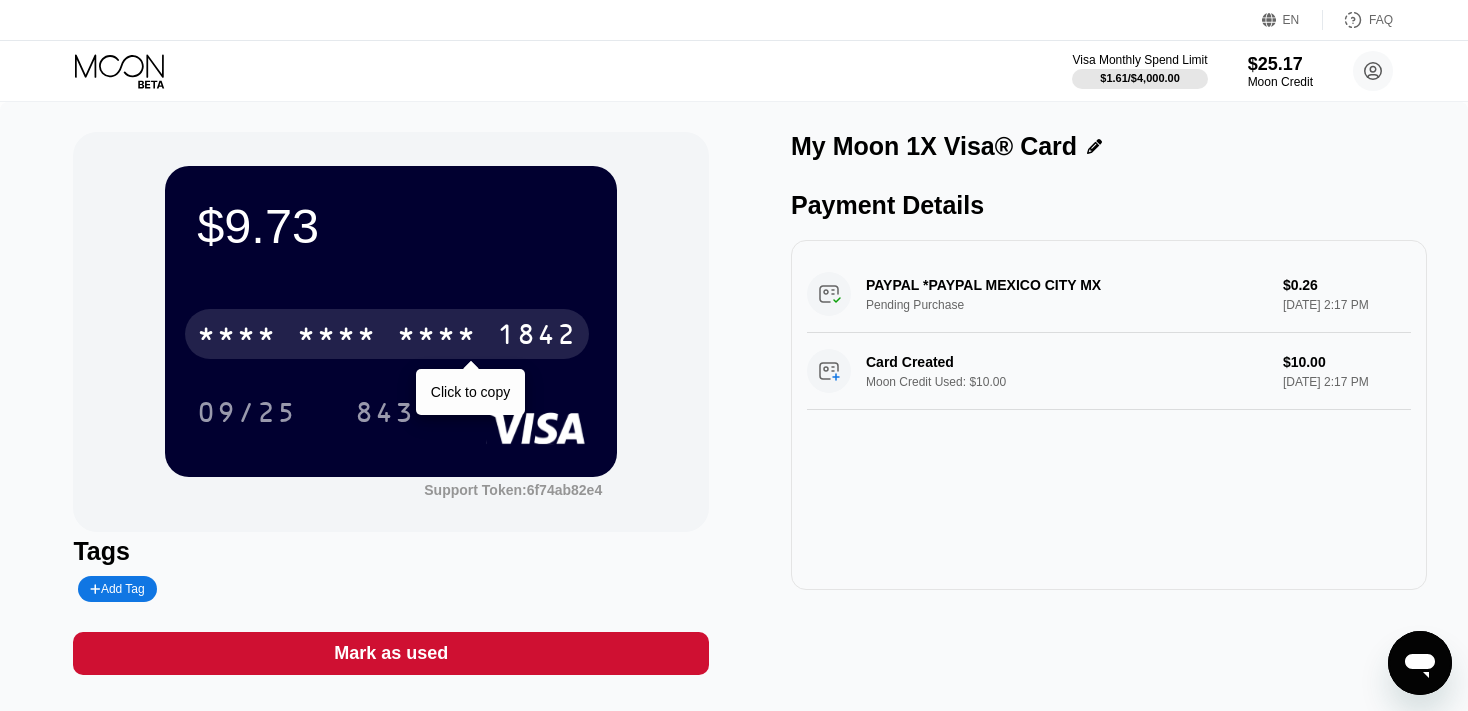 click on "* * * * * * * * * * * * 1842" at bounding box center (387, 334) 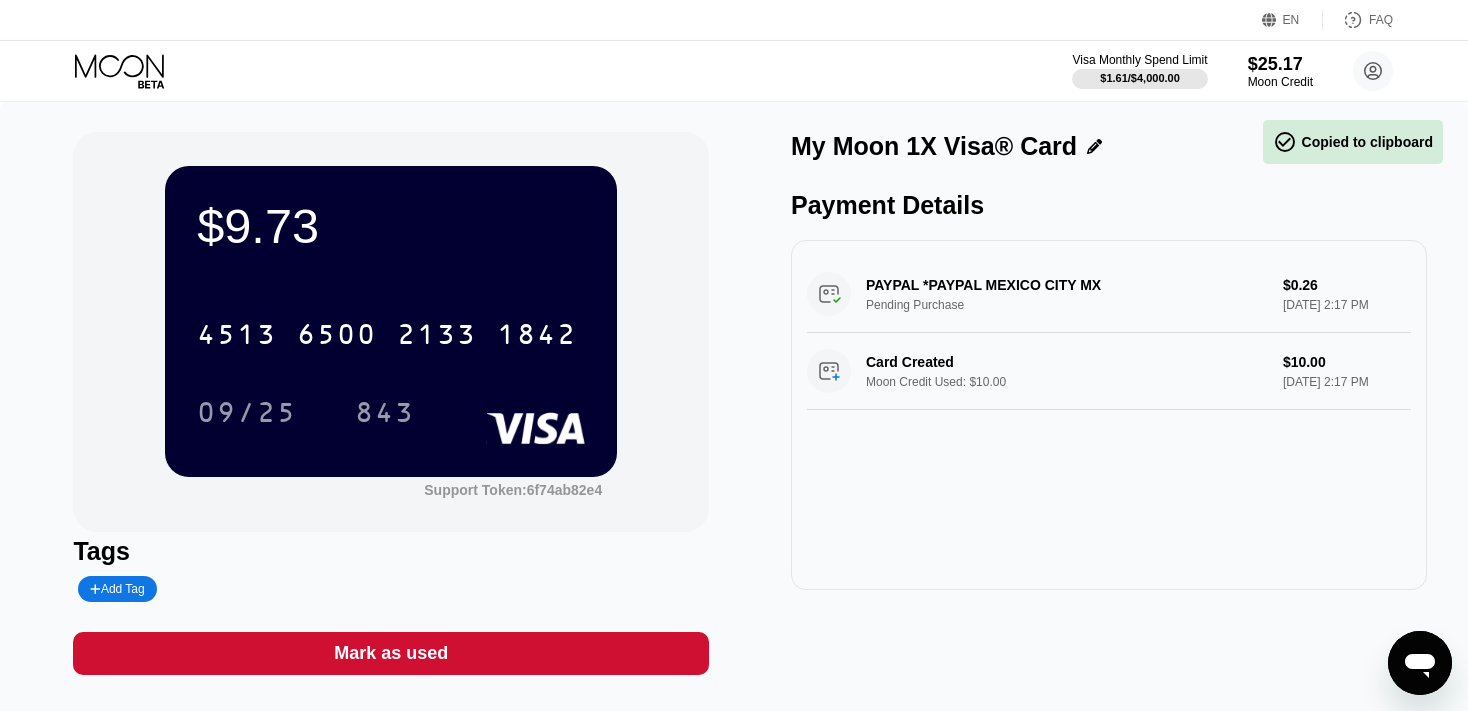 click on "PAYPAL *PAYPAL           MEXICO CITY  MX Pending Purchase $0.26 [DATE] 2:17 PM" at bounding box center [1109, 294] 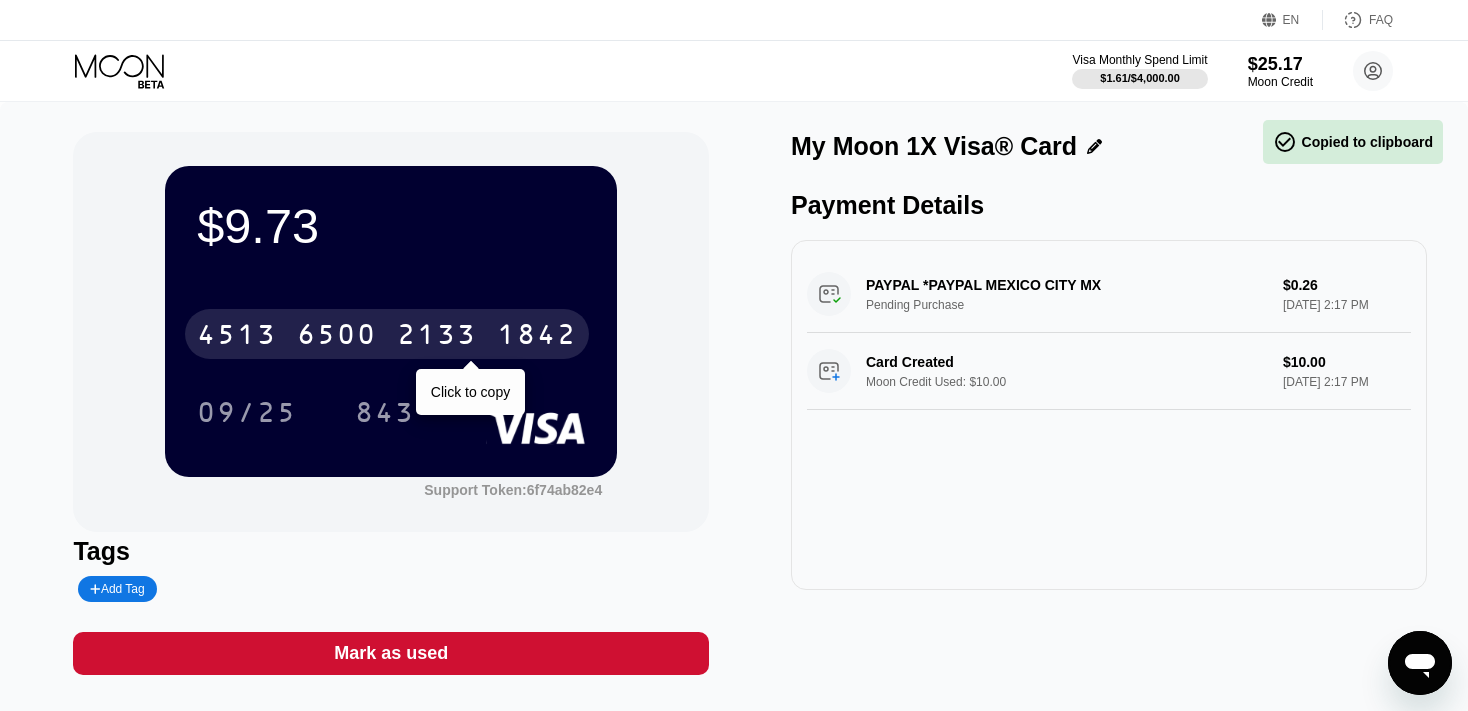 click on "4513 6500 2133 1842" at bounding box center [387, 334] 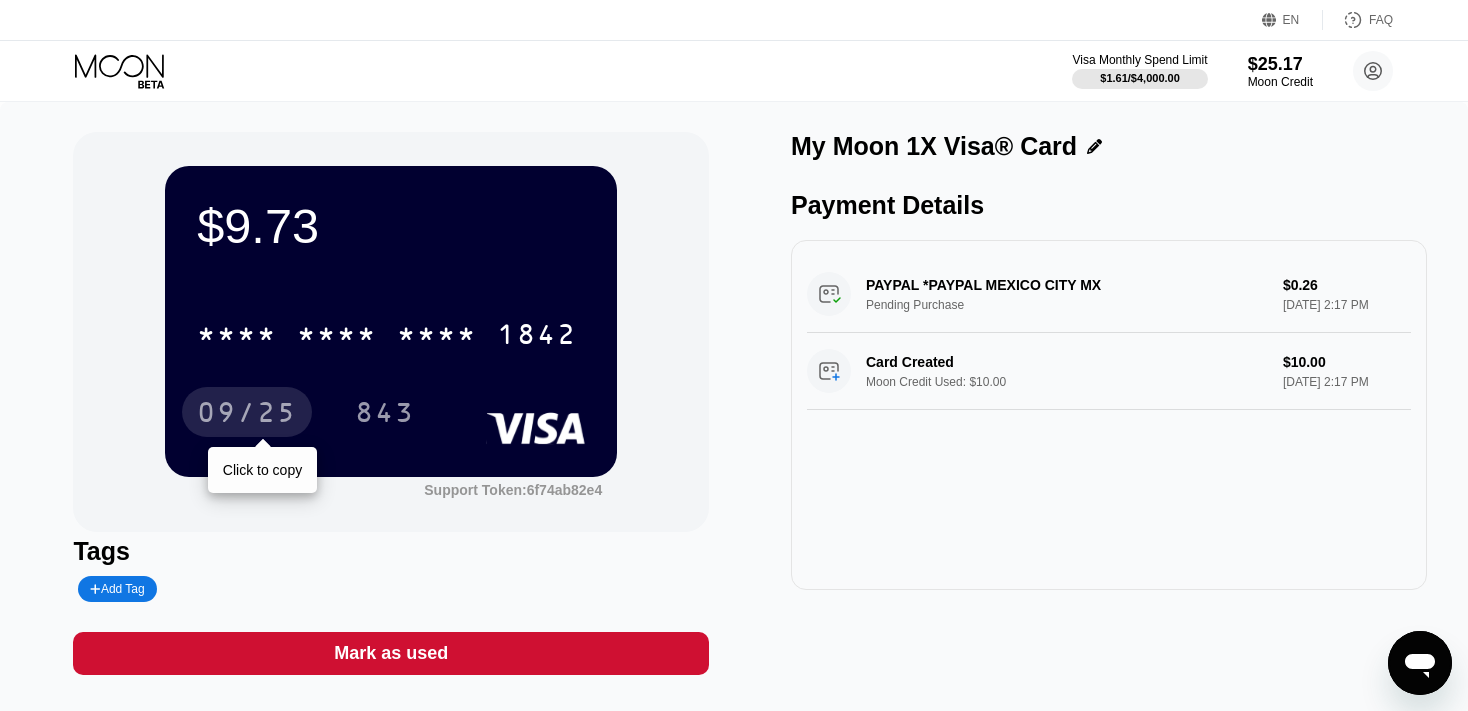 click on "09/25" at bounding box center [247, 415] 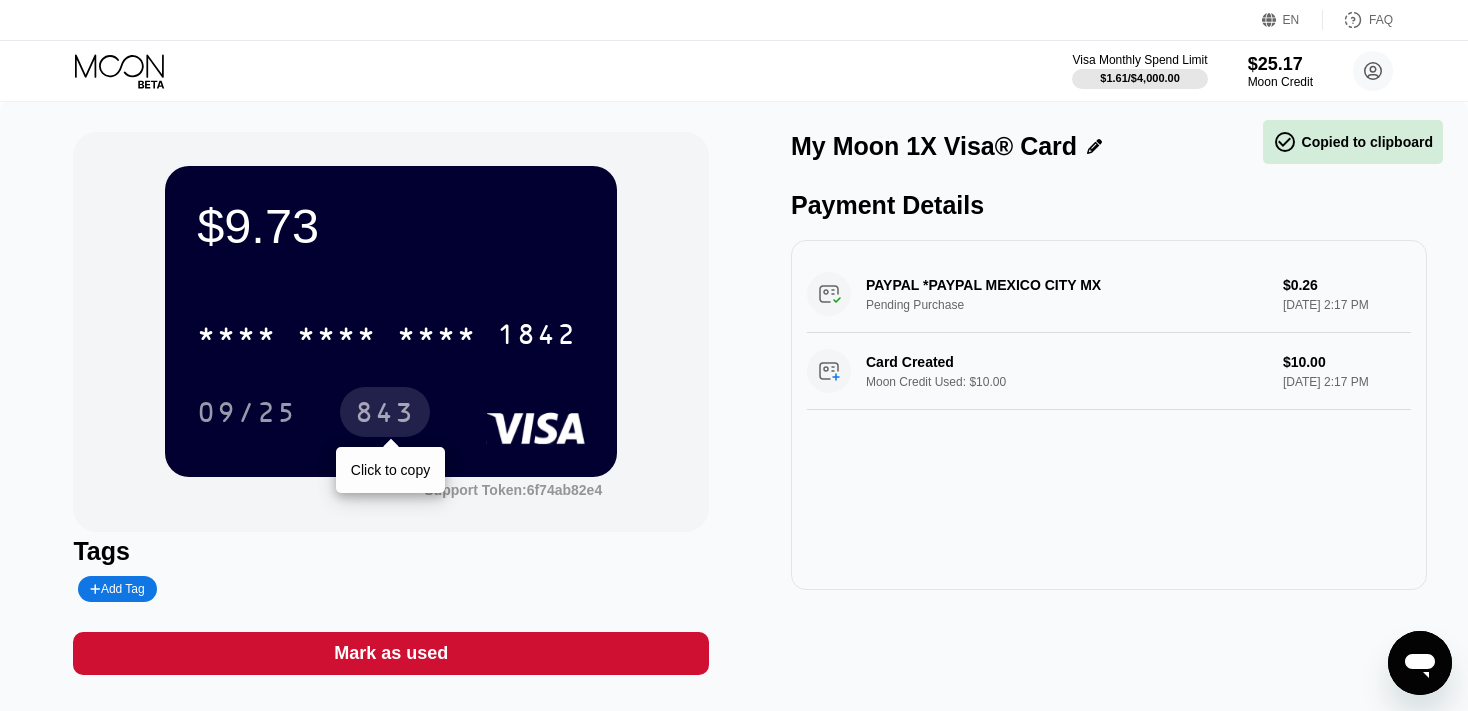 click on "843" at bounding box center (385, 415) 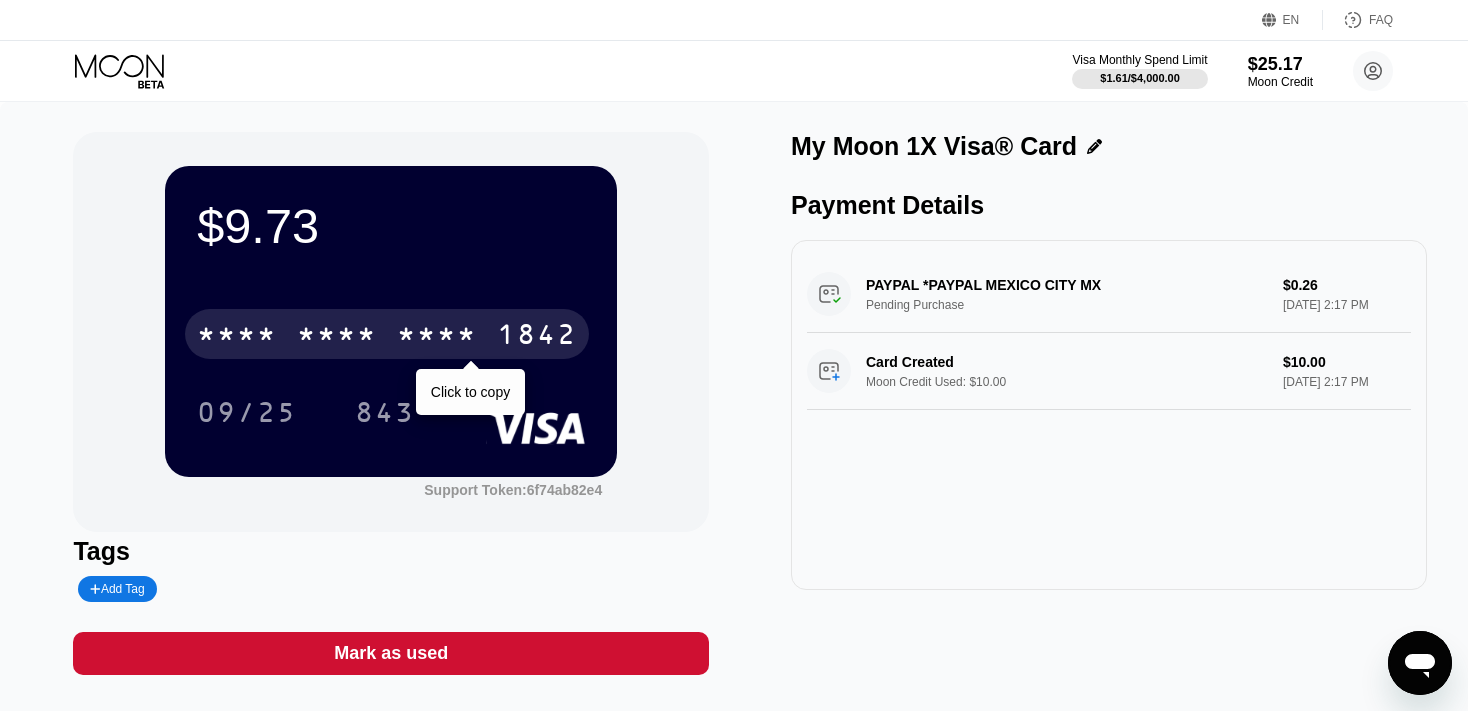 click on "* * * * * * * * * * * * 1842" at bounding box center (387, 334) 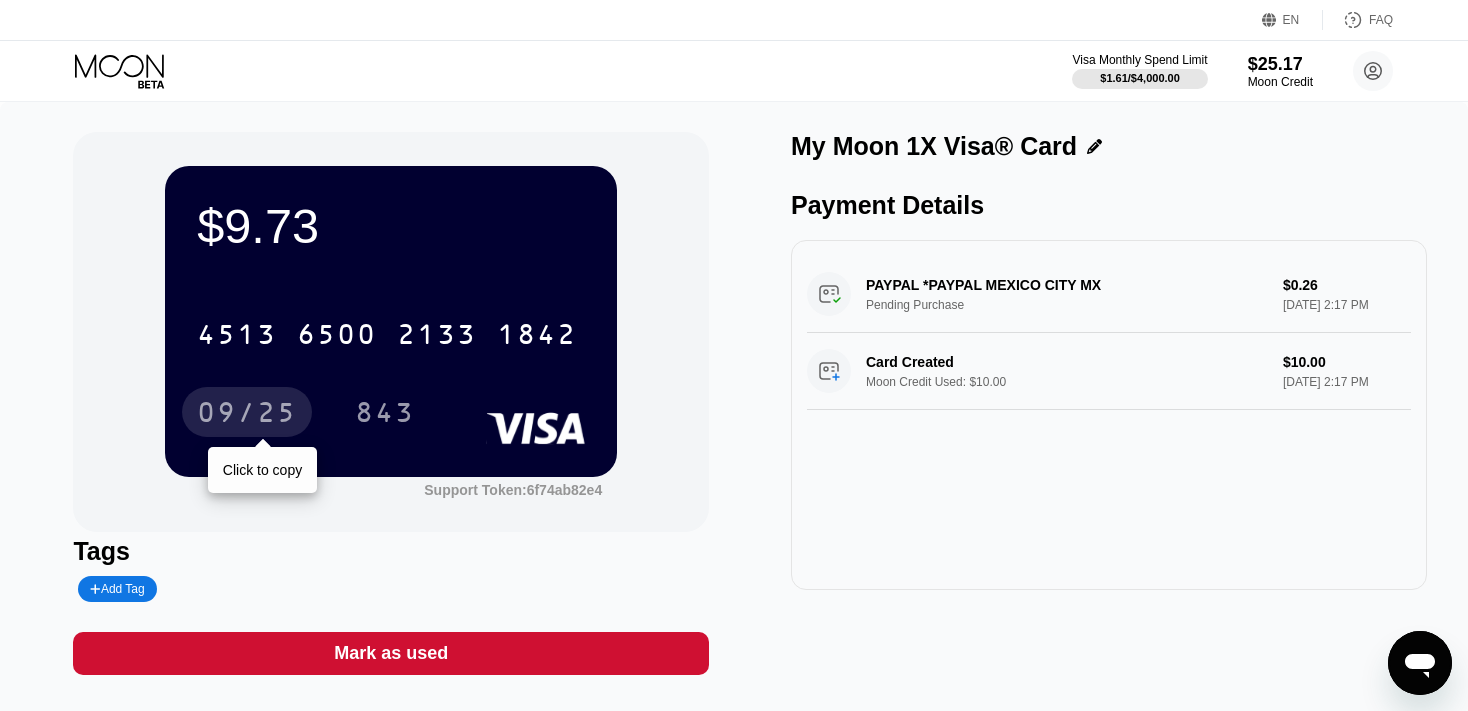 click on "09/25" at bounding box center [247, 415] 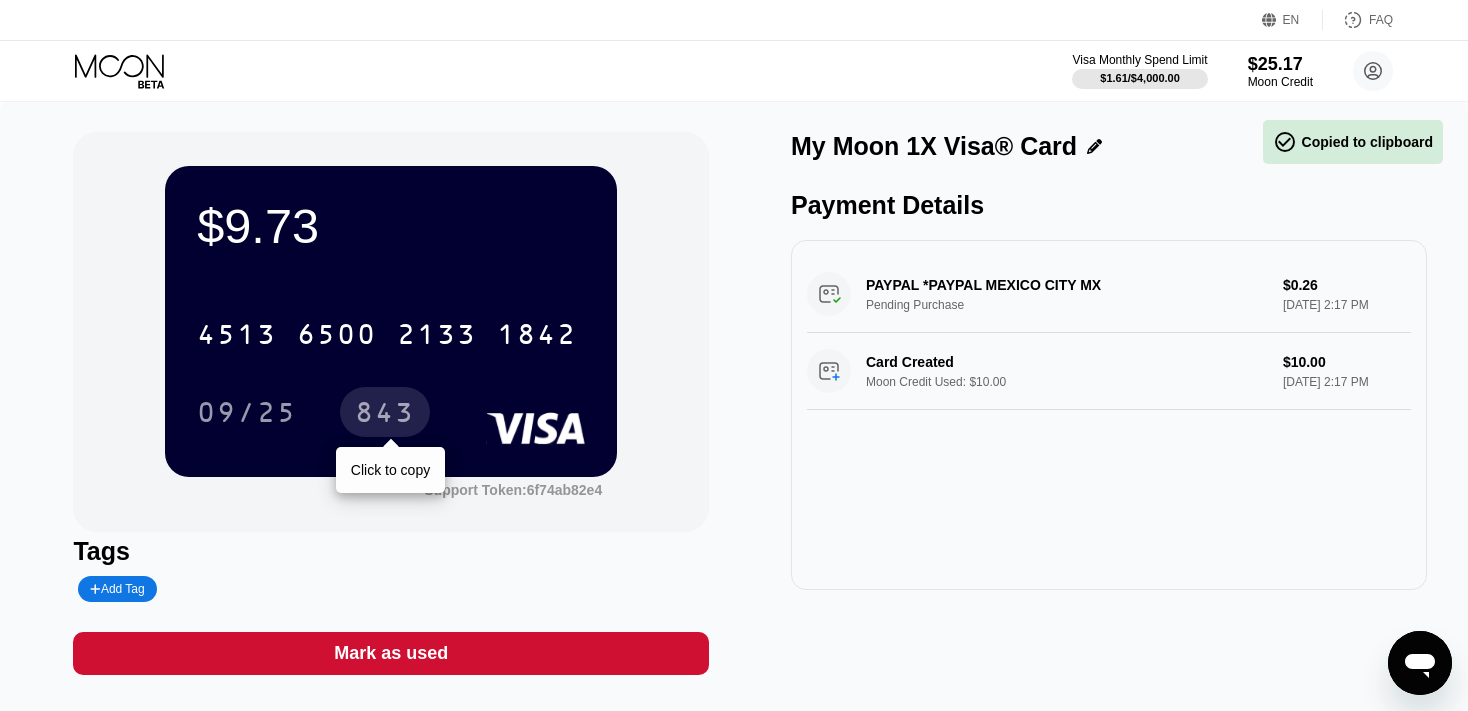 click on "843" at bounding box center (385, 415) 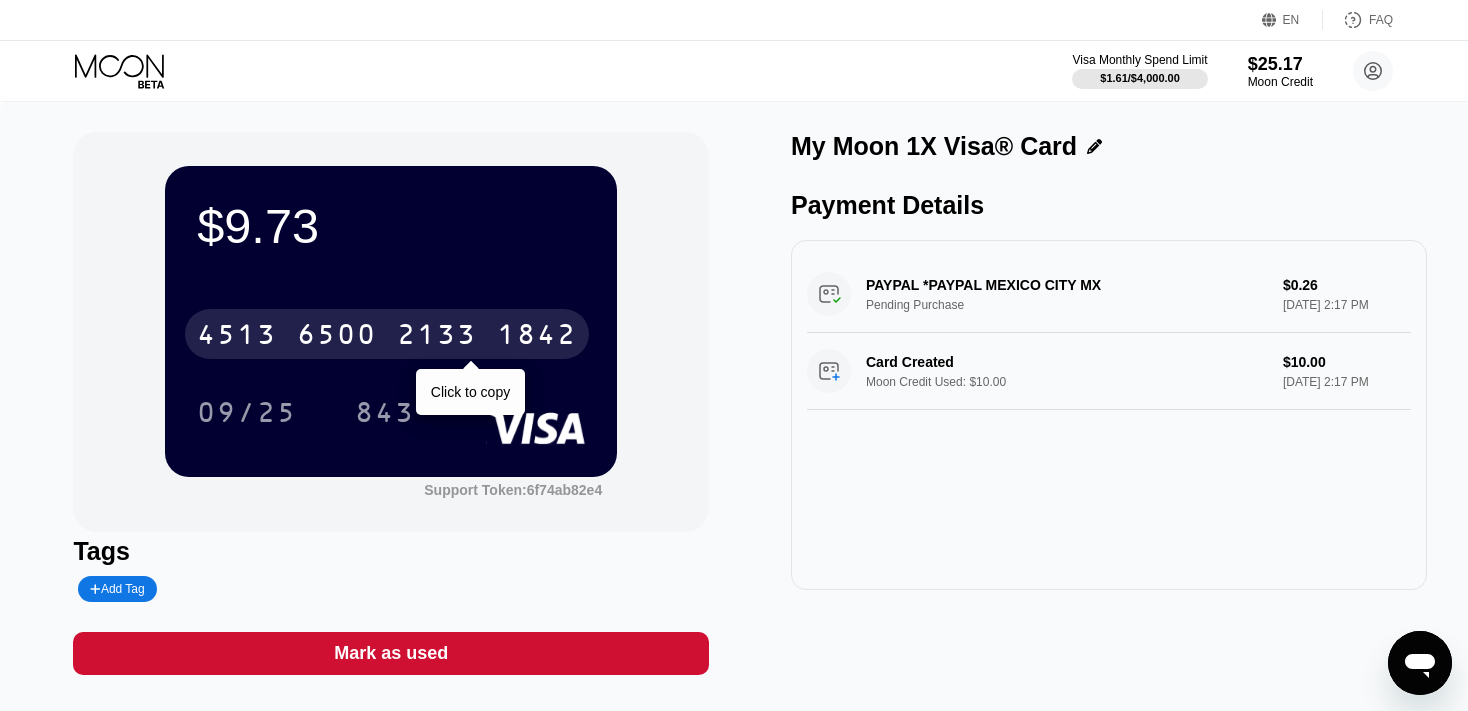 click on "2133" at bounding box center (437, 337) 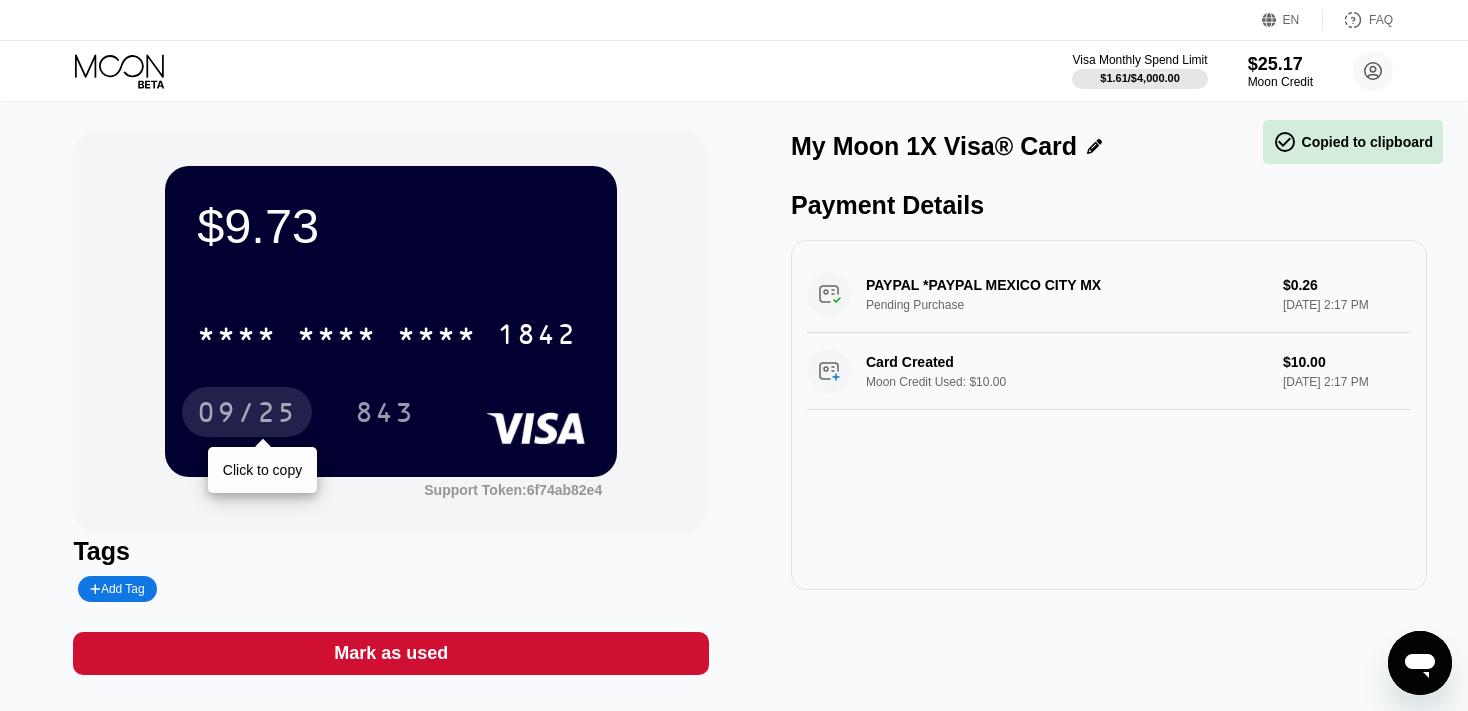 click on "09/25" at bounding box center [247, 415] 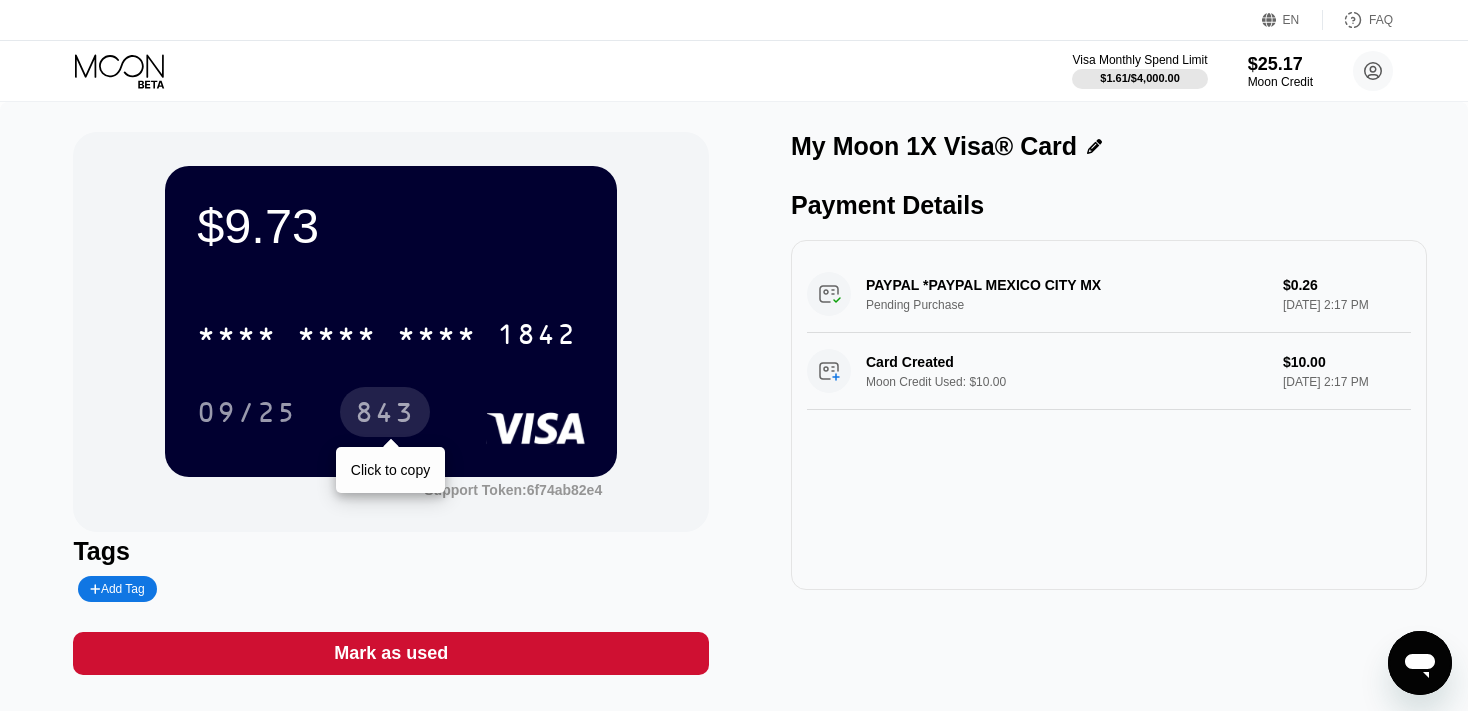 click on "843" at bounding box center [385, 415] 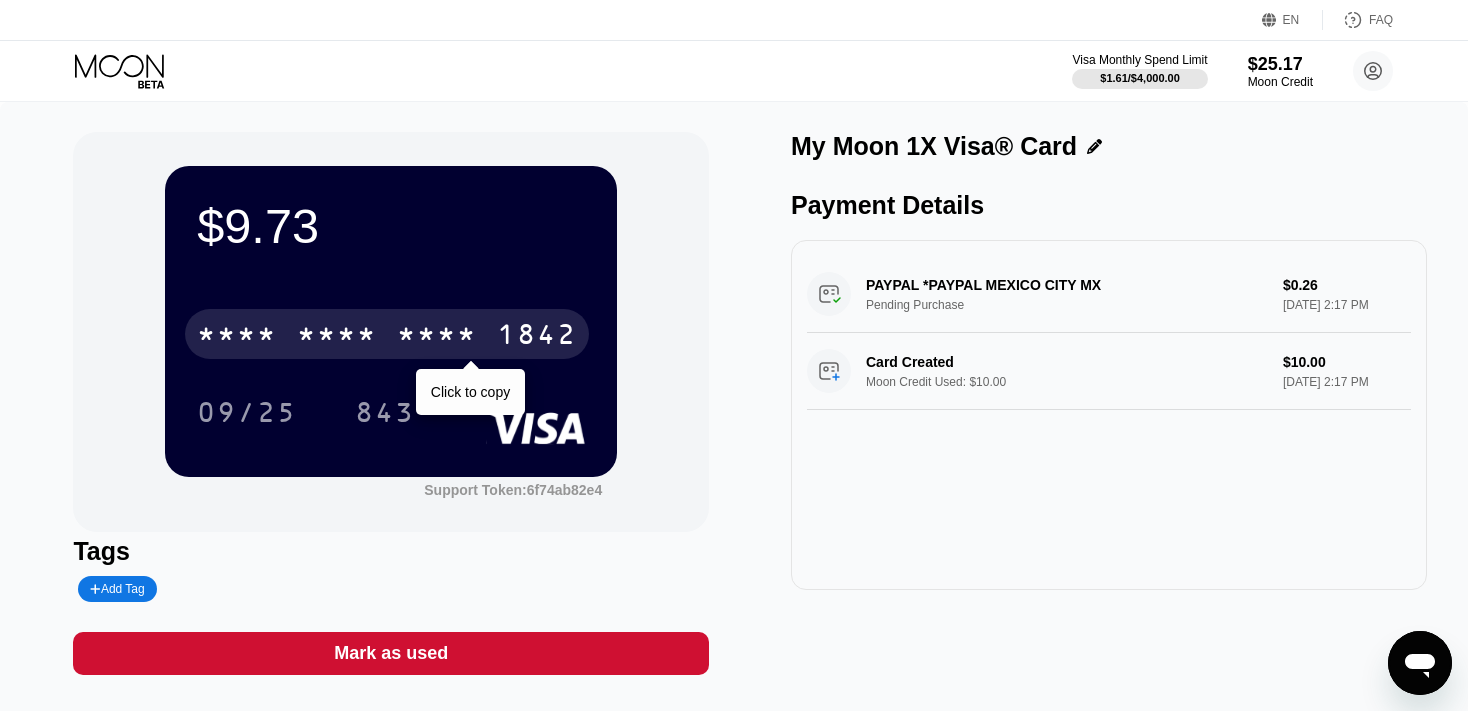 click on "1842" at bounding box center (537, 337) 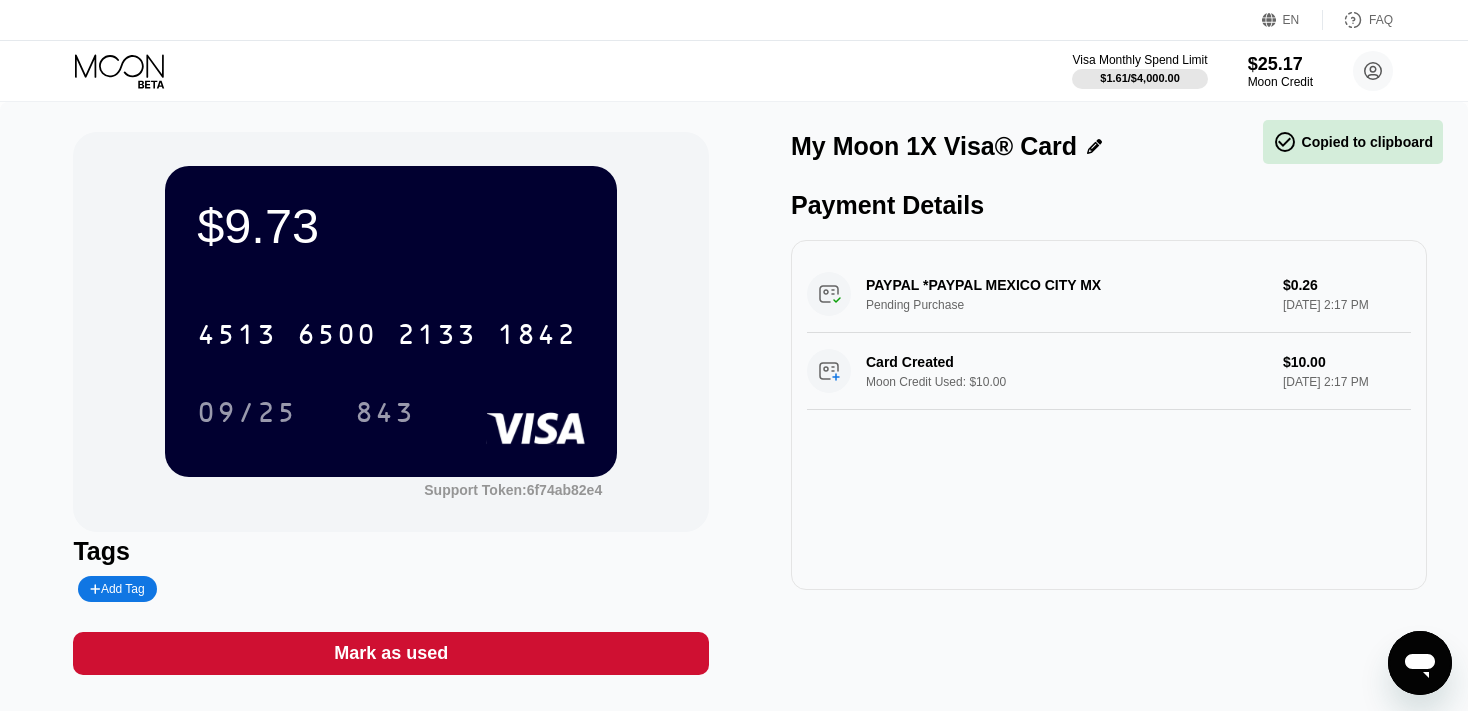 click on "4513 6500 2133 1842" at bounding box center [391, 328] 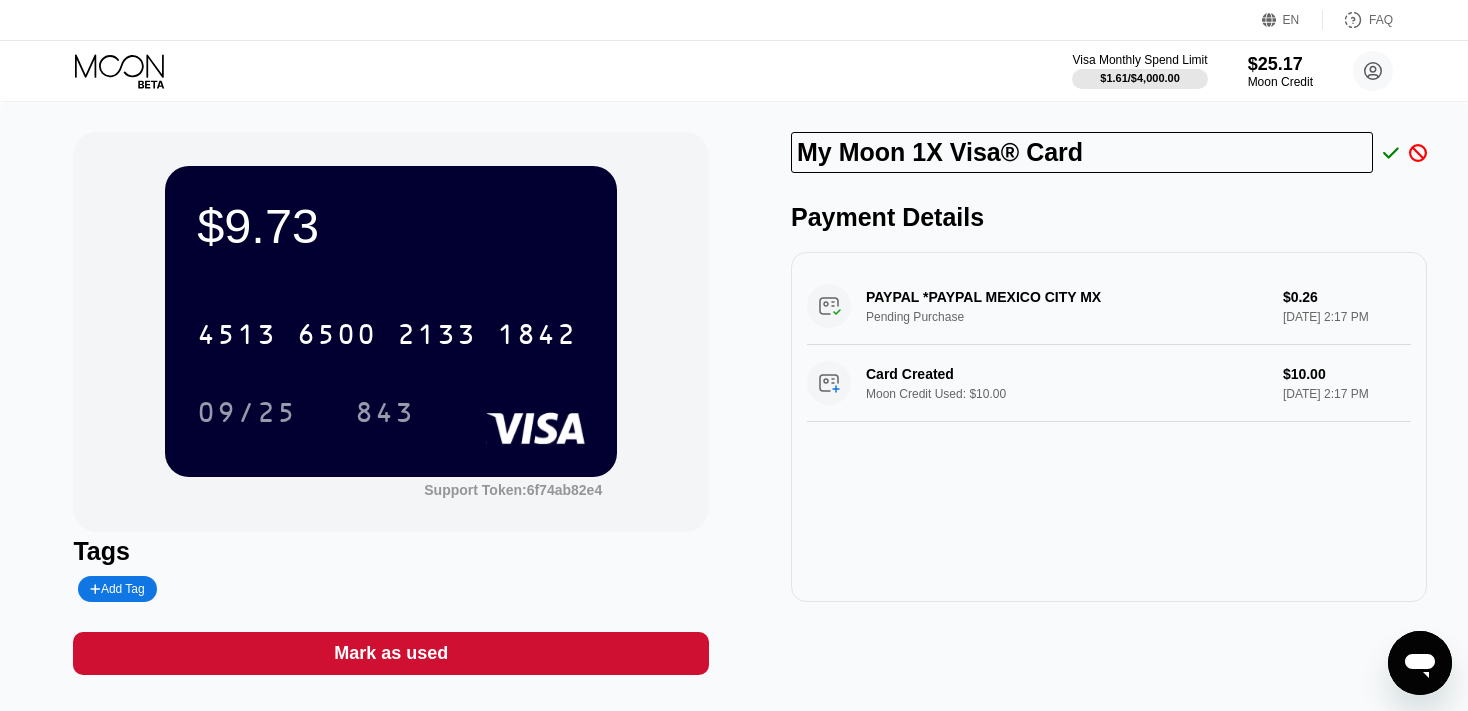 click on "Payment Details PAYPAL *PAYPAL           MEXICO CITY  MX Pending Purchase $0.26 Jul 11, 2025 2:17 PM Card Created Moon Credit Used: $10.00 $10.00 Jul 11, 2025 2:17 PM" at bounding box center (1109, 402) 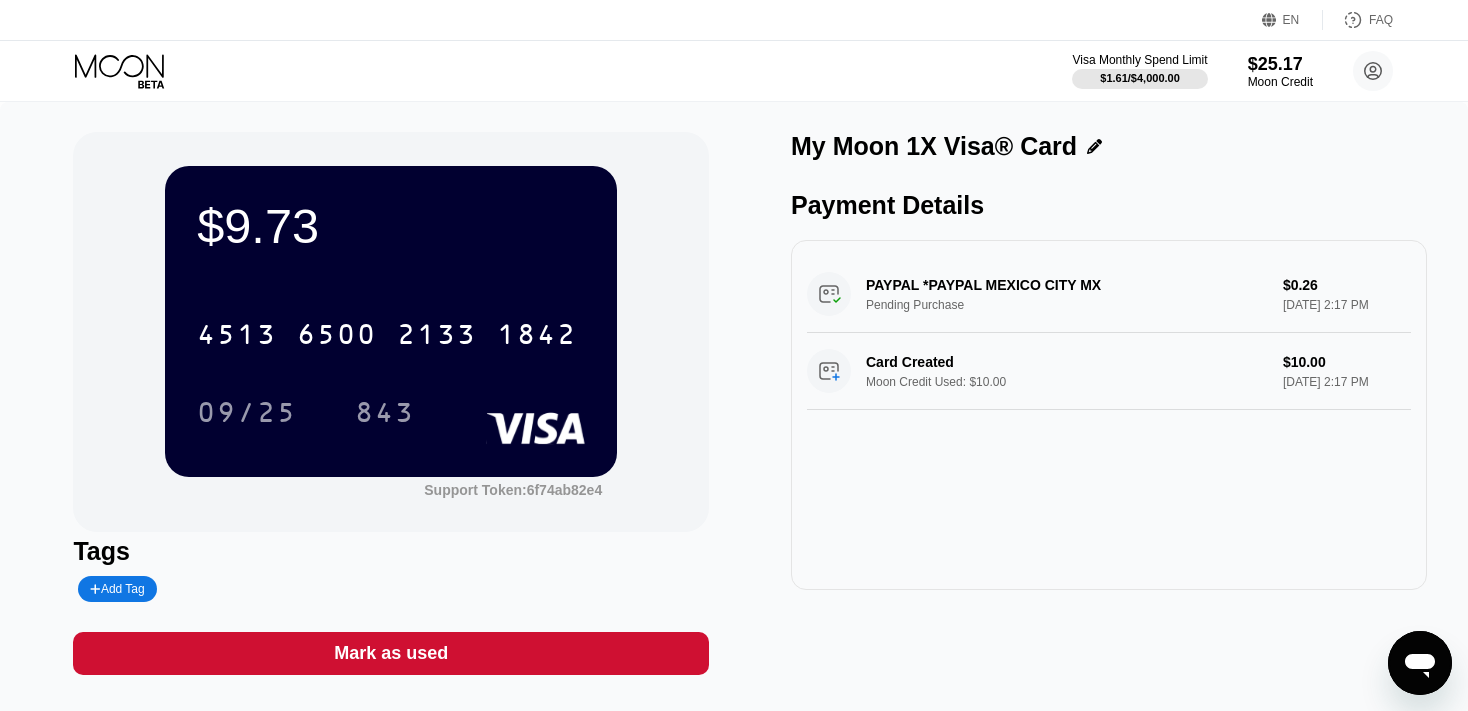click on "PAYPAL *PAYPAL           MEXICO CITY  MX Pending Purchase $0.26 Jul 11, 2025 2:17 PM Card Created Moon Credit Used: $10.00 $10.00 Jul 11, 2025 2:17 PM" at bounding box center [1109, 415] 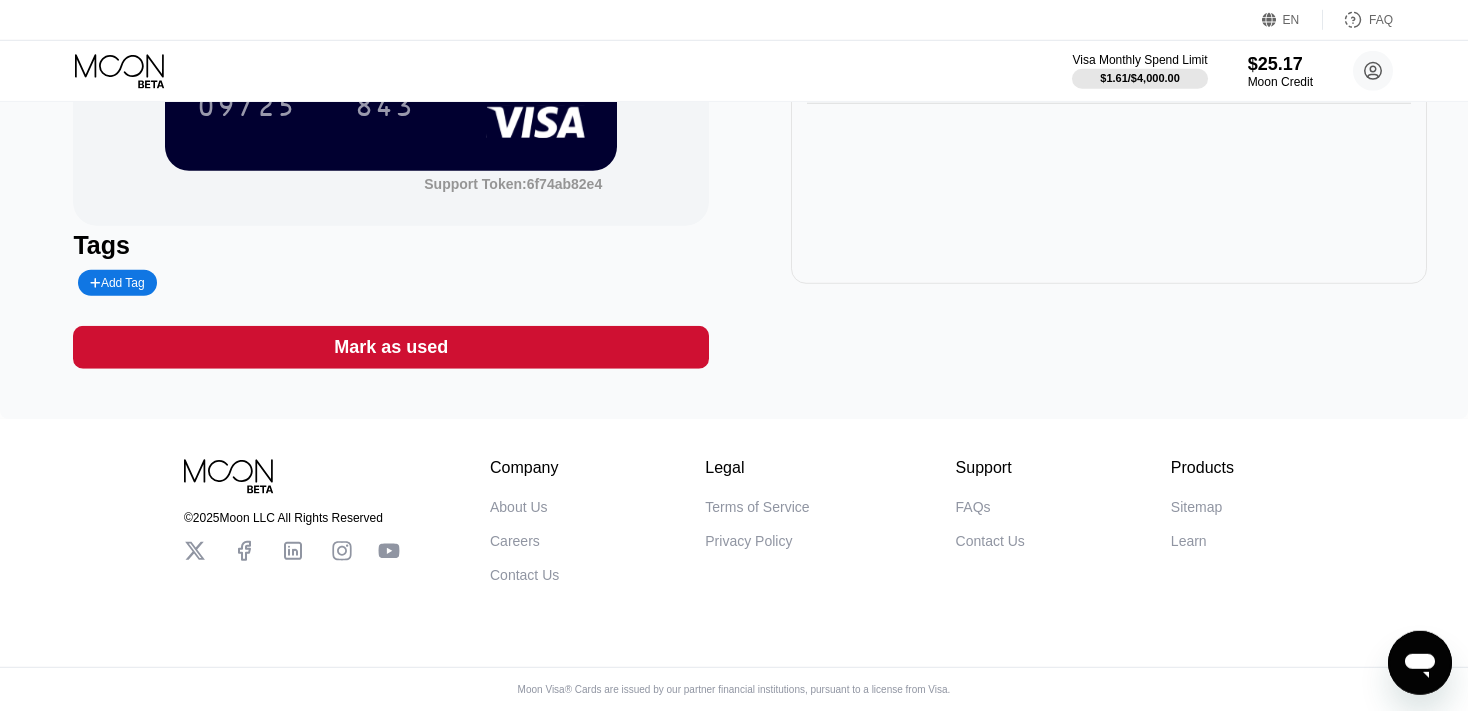 scroll, scrollTop: 316, scrollLeft: 0, axis: vertical 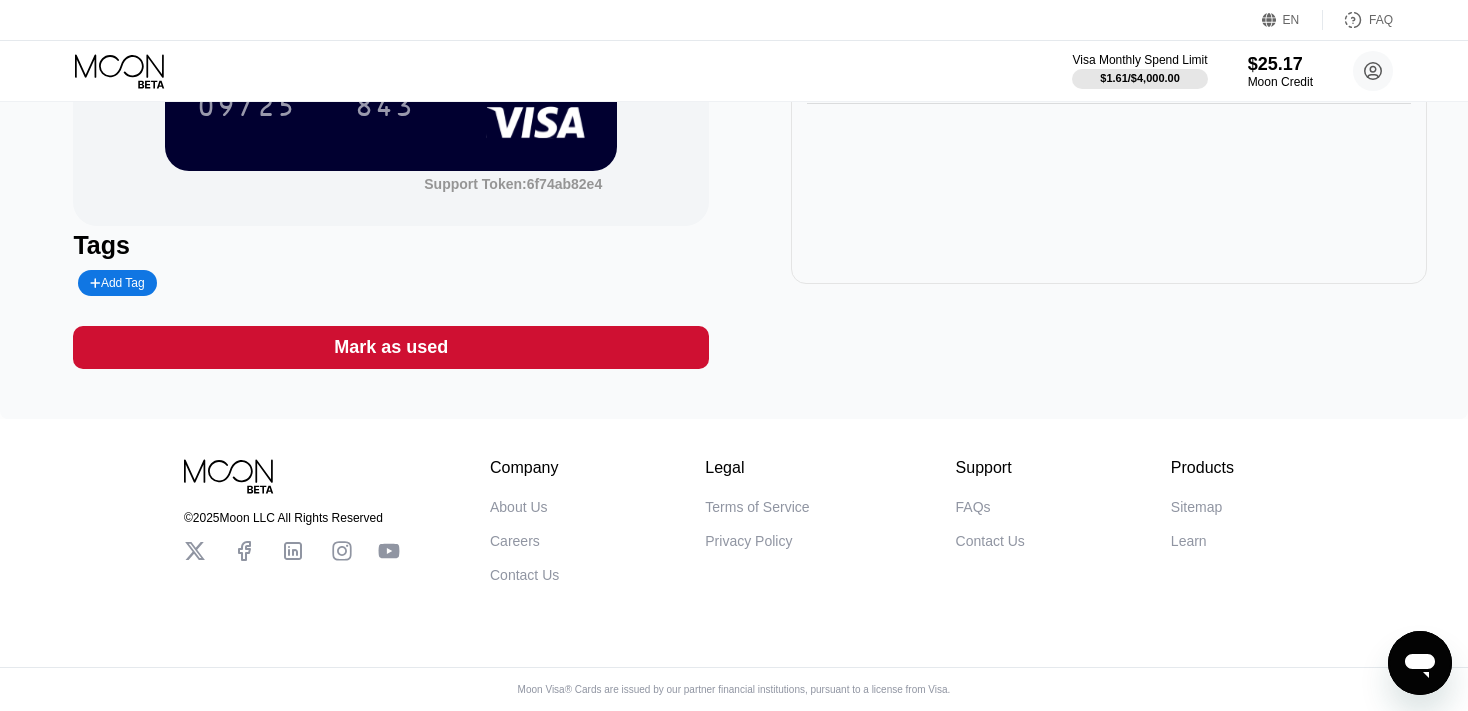 click on "Mark as used" at bounding box center (391, 347) 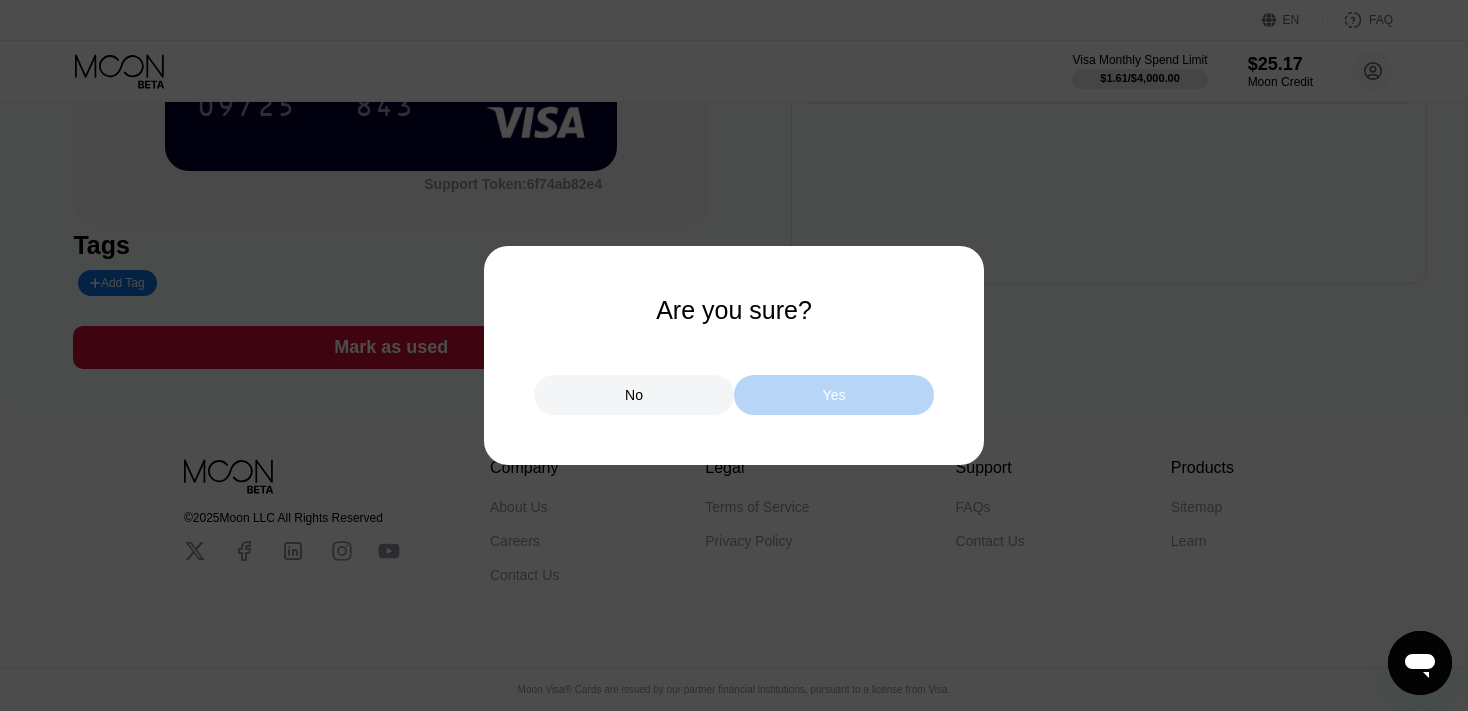 click on "Yes" at bounding box center (834, 395) 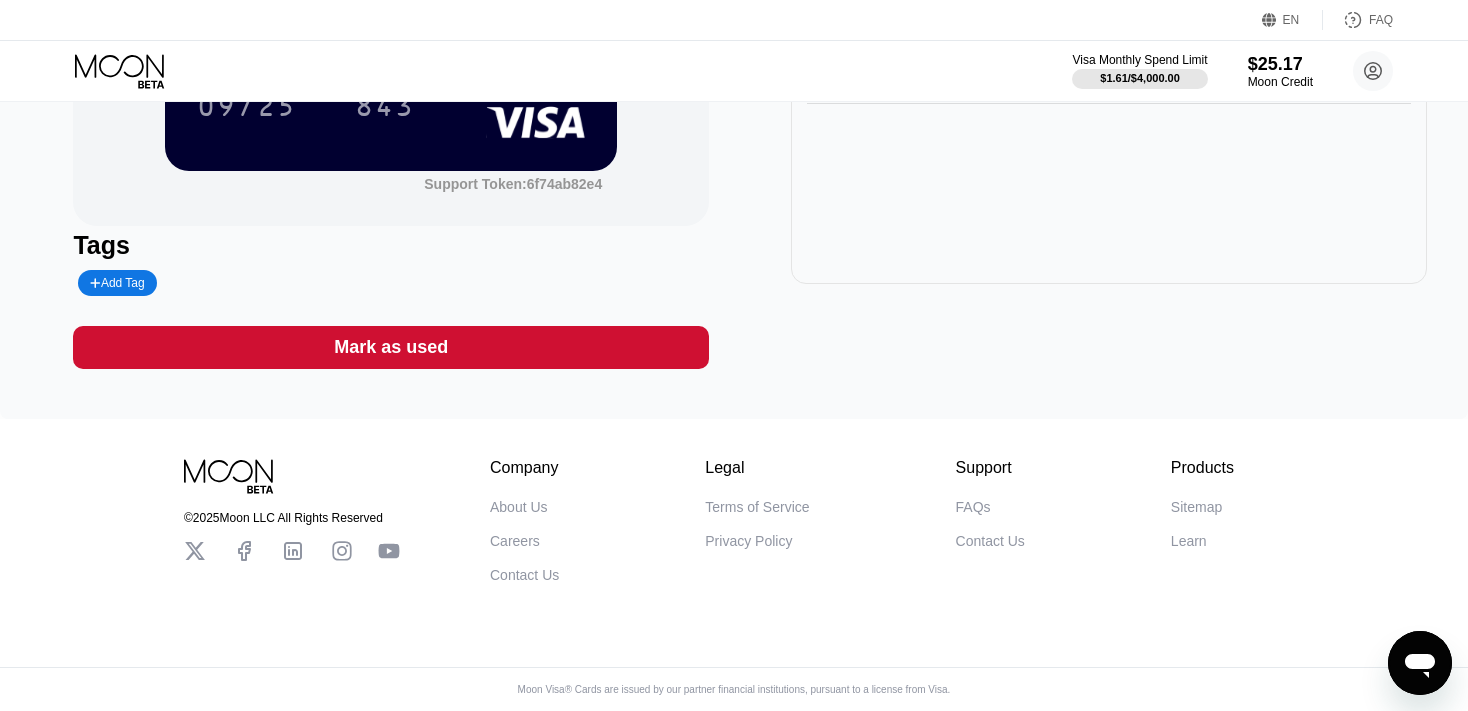 scroll, scrollTop: 144, scrollLeft: 0, axis: vertical 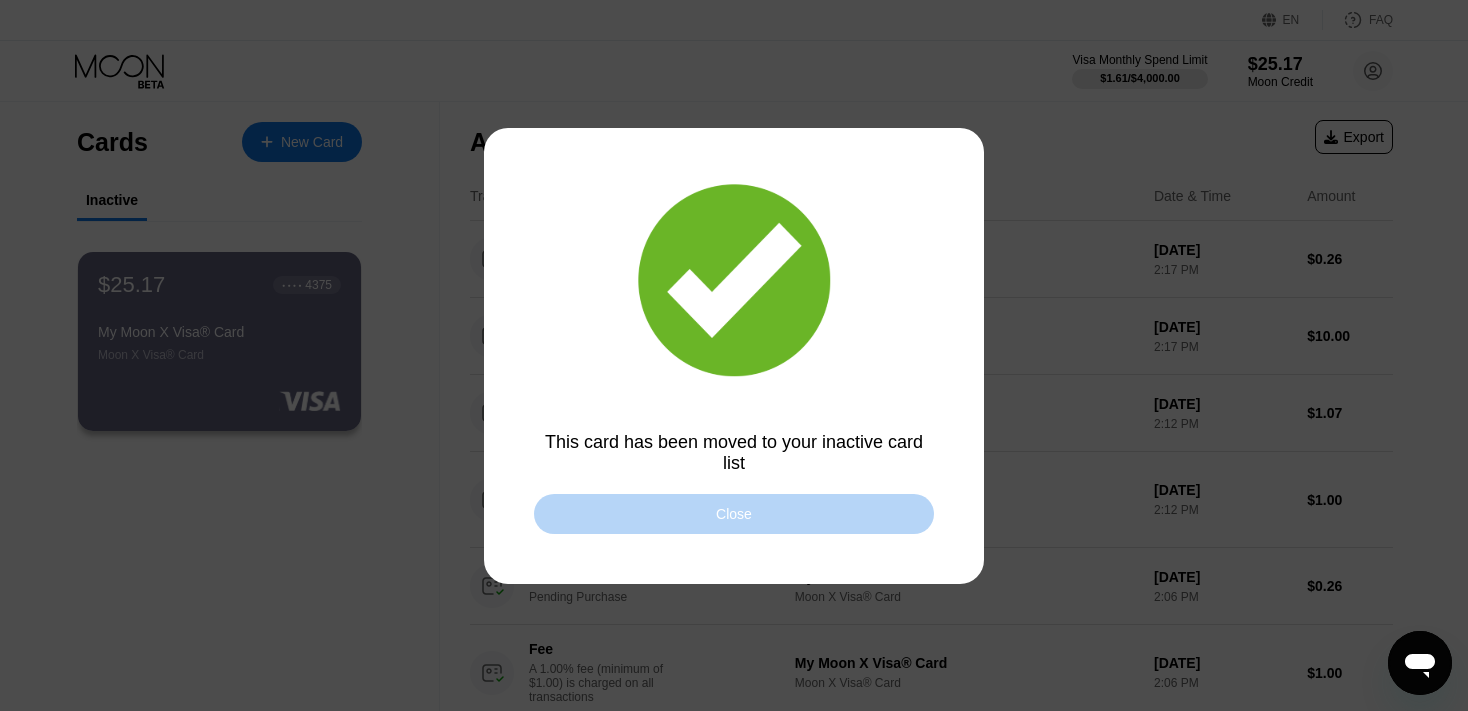 click on "Close" at bounding box center [734, 514] 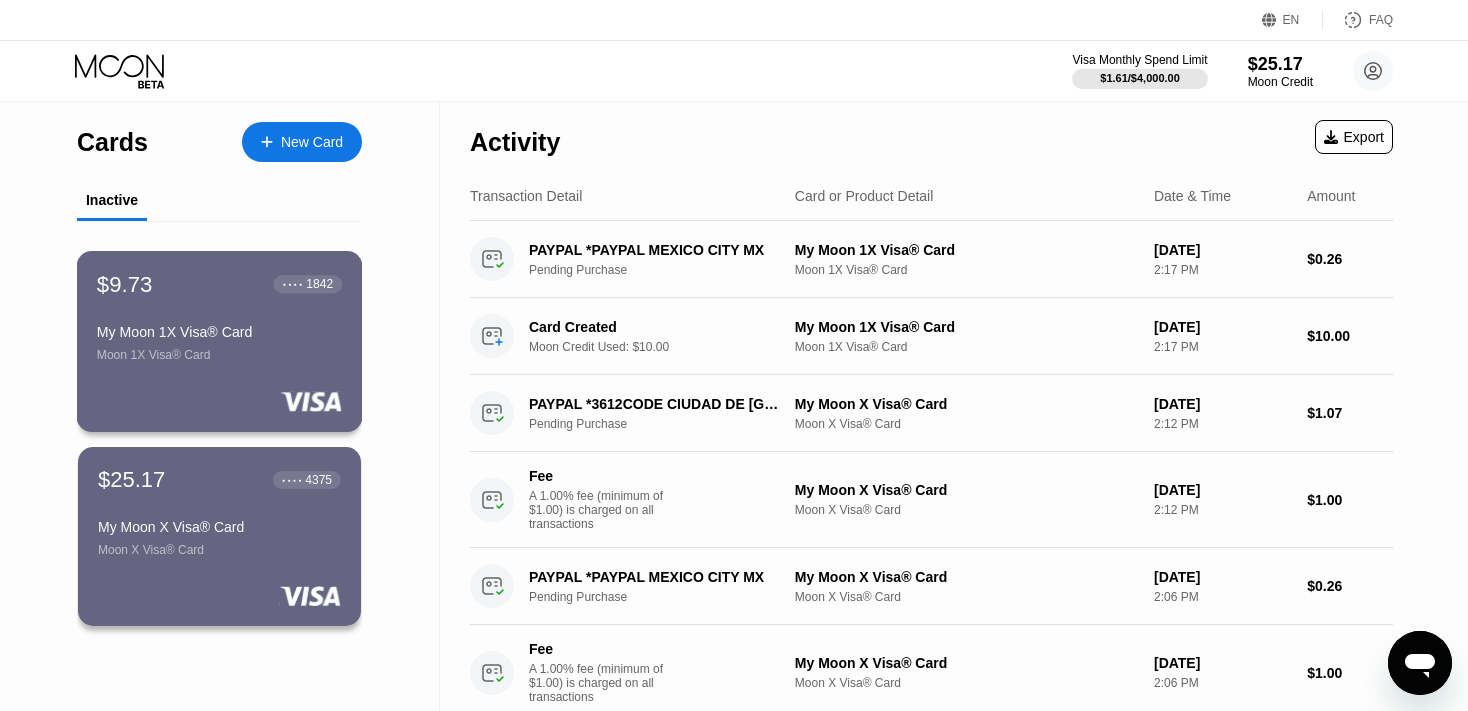 click on "Moon 1X Visa® Card" at bounding box center (219, 355) 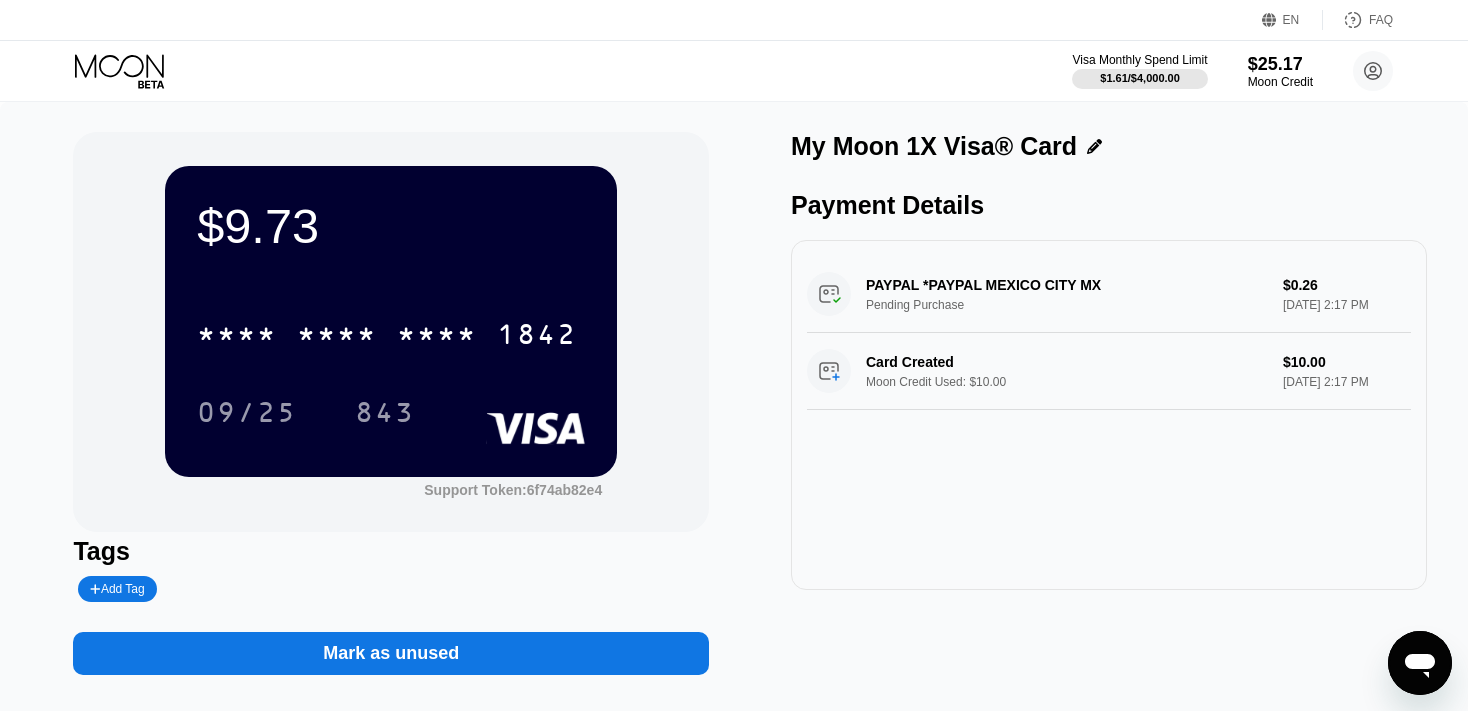 click on "* * * * * * * * * * * * 1842 09/25 843" at bounding box center (391, 353) 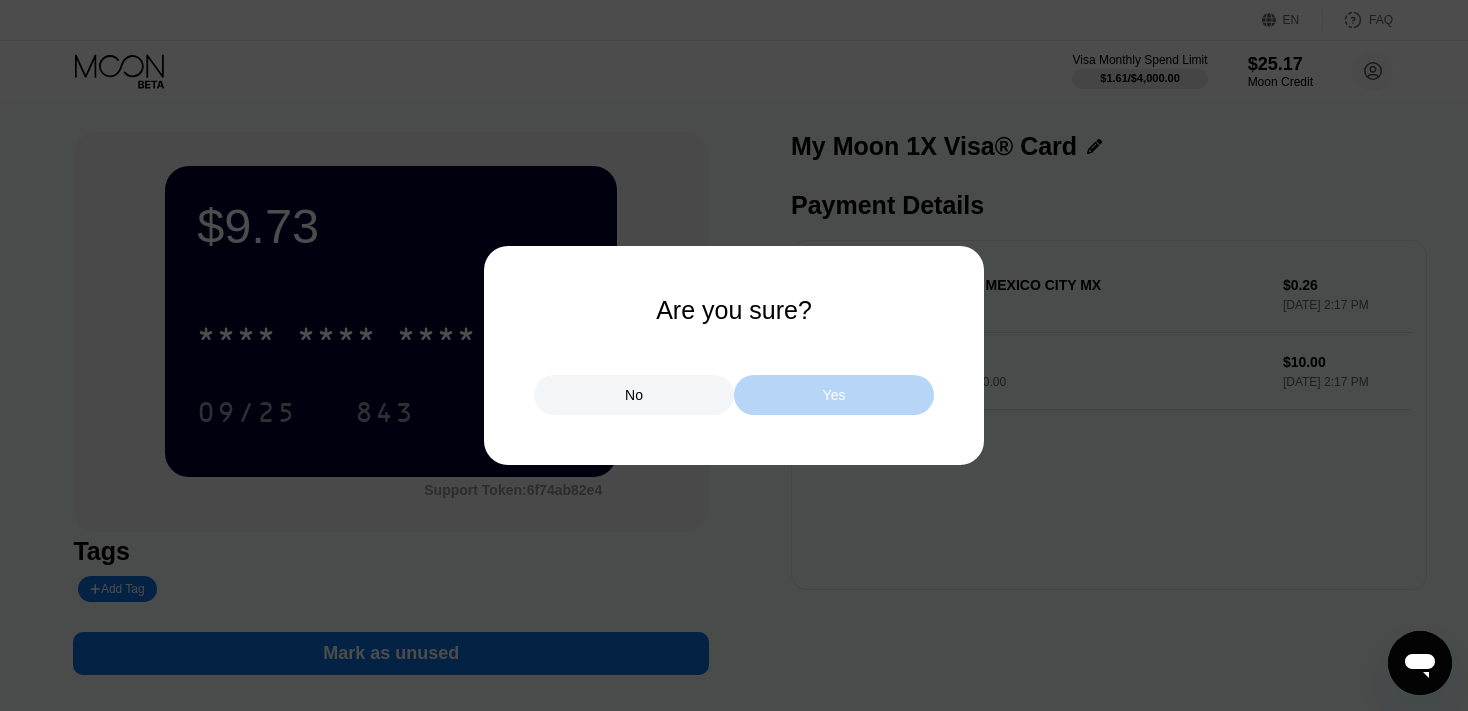 click on "Yes" at bounding box center (834, 395) 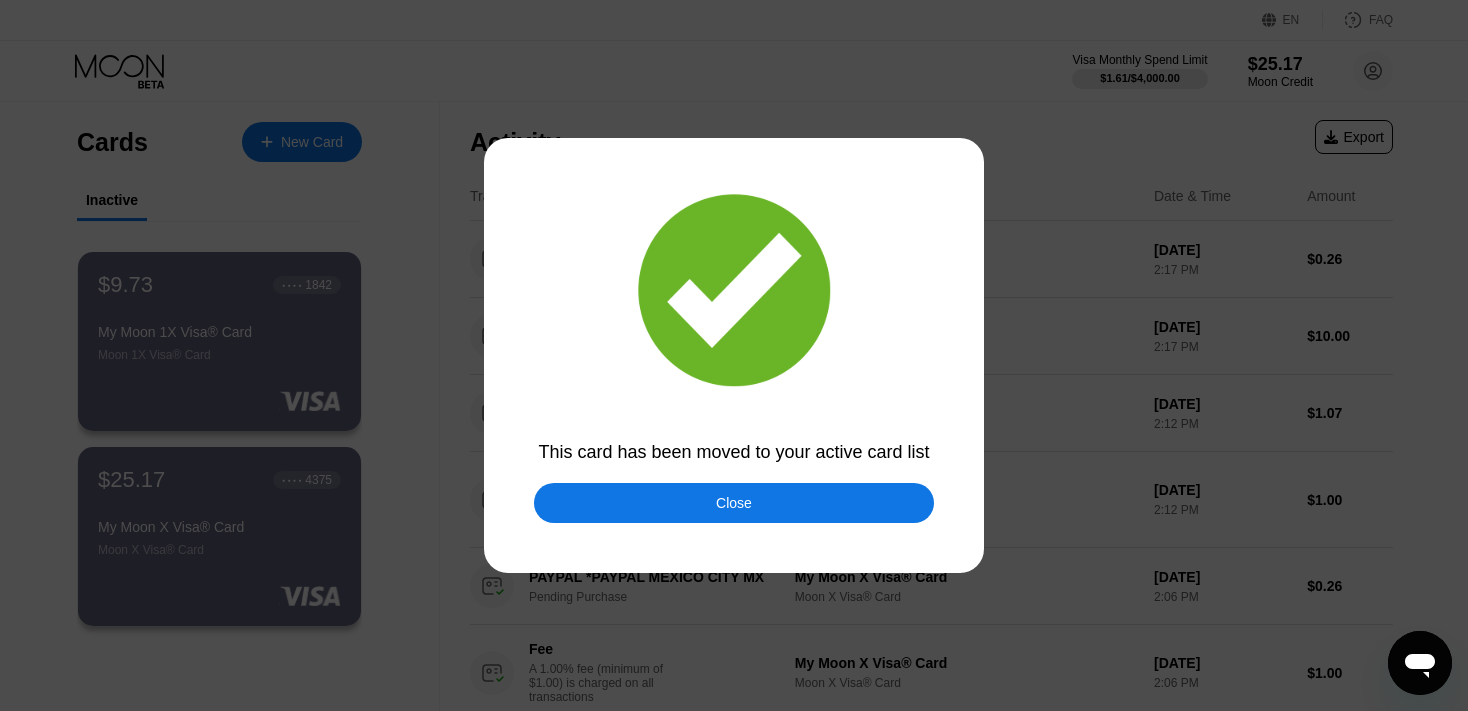 click on "Close" at bounding box center (734, 503) 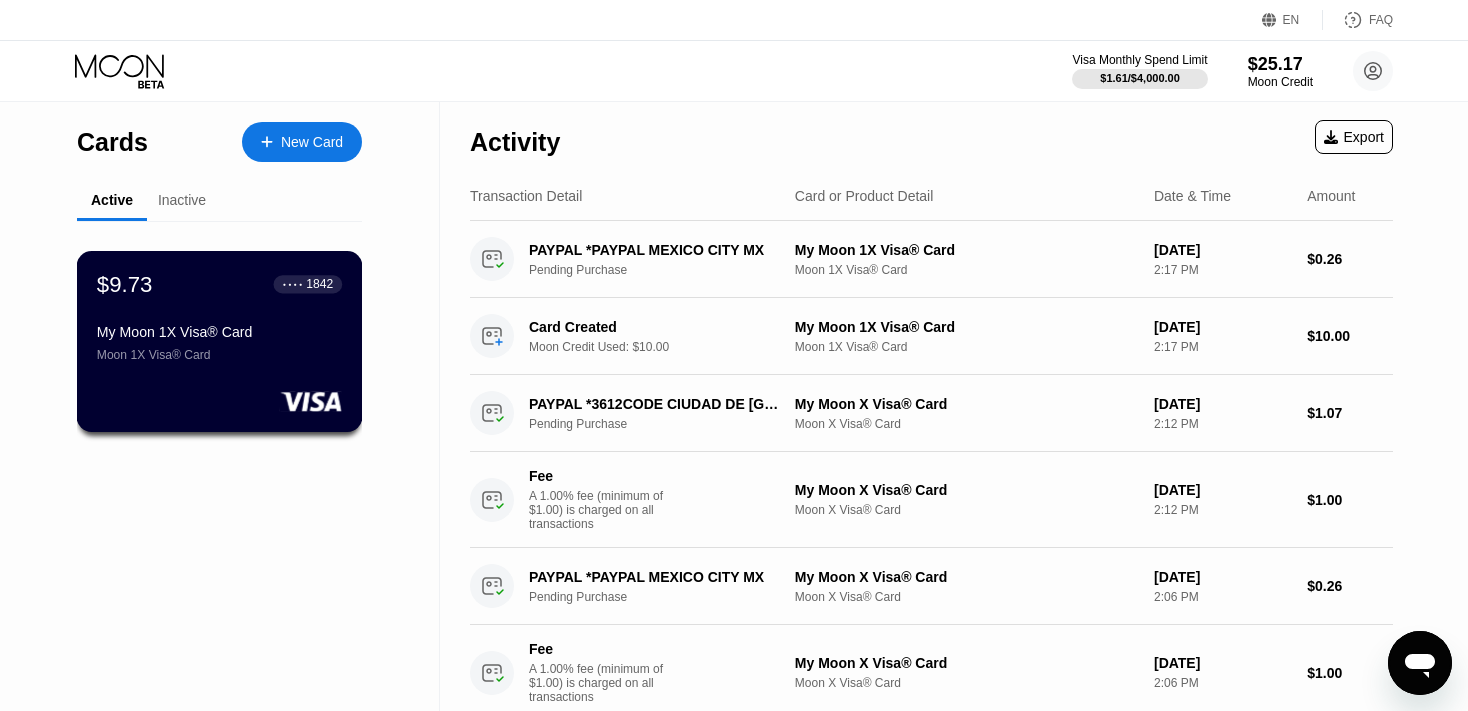 click on "Moon 1X Visa® Card" at bounding box center (219, 355) 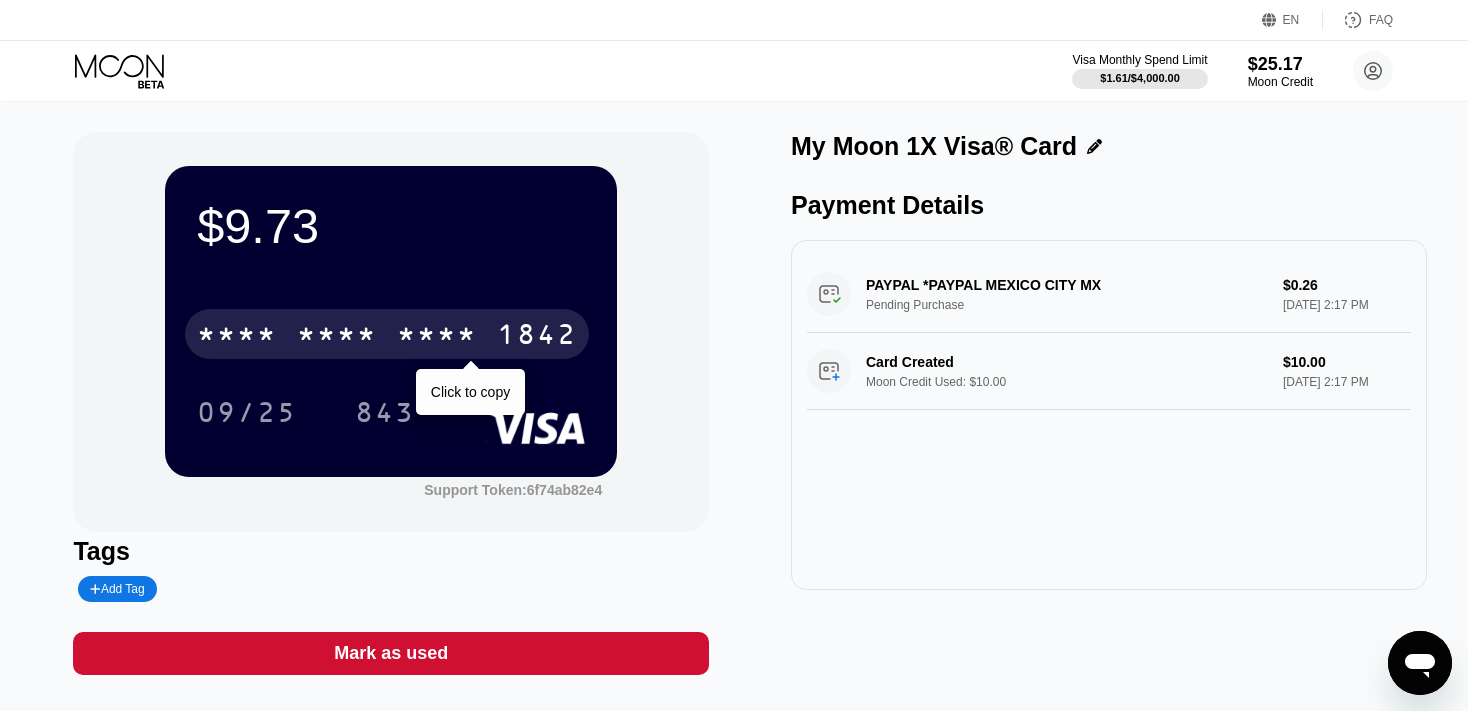 click on "* * * *" at bounding box center [437, 337] 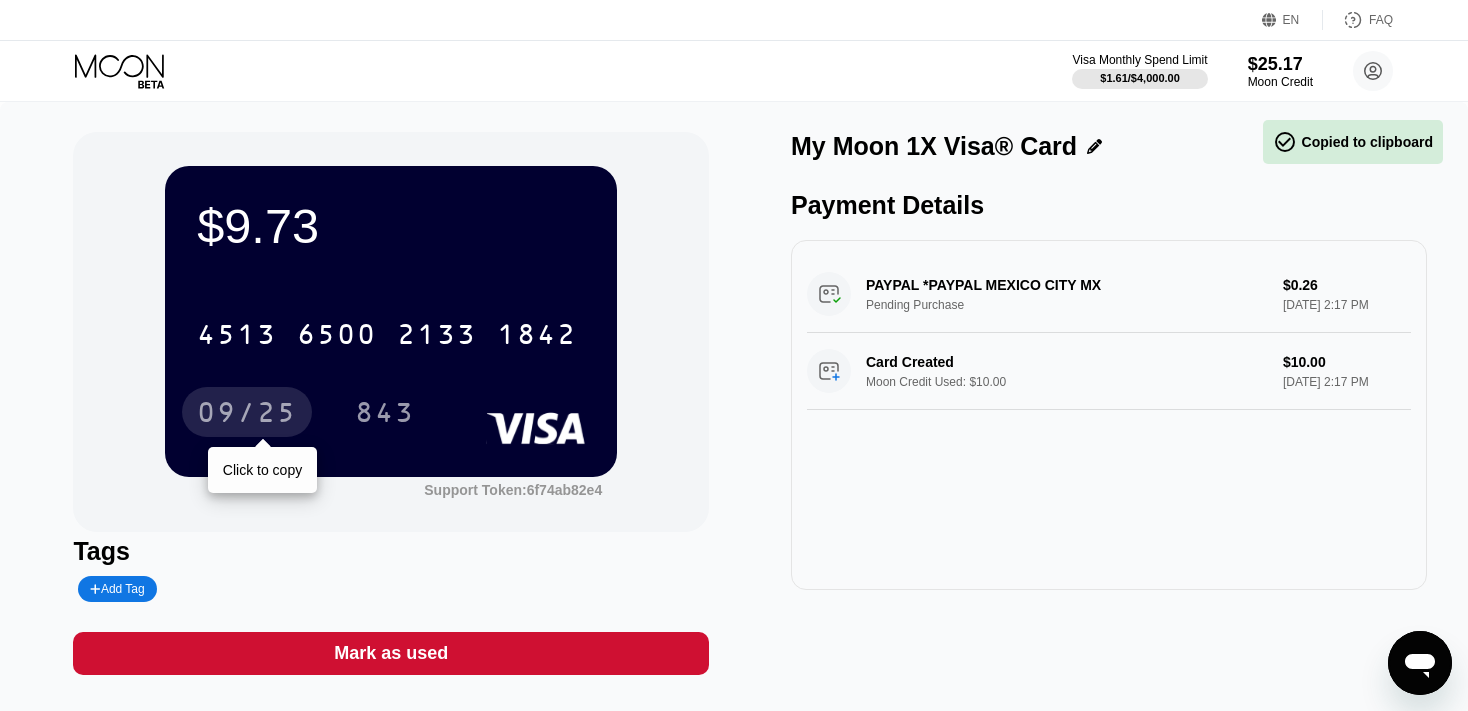 click on "09/25" at bounding box center (247, 415) 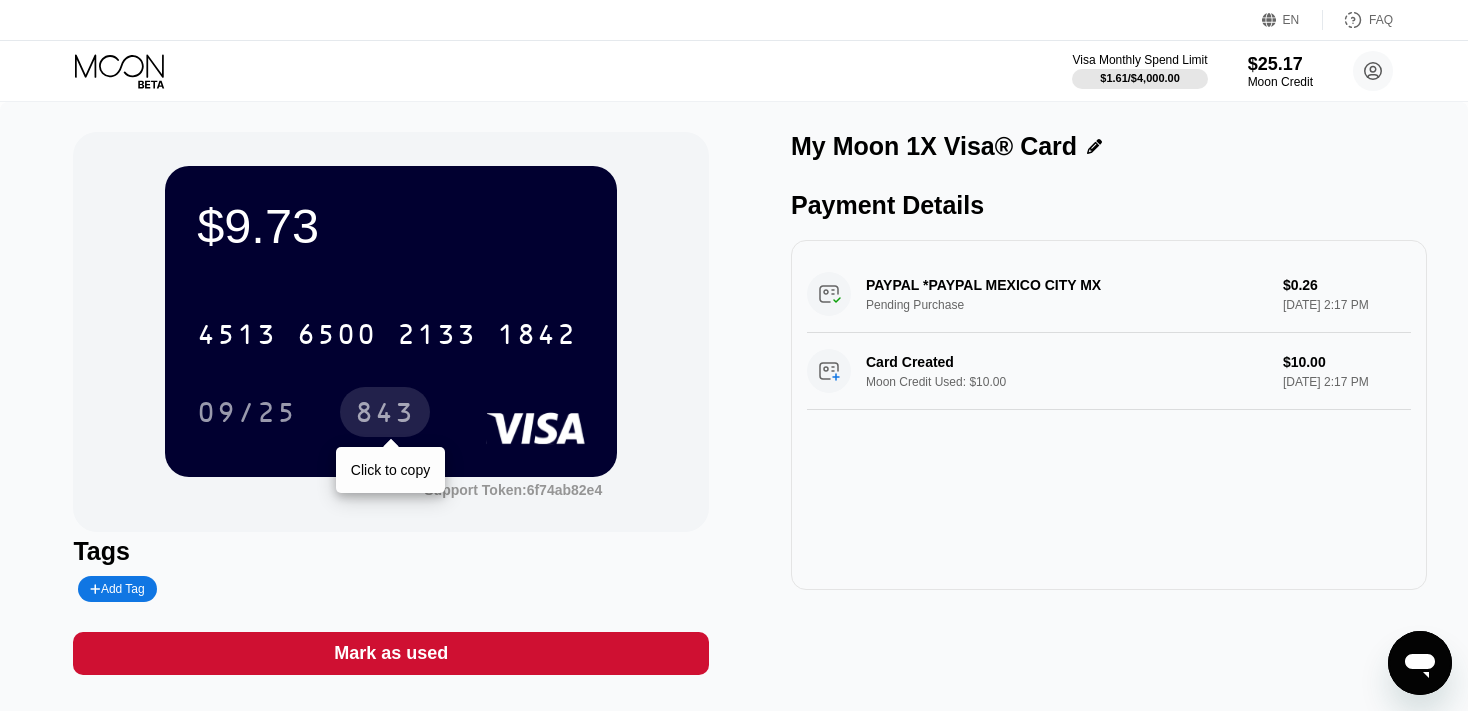 click on "843" at bounding box center (385, 415) 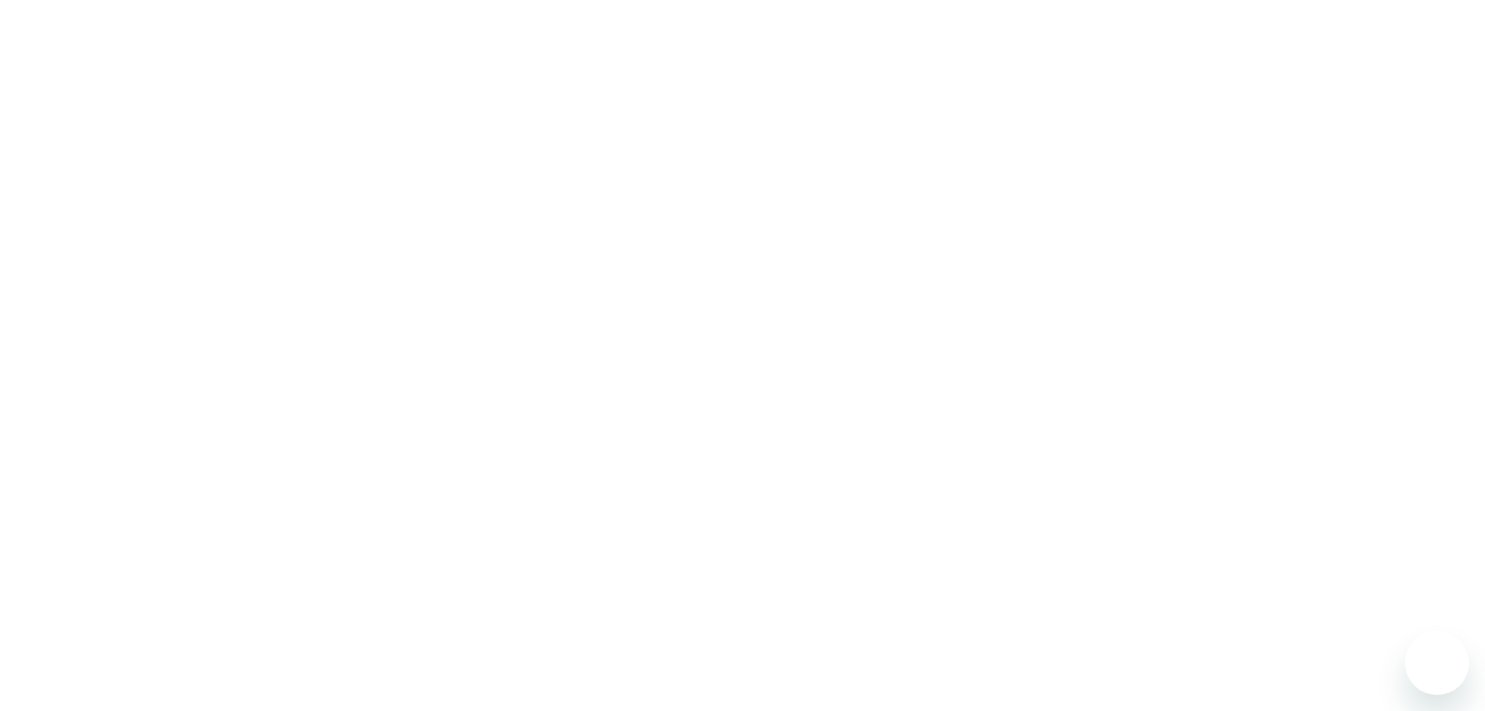 scroll, scrollTop: 0, scrollLeft: 0, axis: both 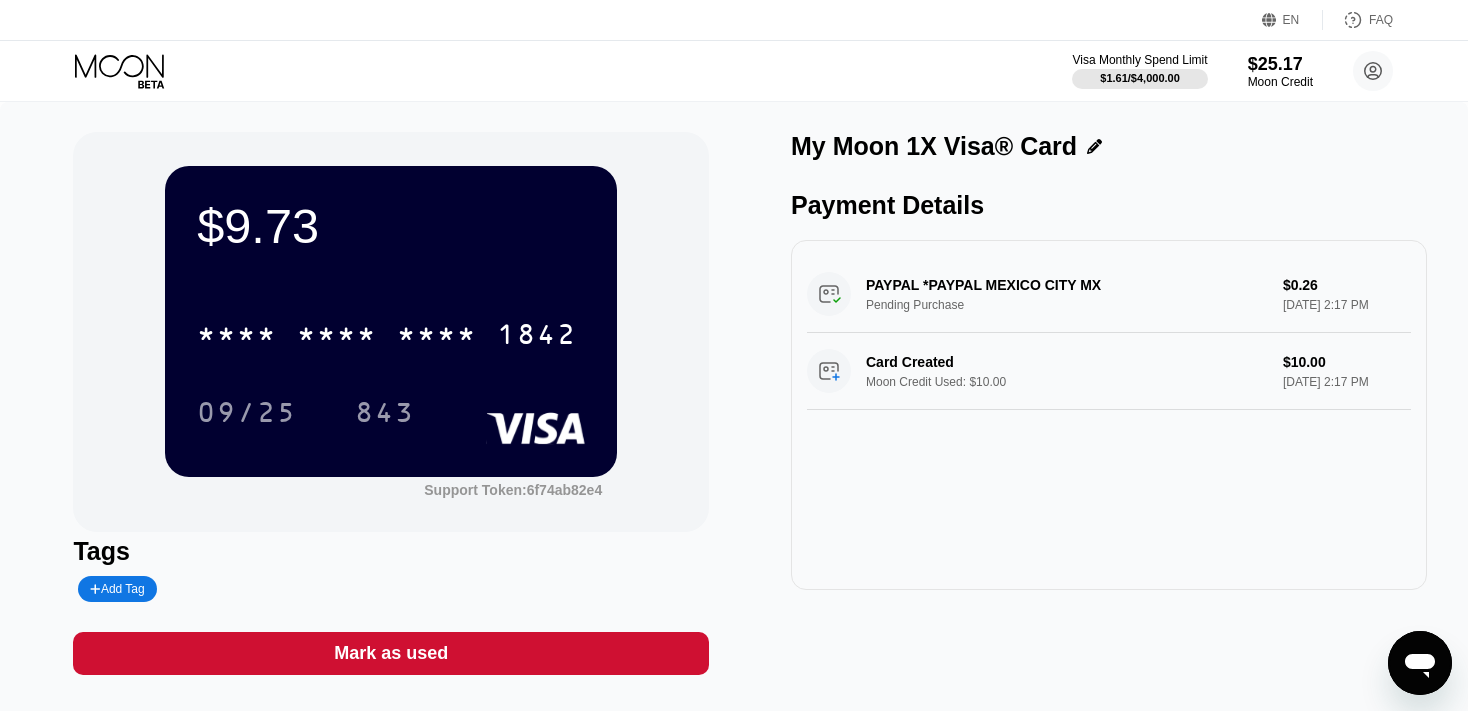 click 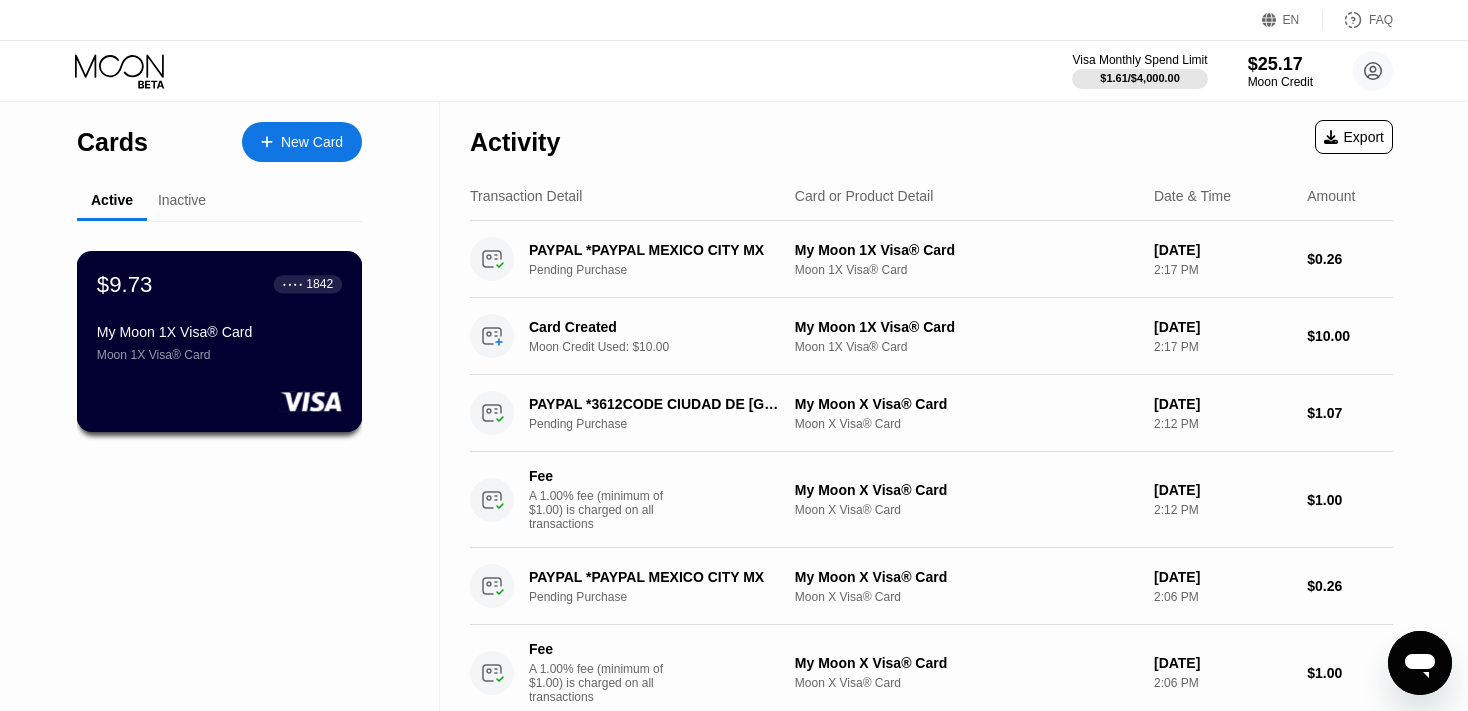 click on "$9.73 ● ● ● ● 1842" at bounding box center (219, 284) 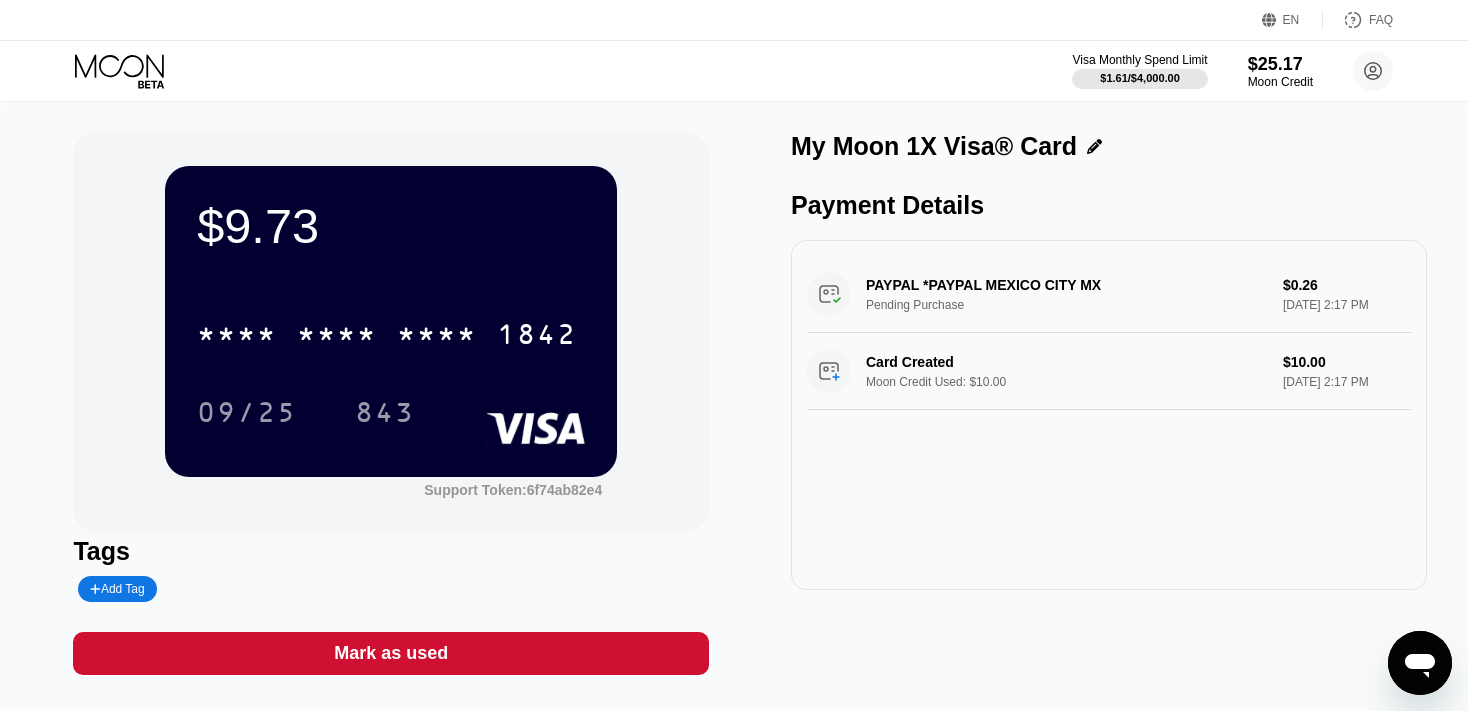 click on "Card Created Moon Credit Used: $10.00 $10.00 [DATE] 2:17 PM" at bounding box center (1109, 371) 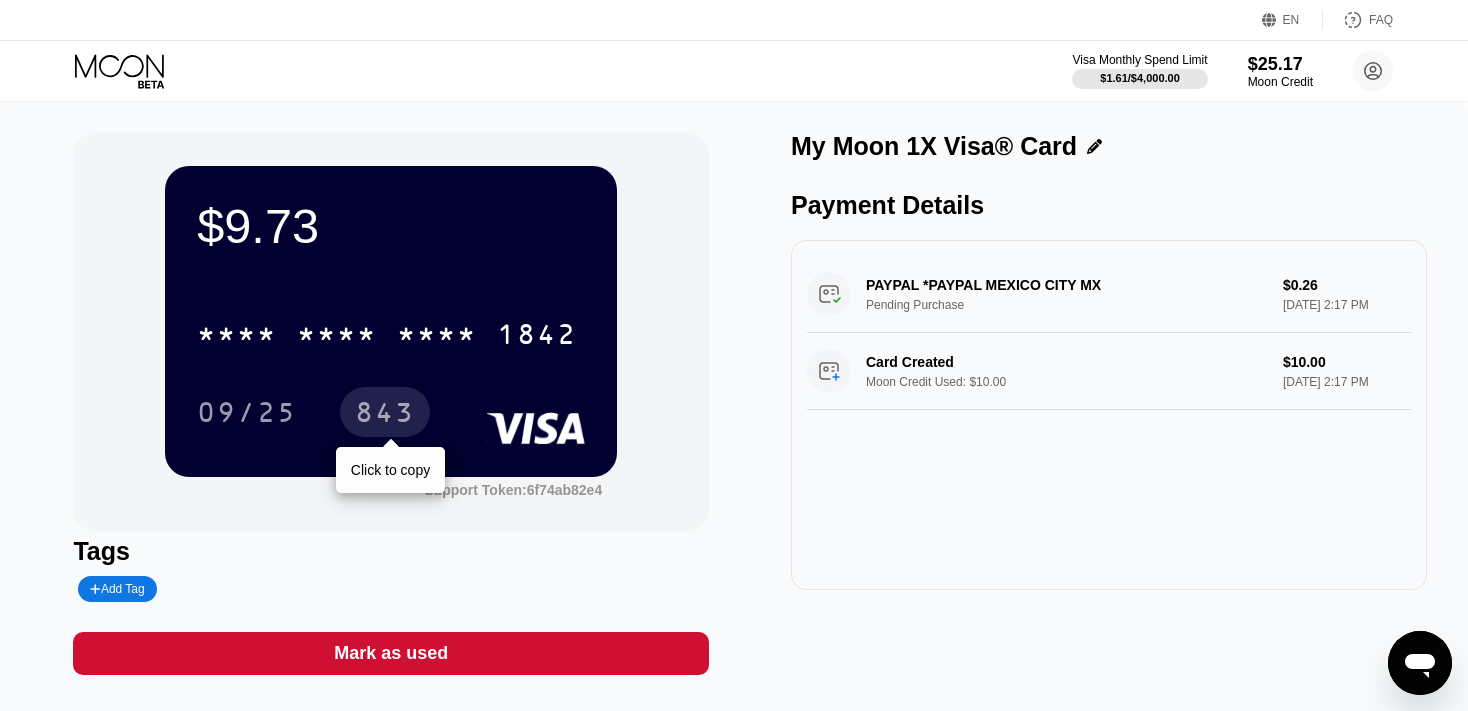 click on "843" at bounding box center (385, 415) 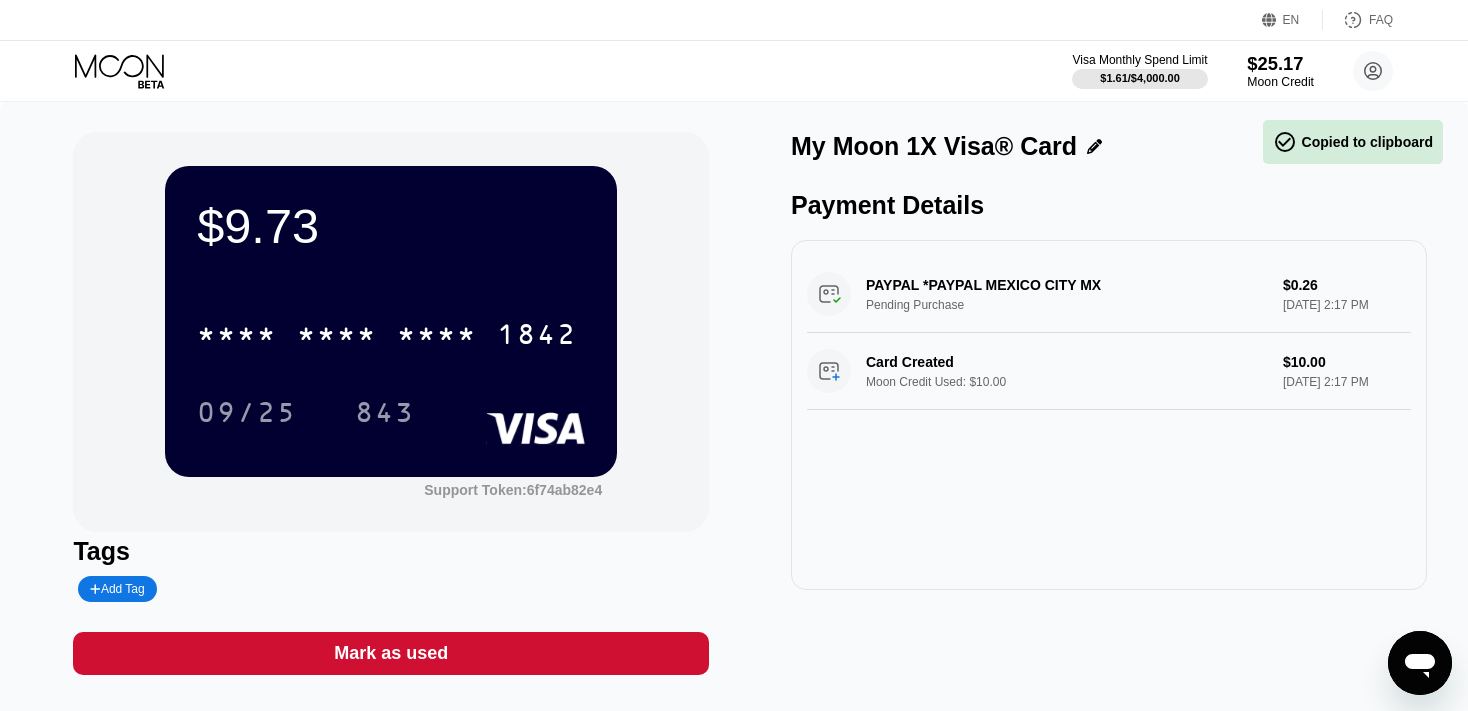 click on "Moon Credit" at bounding box center (1280, 82) 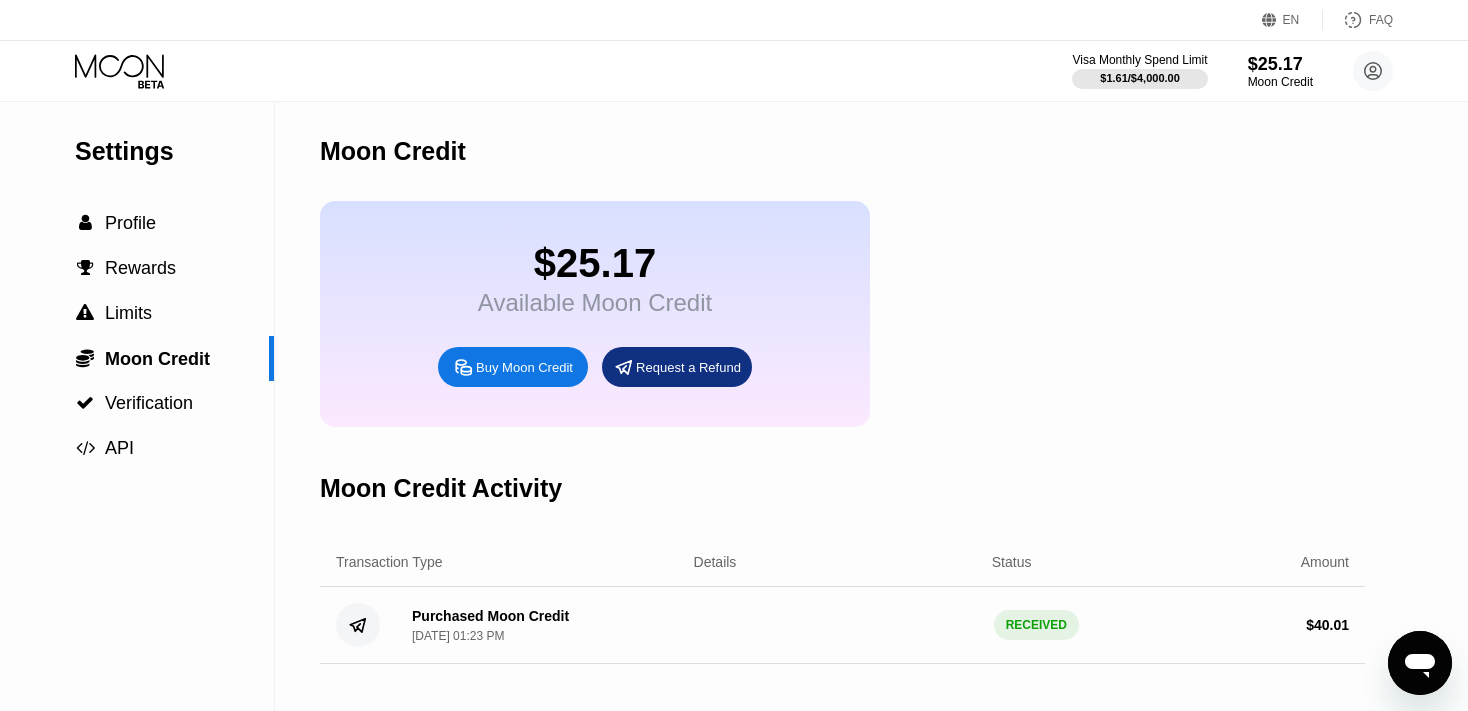 click on "Request a Refund" at bounding box center [688, 367] 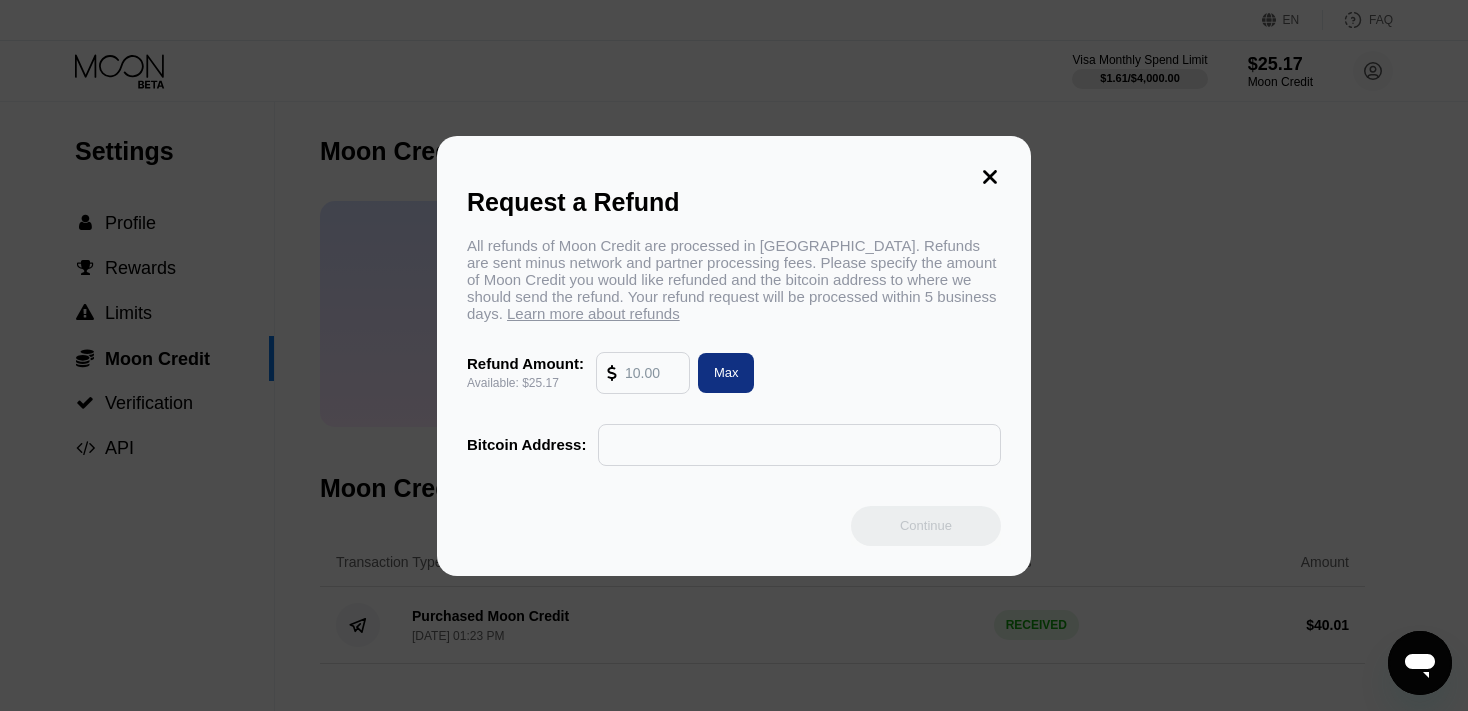 click at bounding box center [652, 373] 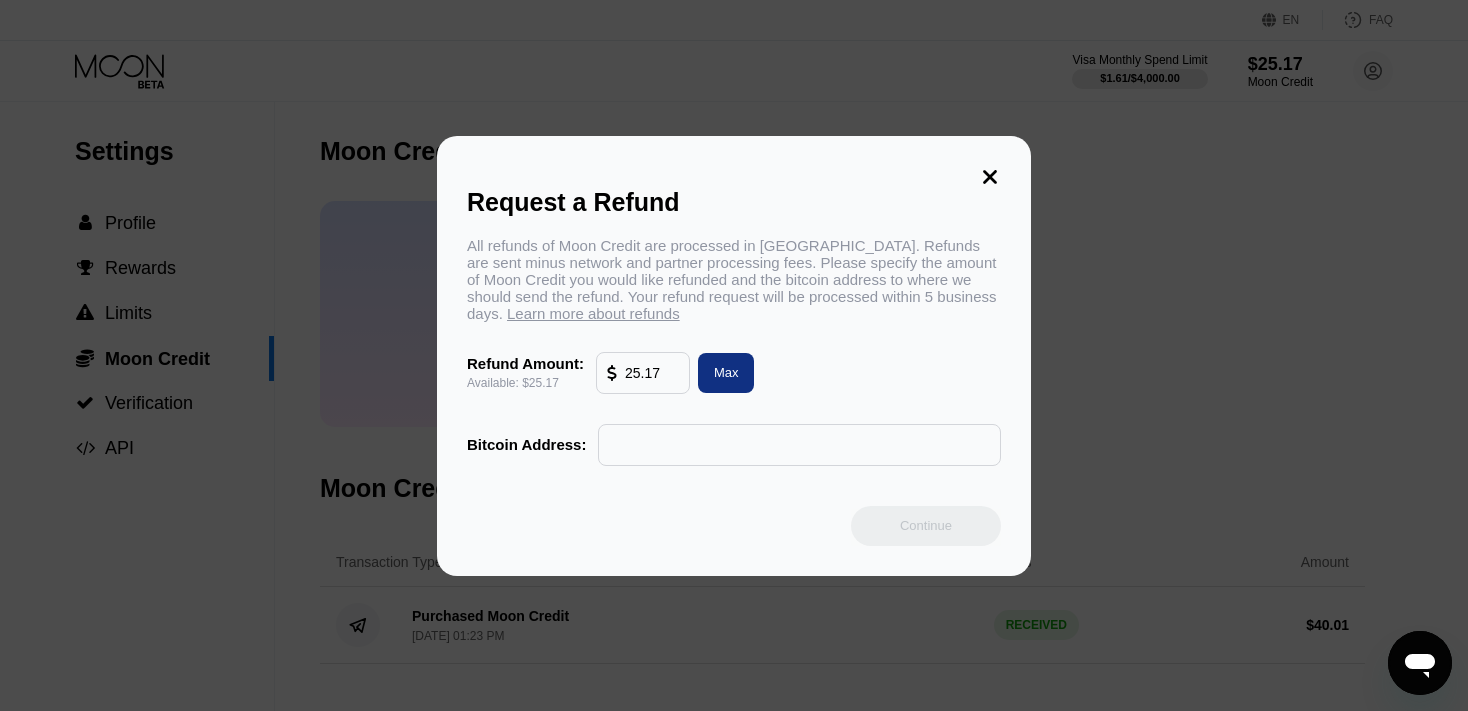 click 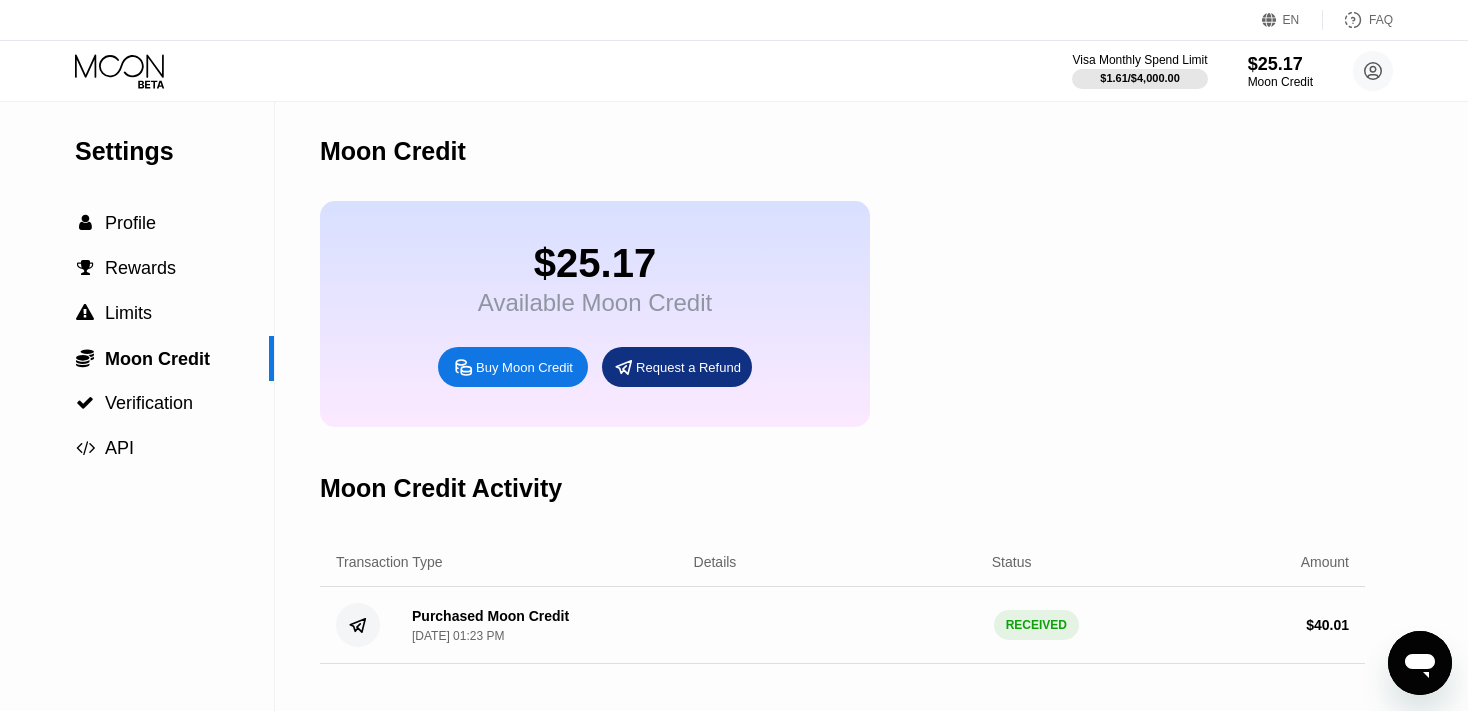 click 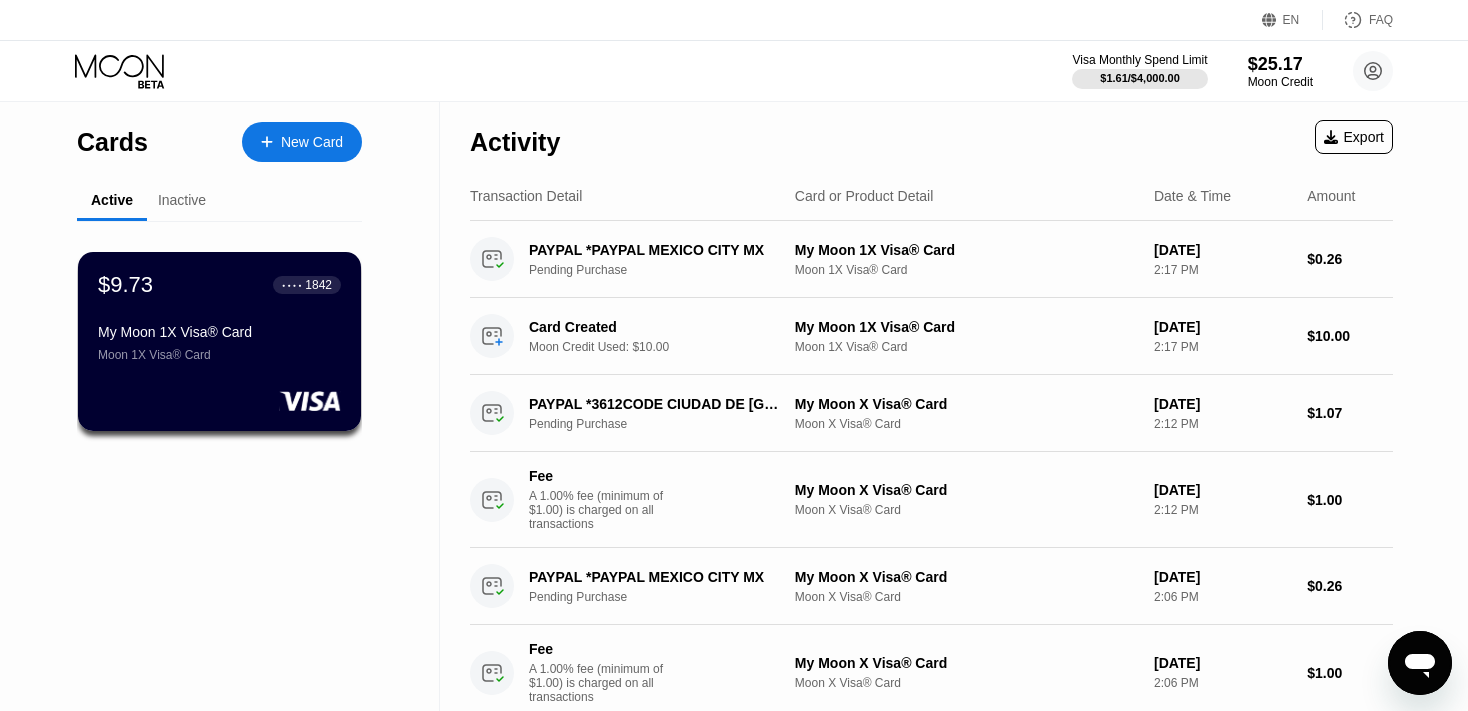 click on "Inactive" at bounding box center [182, 200] 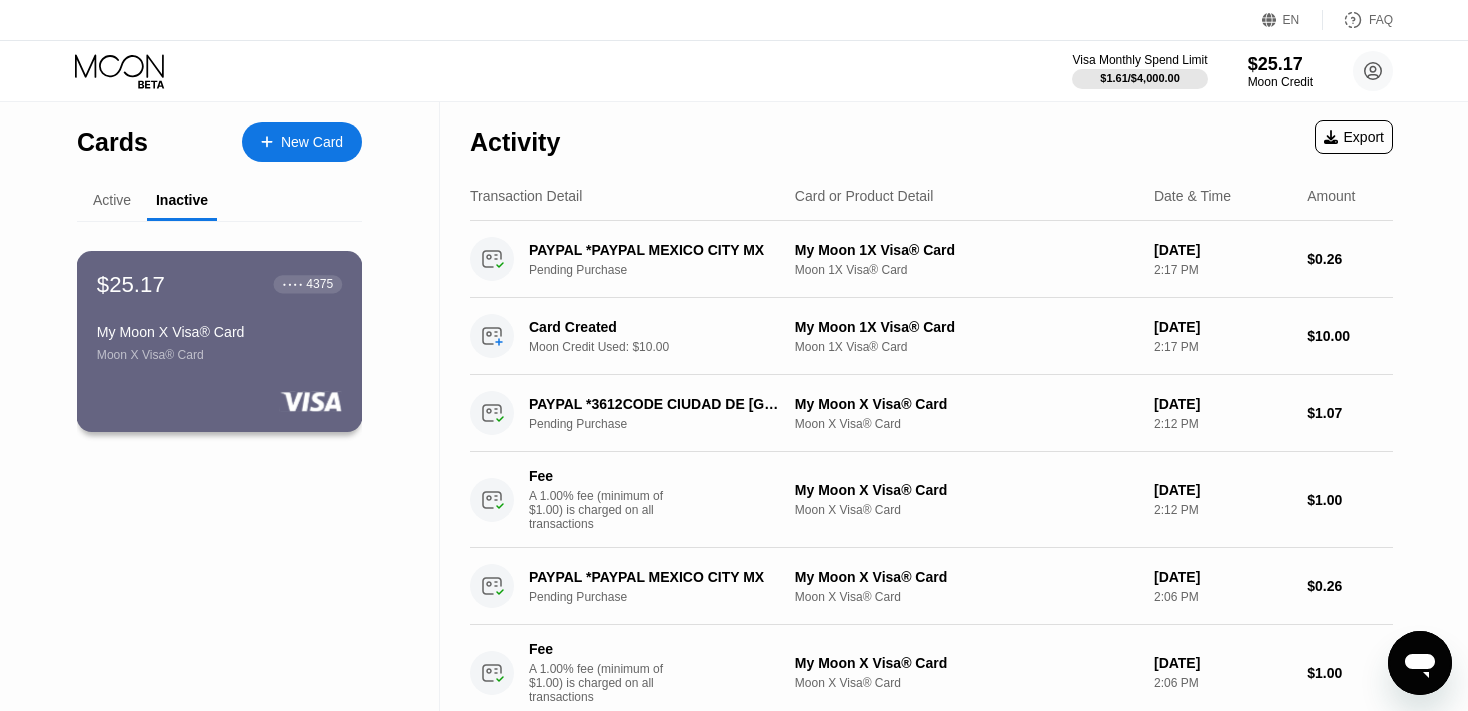 click on "$25.17 ● ● ● ● 4375 My Moon X Visa® Card Moon X Visa® Card" at bounding box center [219, 316] 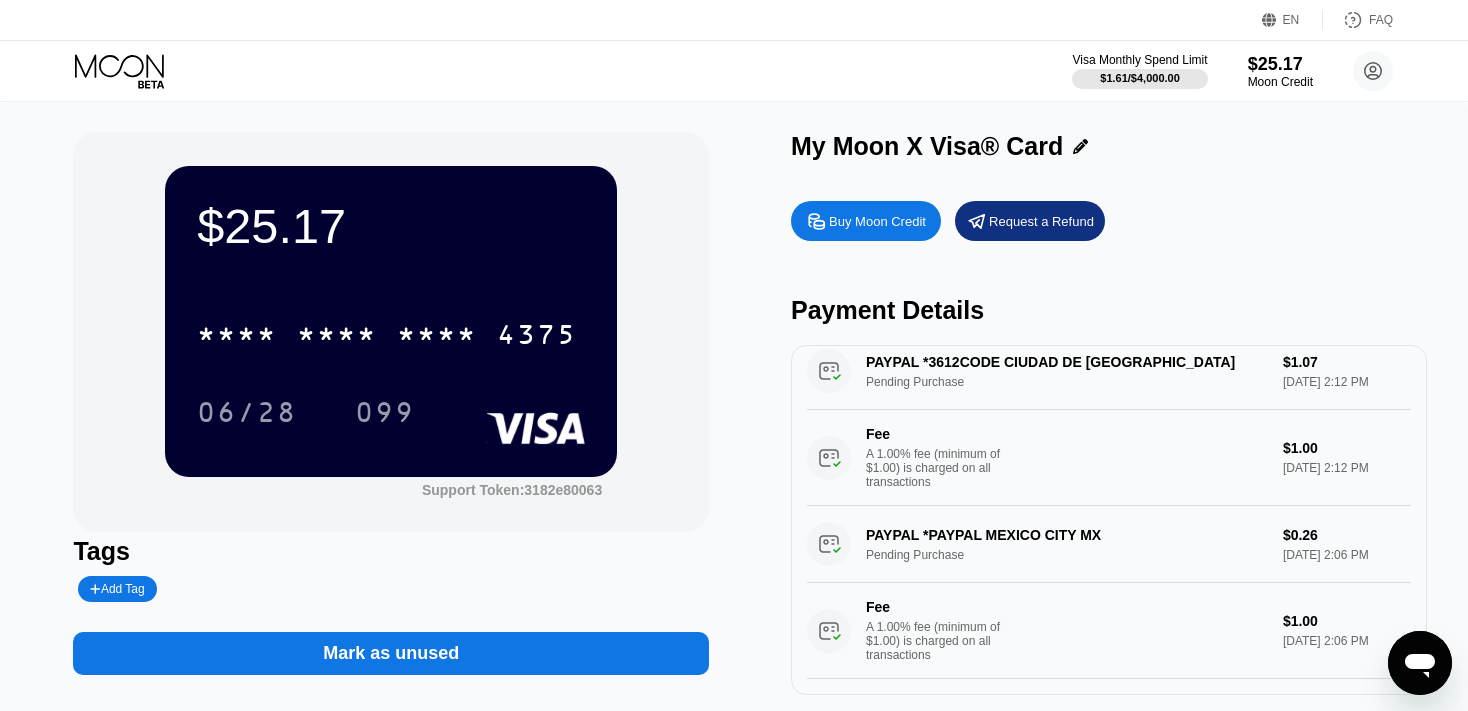 scroll, scrollTop: 61, scrollLeft: 0, axis: vertical 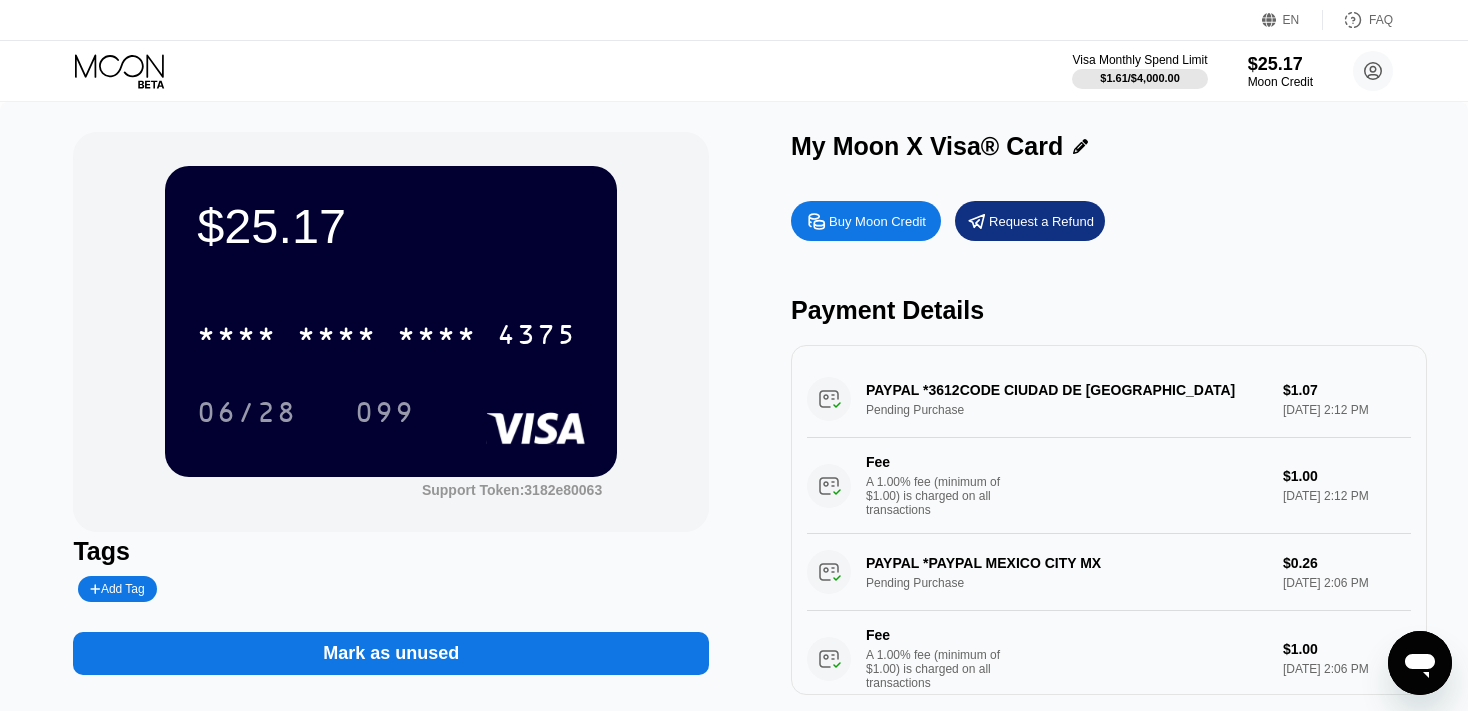 click 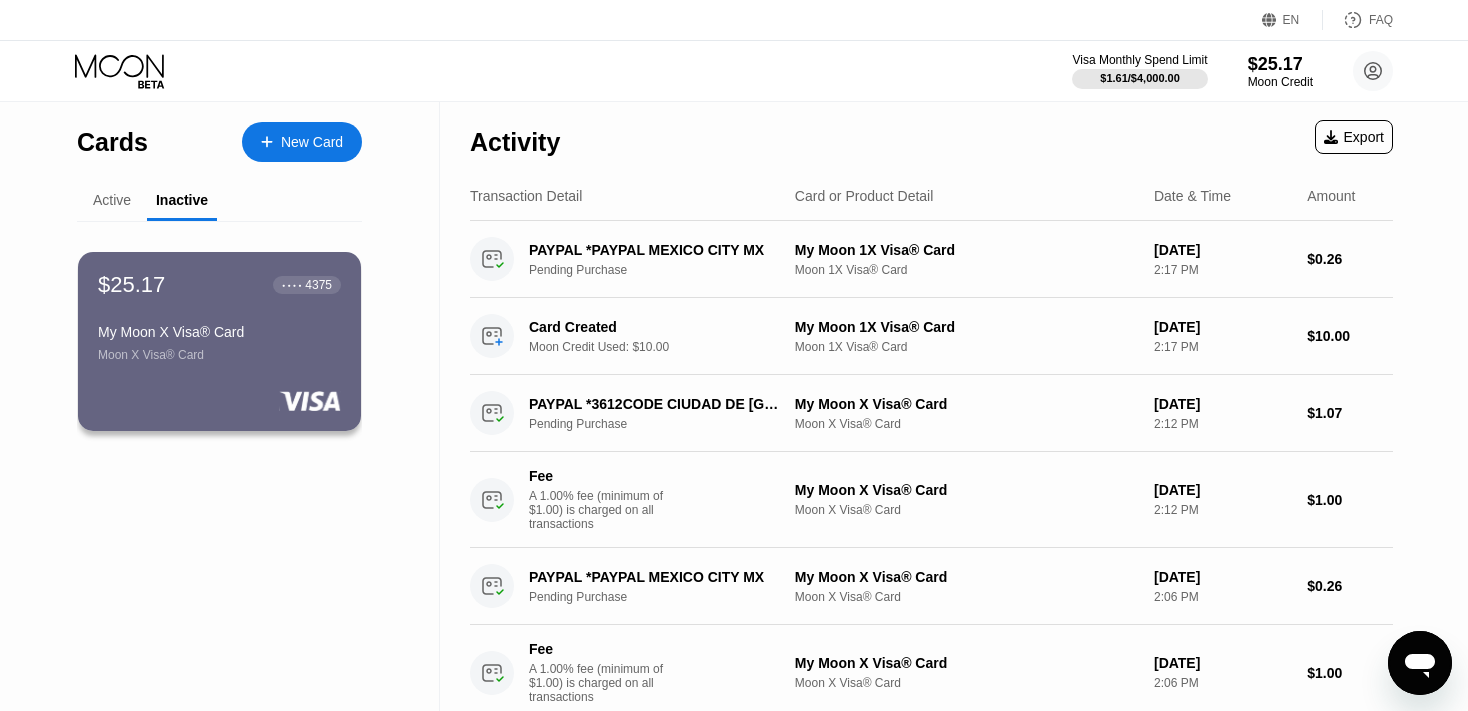 click on "Active" at bounding box center [112, 200] 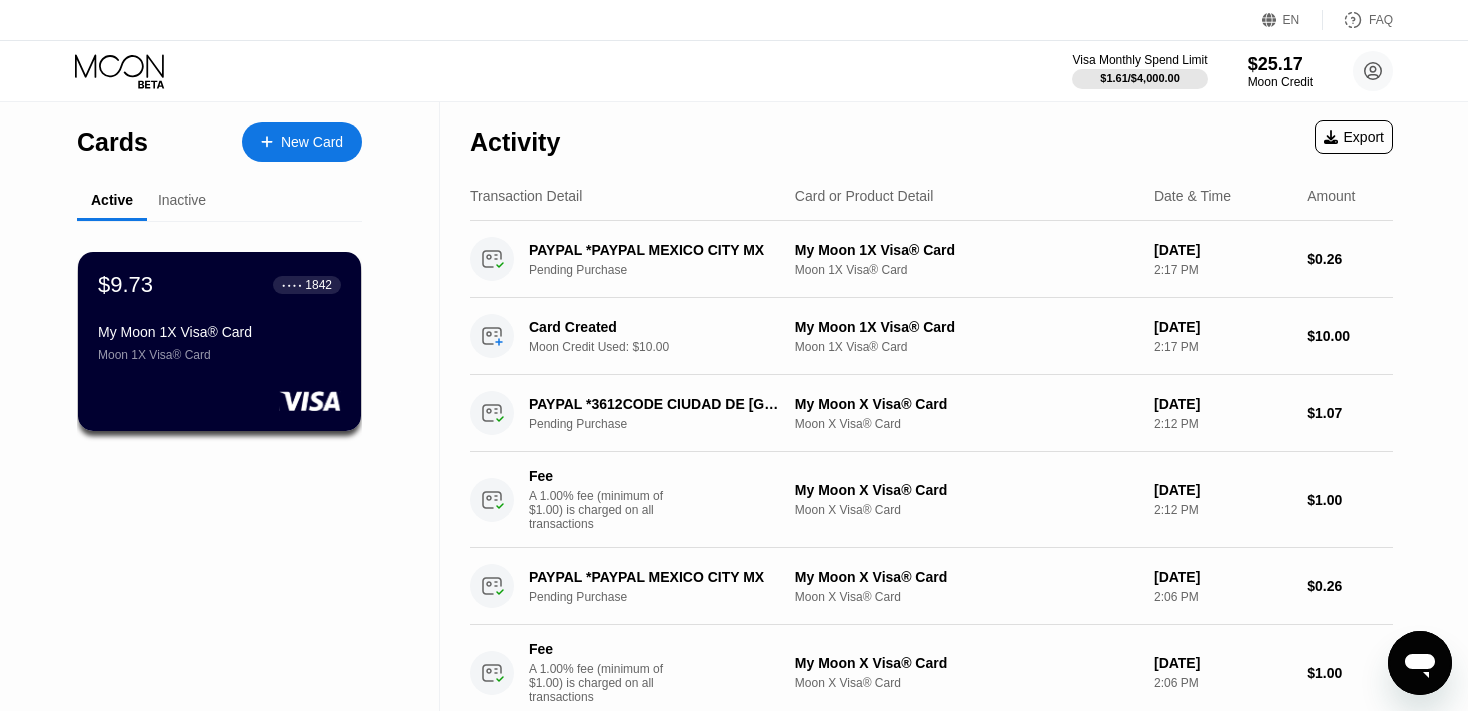 click on "Inactive" at bounding box center (182, 200) 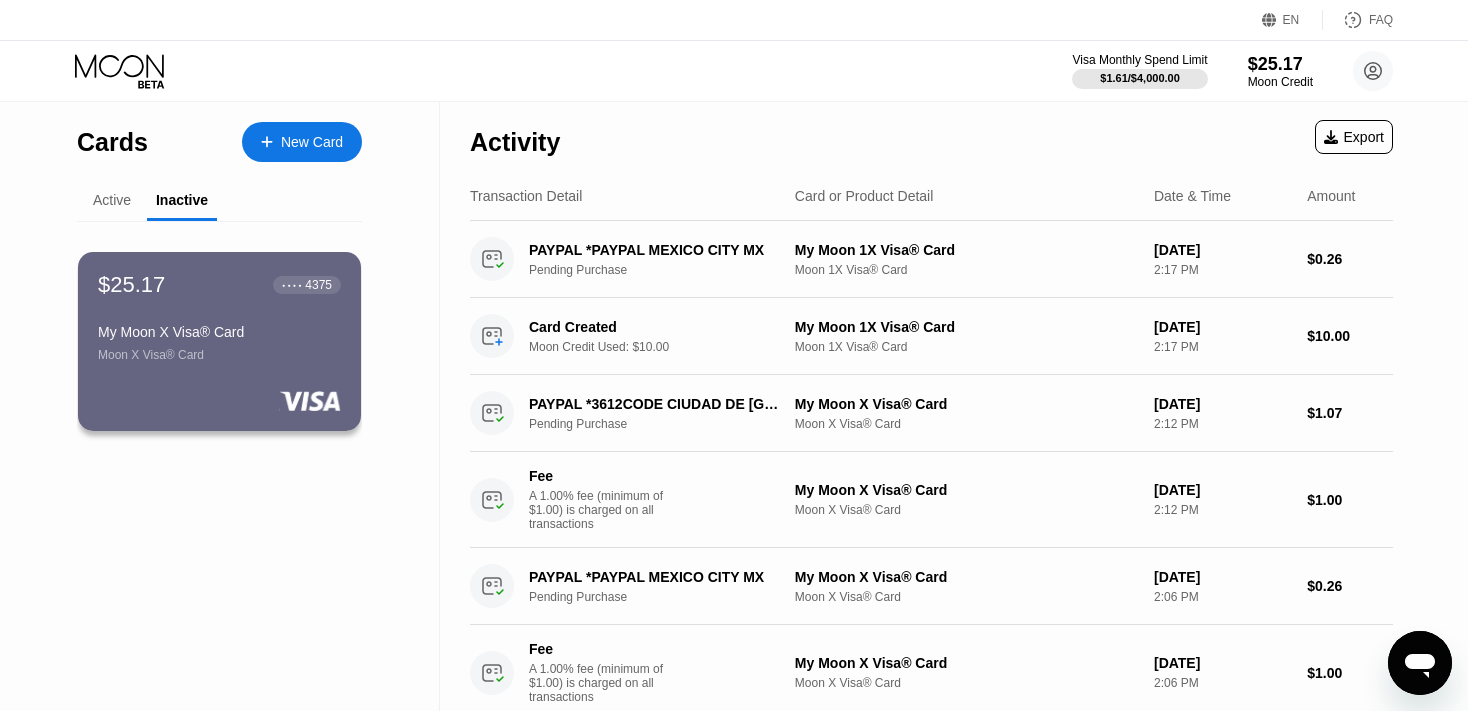 click on "Active" at bounding box center (112, 200) 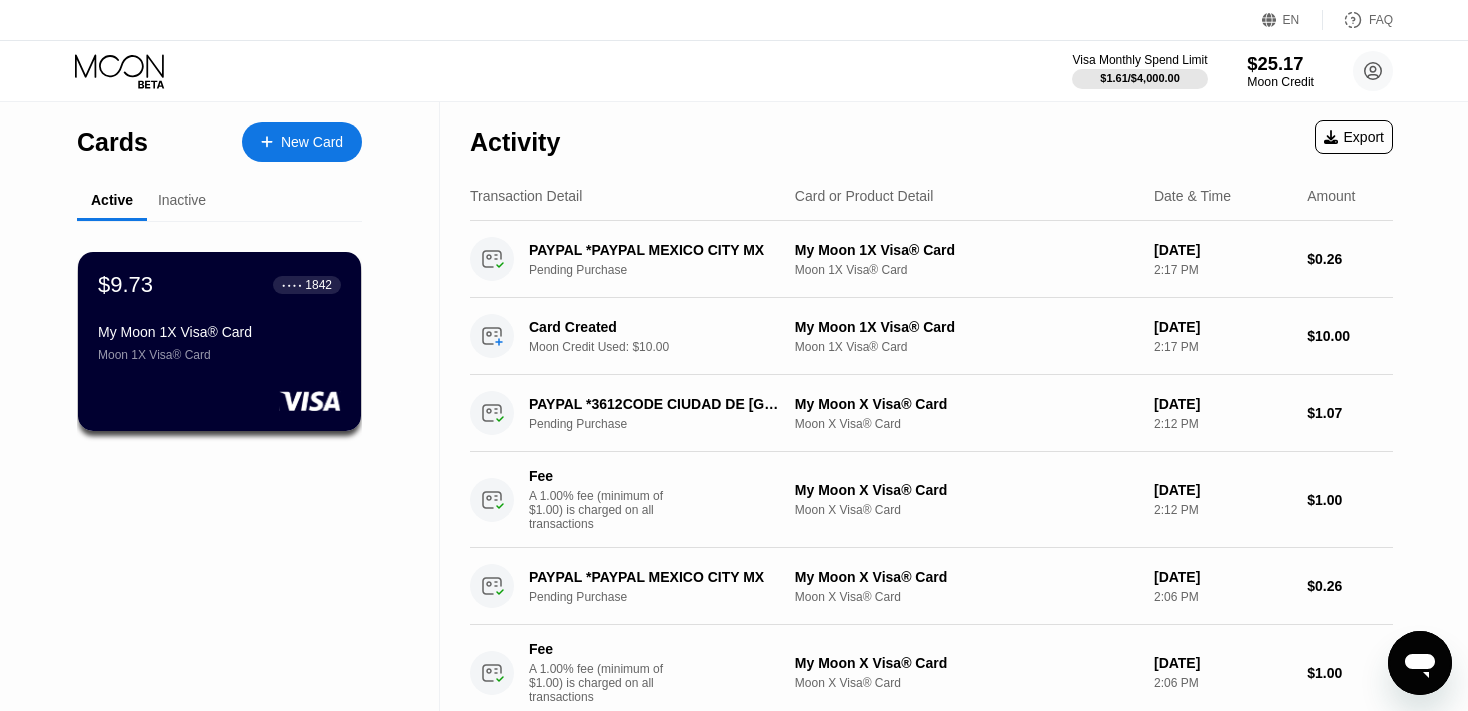 click on "$25.17" at bounding box center [1280, 63] 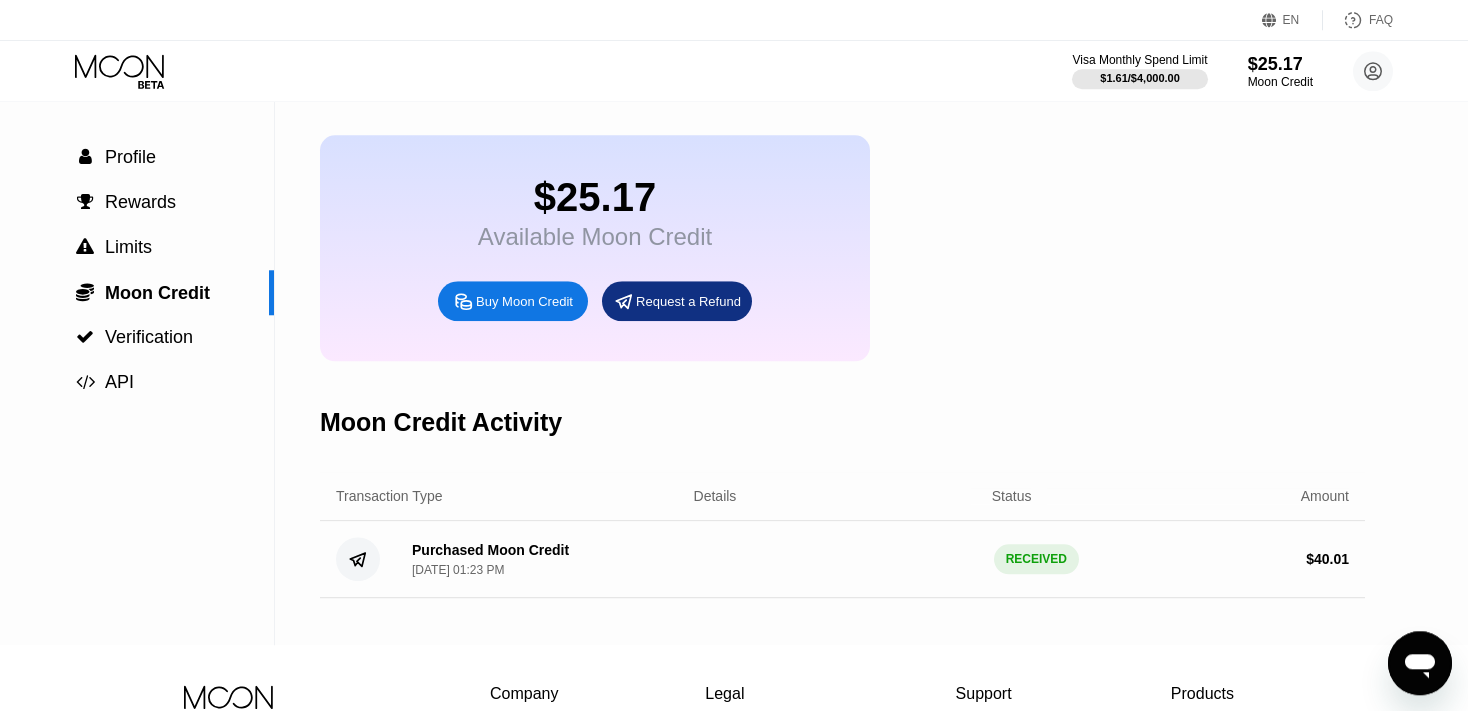 scroll, scrollTop: 0, scrollLeft: 0, axis: both 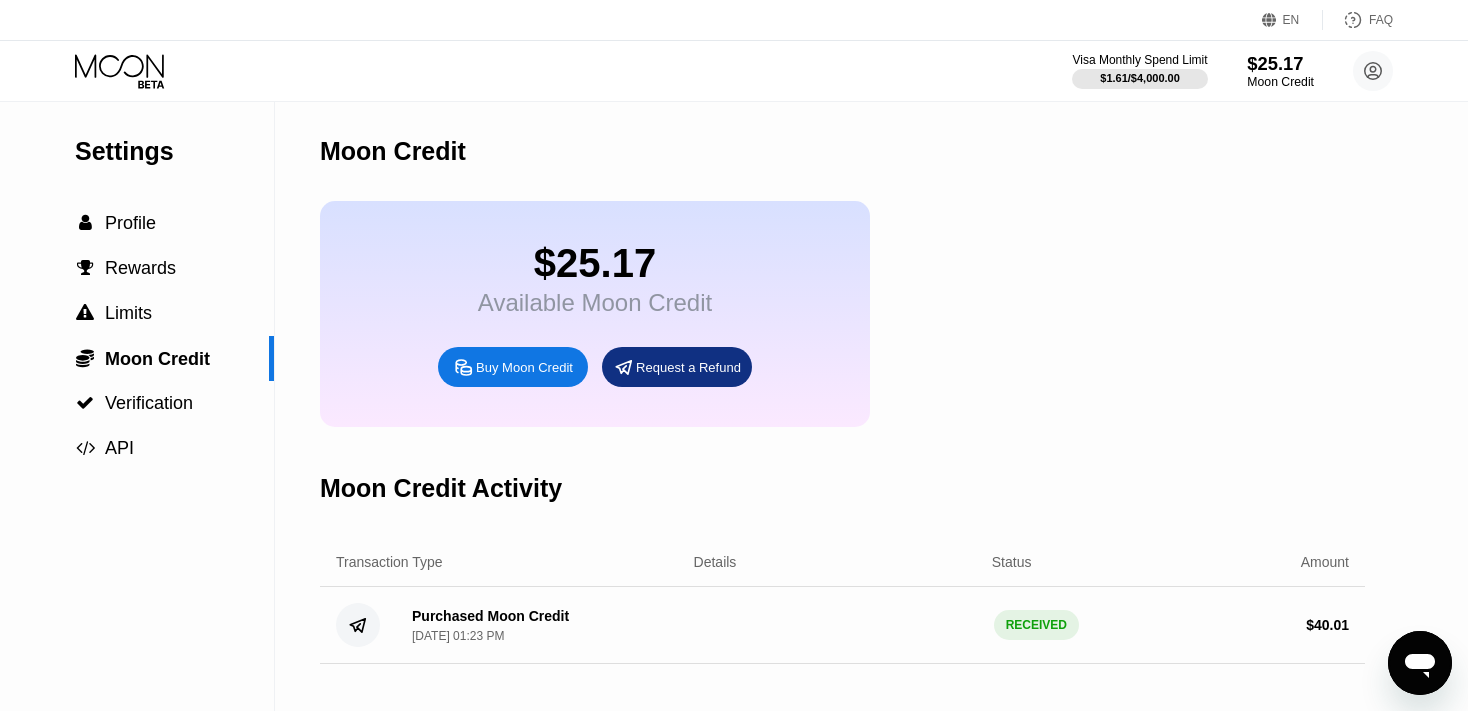 click on "$25.17" at bounding box center [1280, 63] 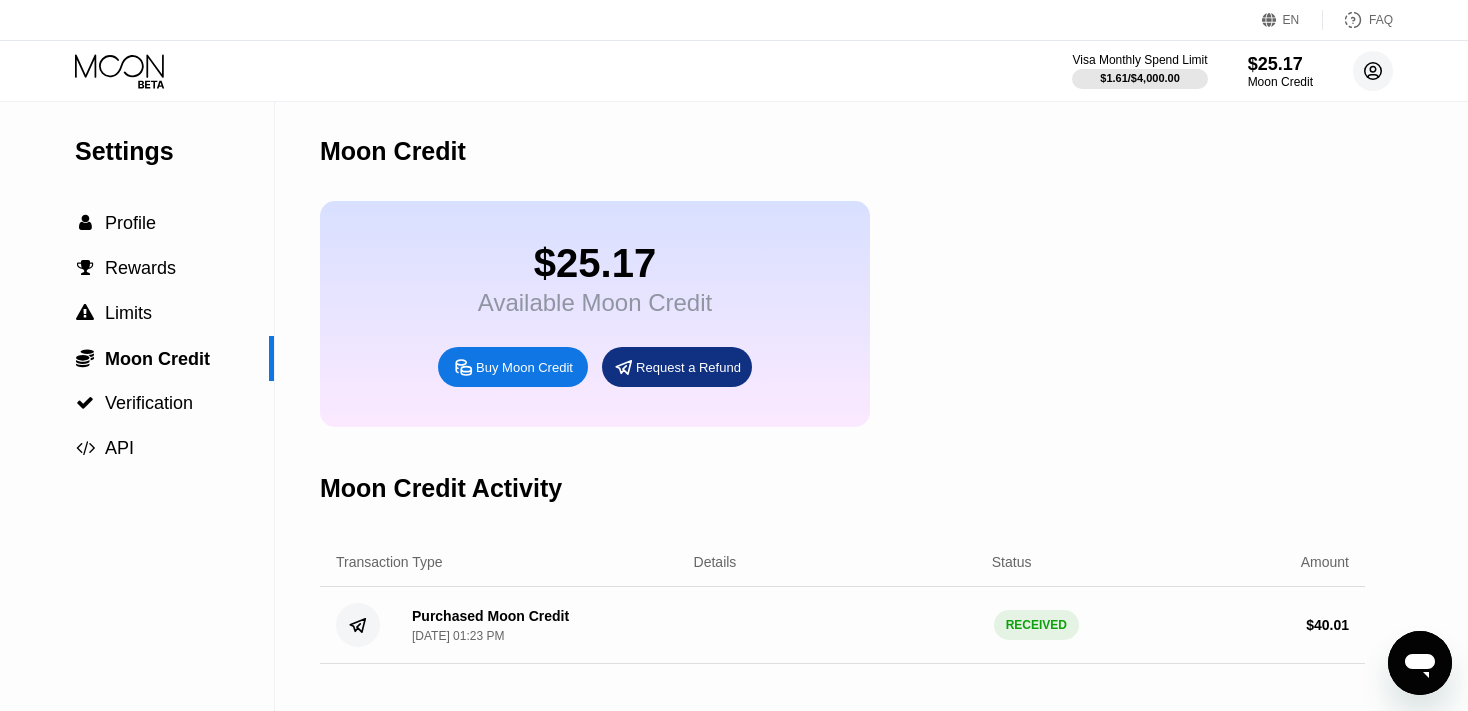click 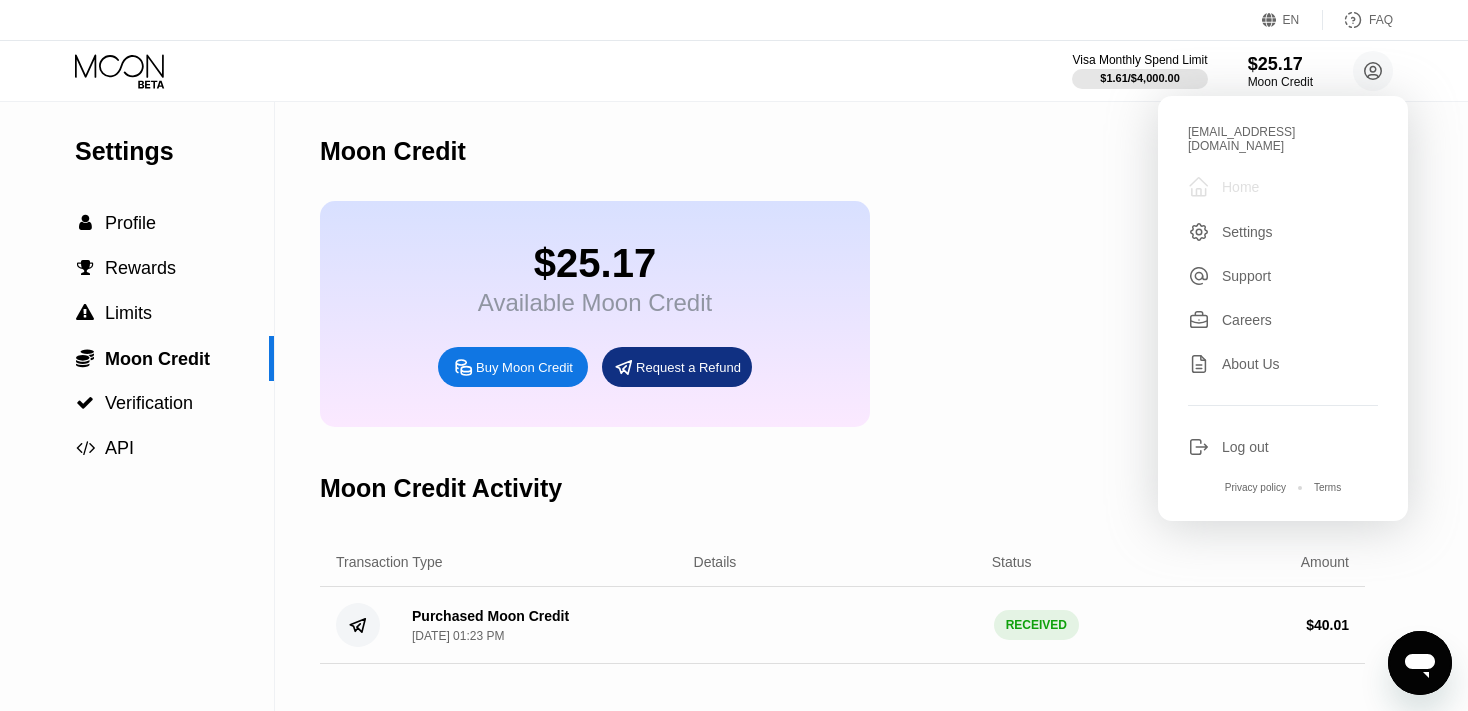 click on "Home" at bounding box center (1240, 187) 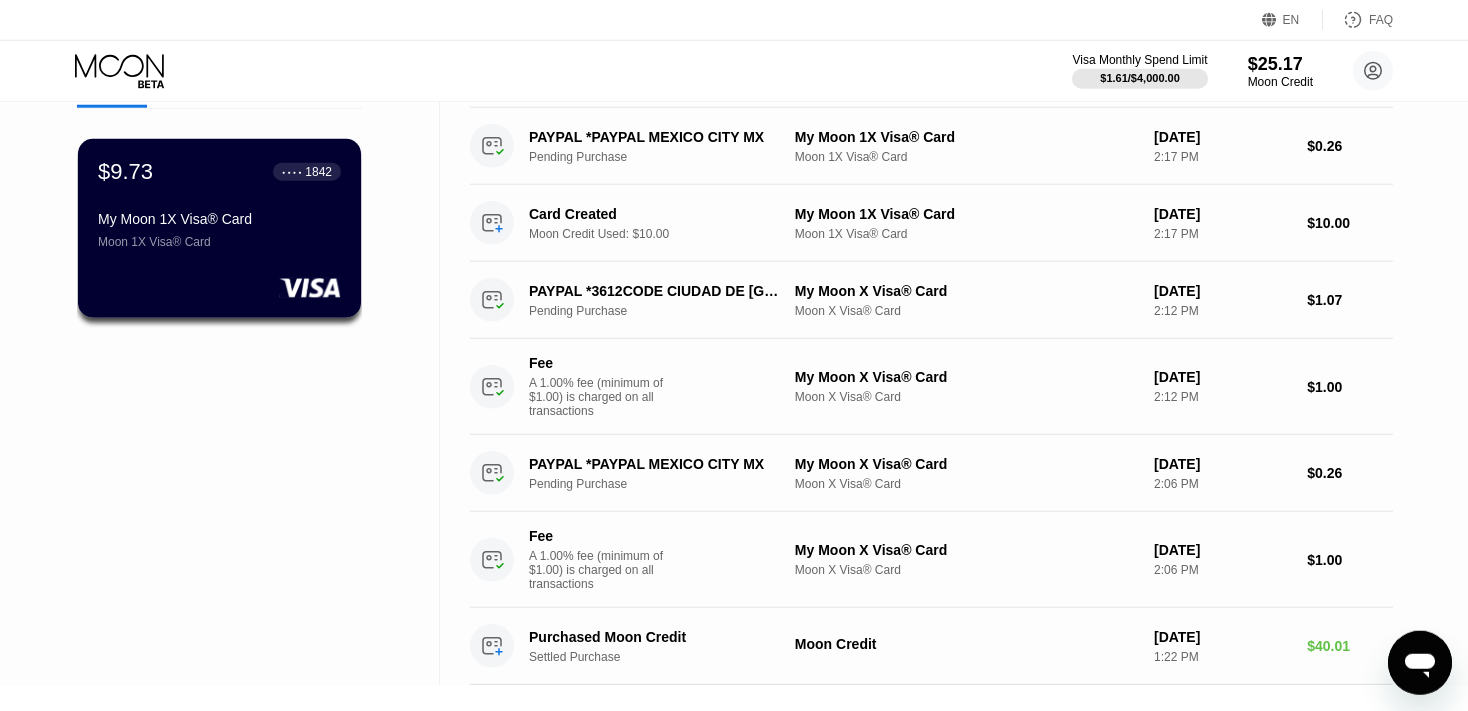 scroll, scrollTop: 105, scrollLeft: 0, axis: vertical 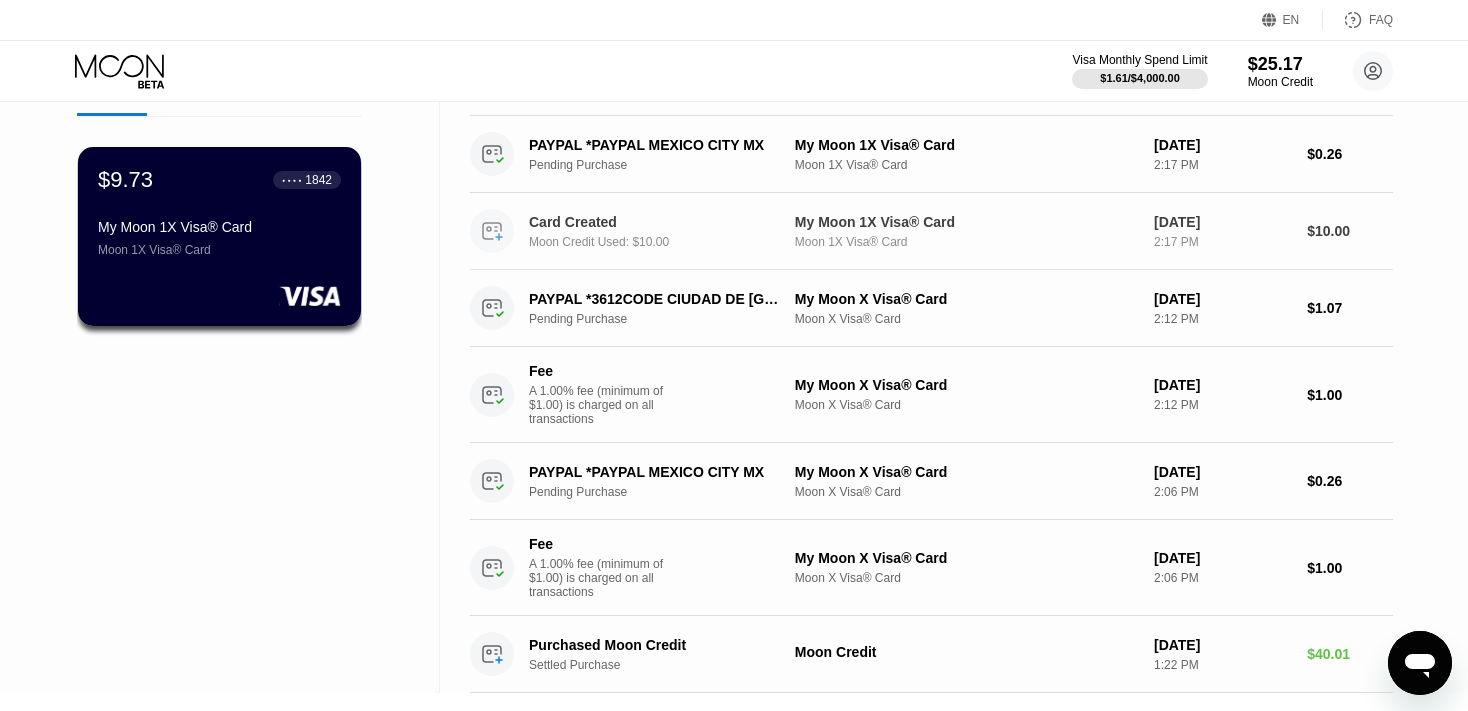 click on "My Moon 1X Visa® Card" at bounding box center [966, 222] 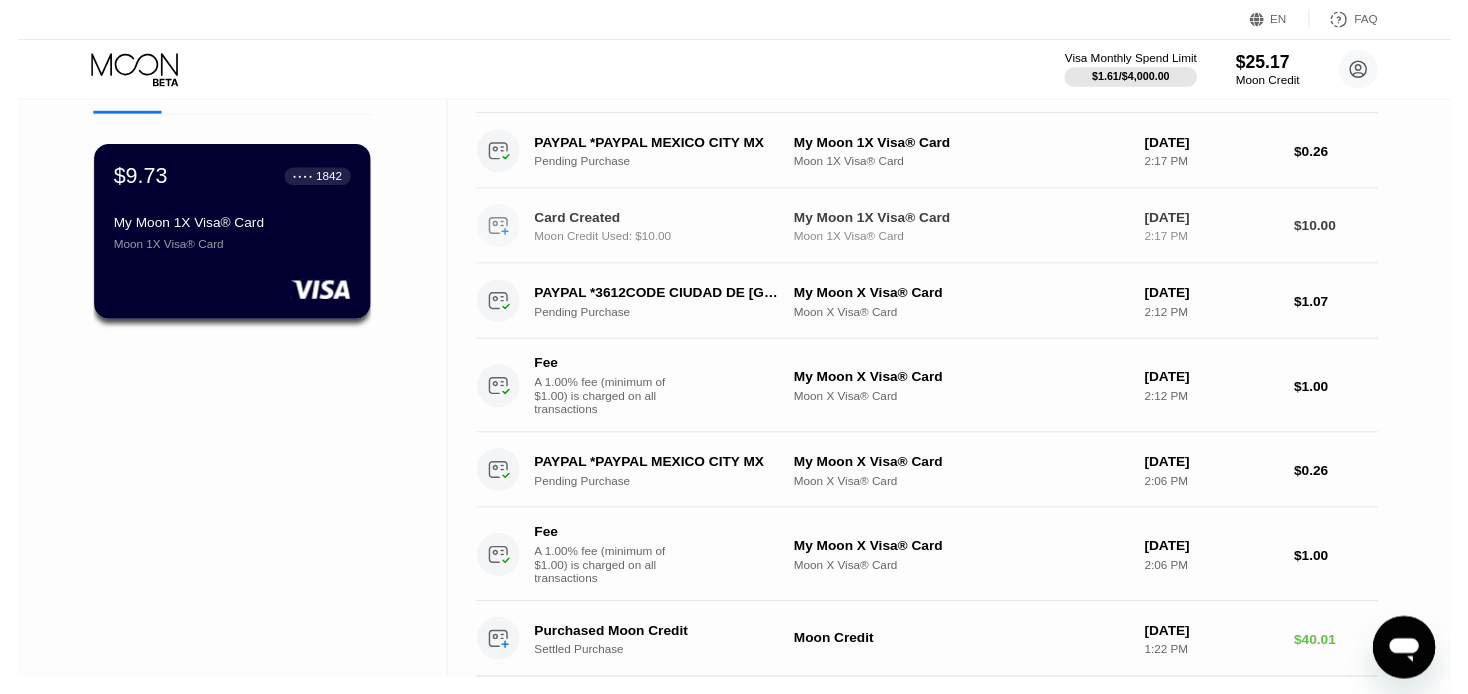 scroll, scrollTop: 0, scrollLeft: 0, axis: both 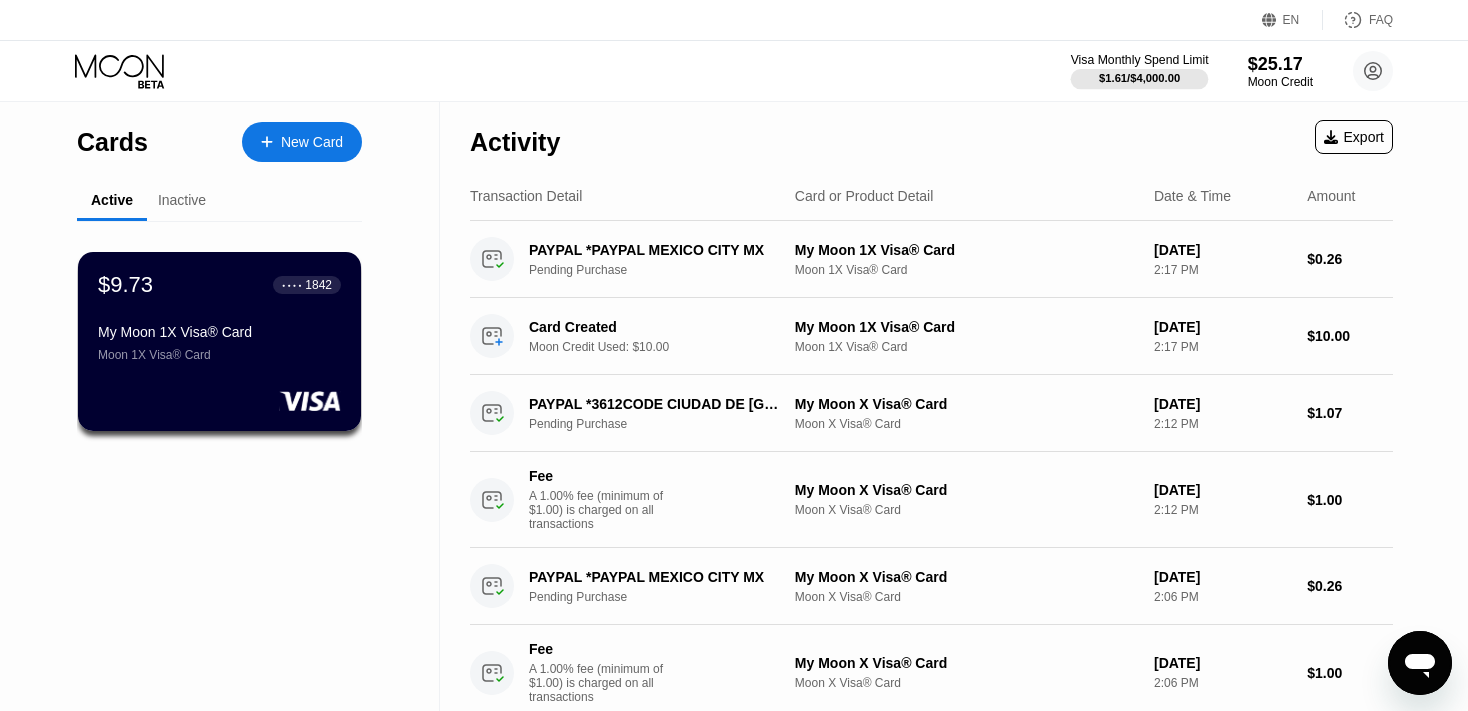click on "$1.61 / $4,000.00" at bounding box center [1139, 78] 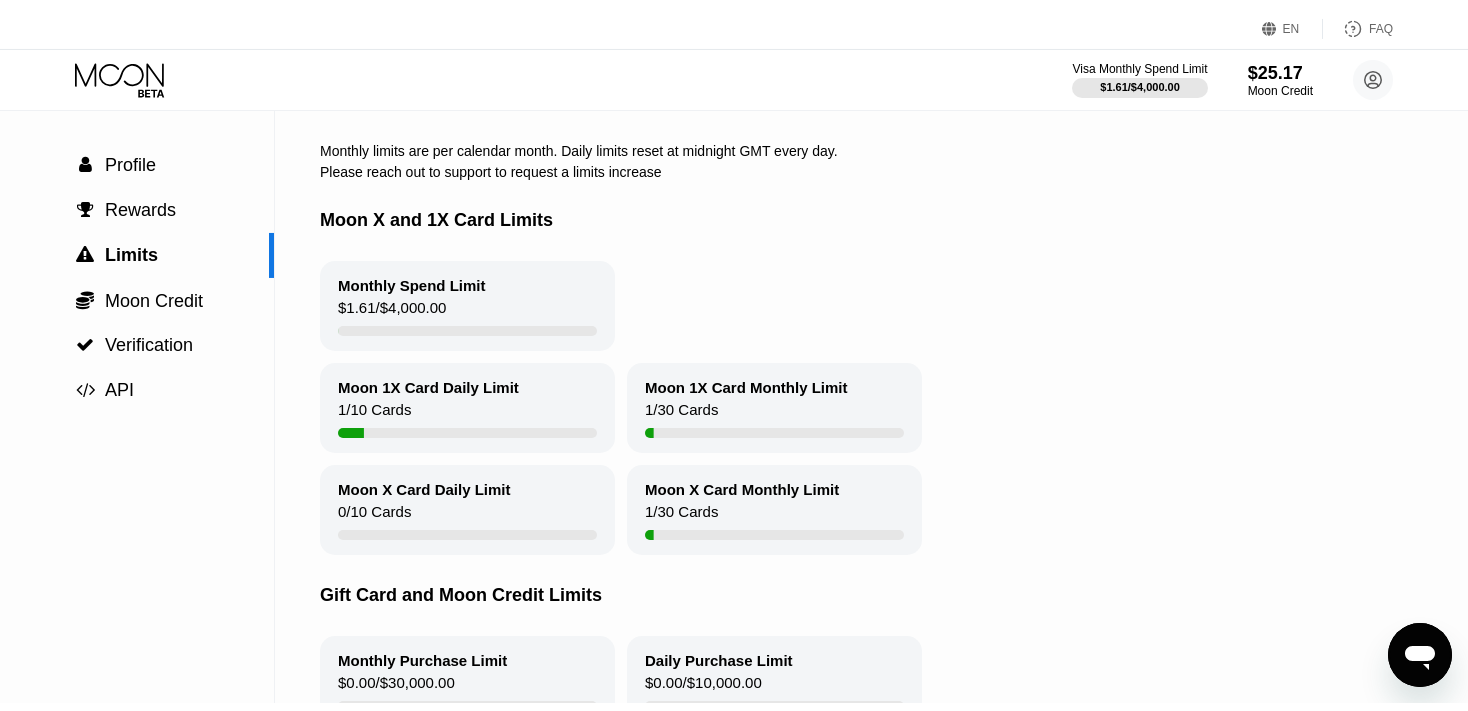 scroll, scrollTop: 0, scrollLeft: 0, axis: both 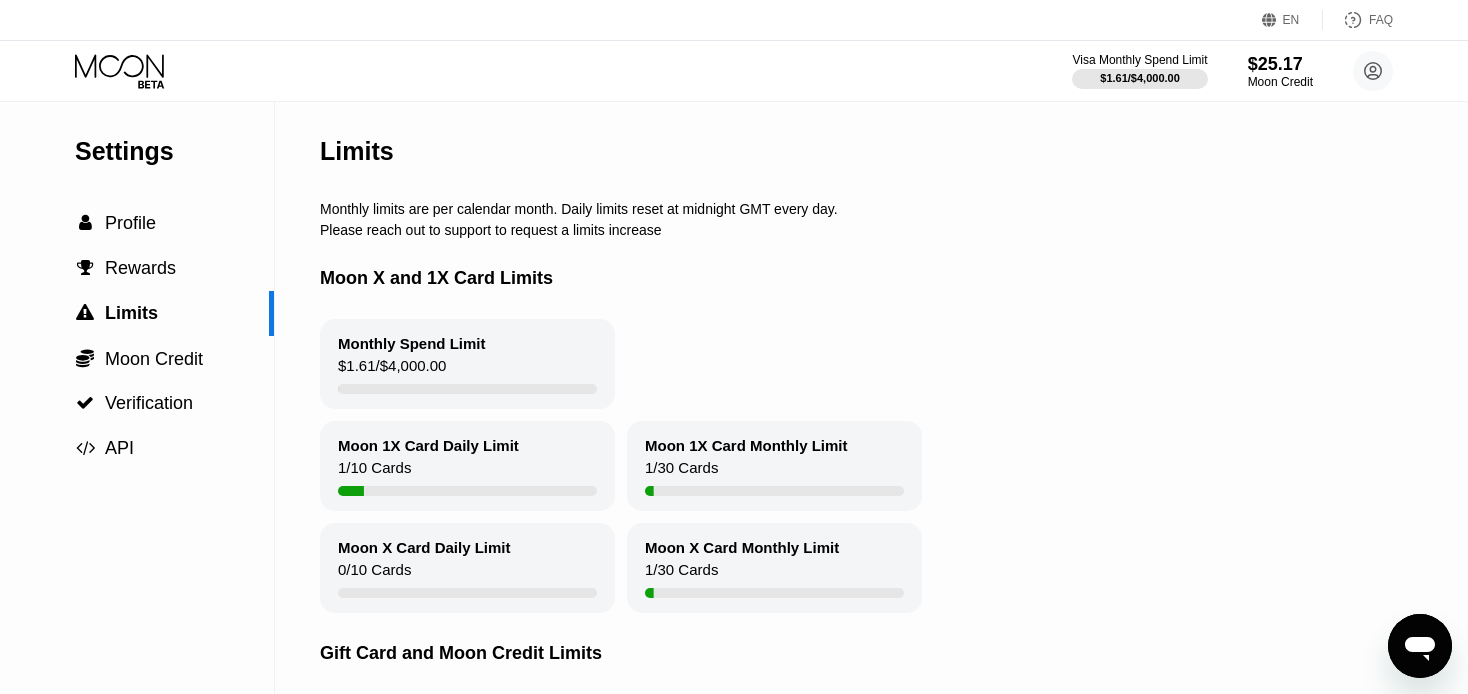 click 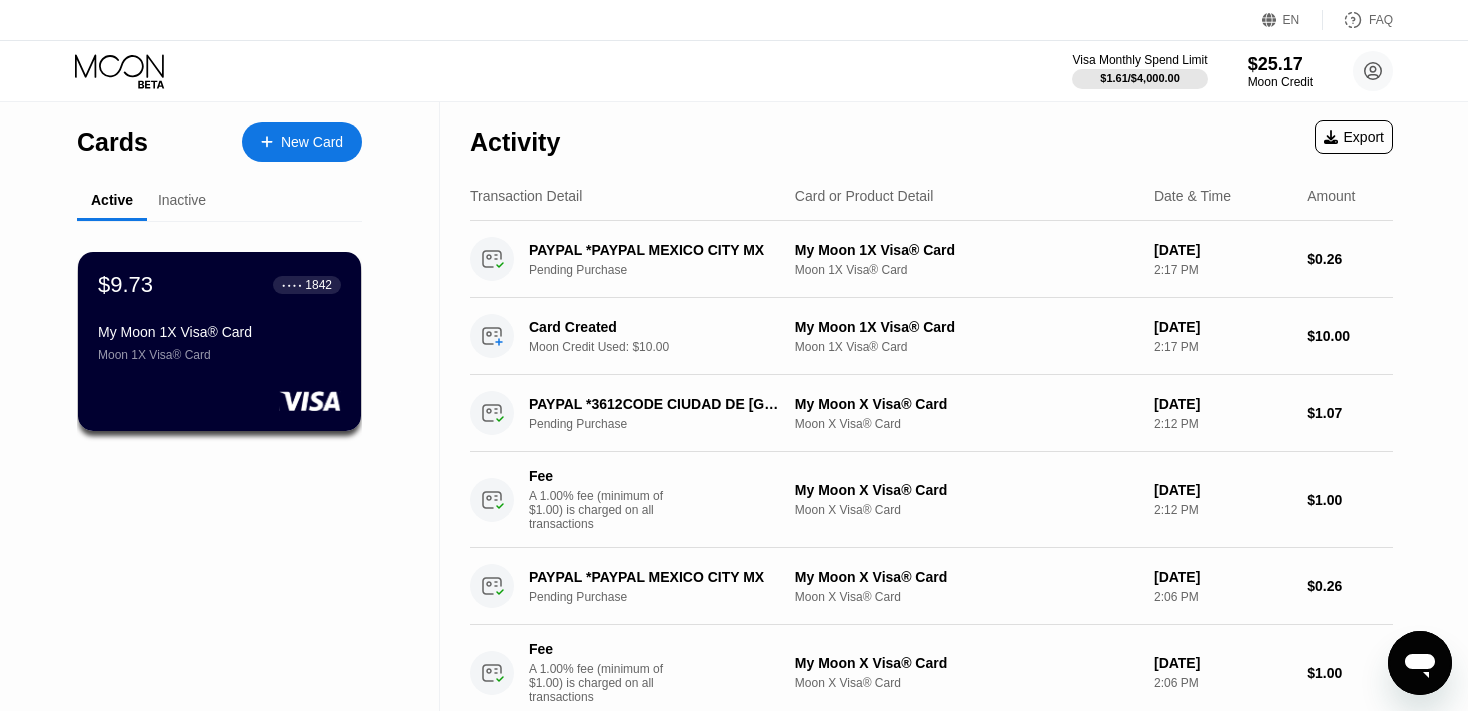 click on "Inactive" at bounding box center [182, 200] 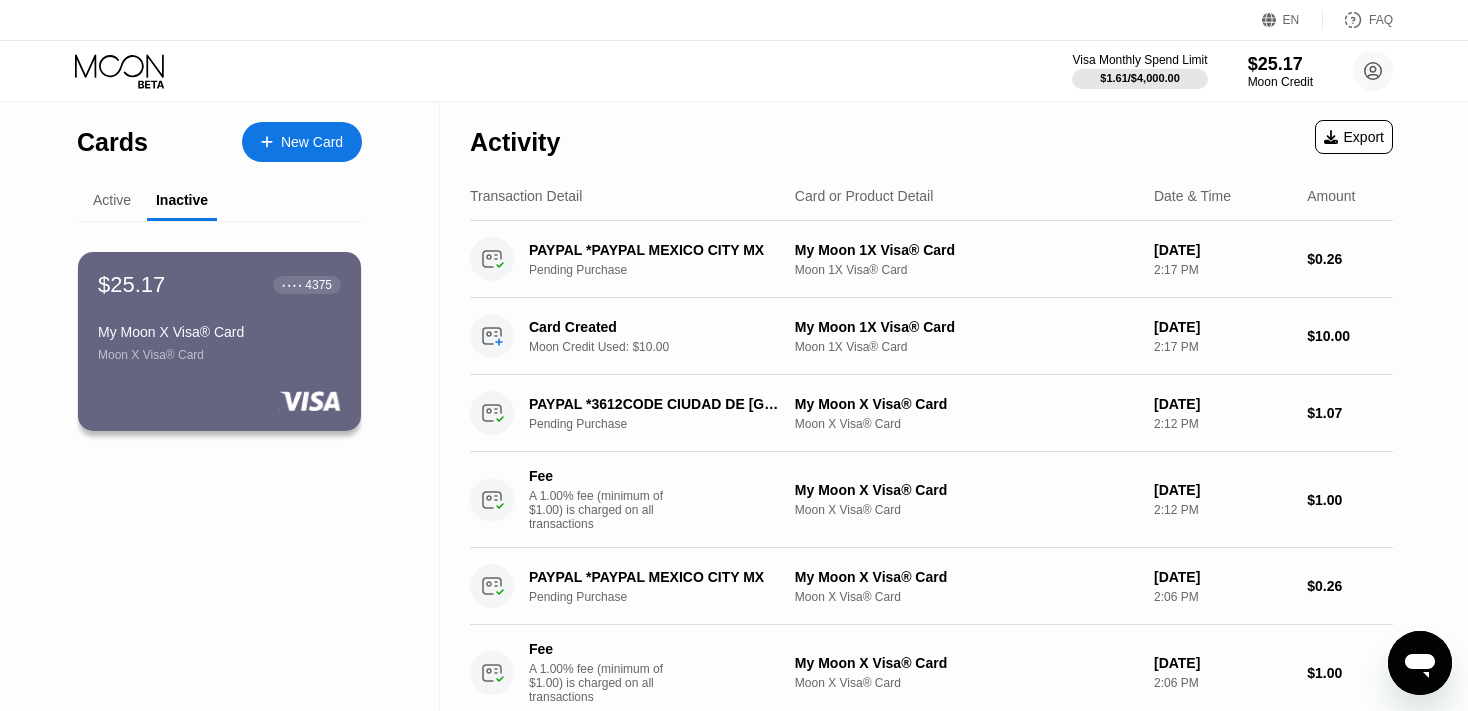 click on "Active" at bounding box center (112, 200) 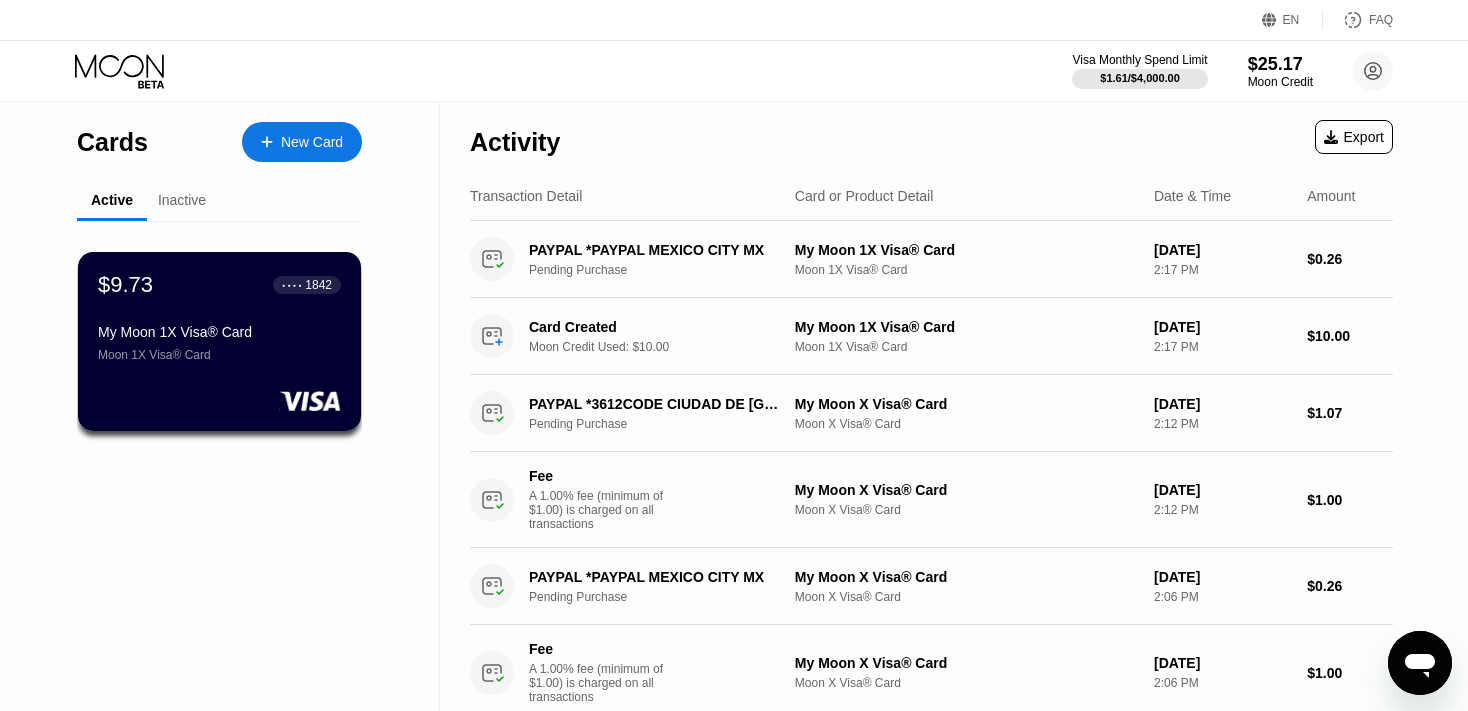 click on "Inactive" at bounding box center [182, 200] 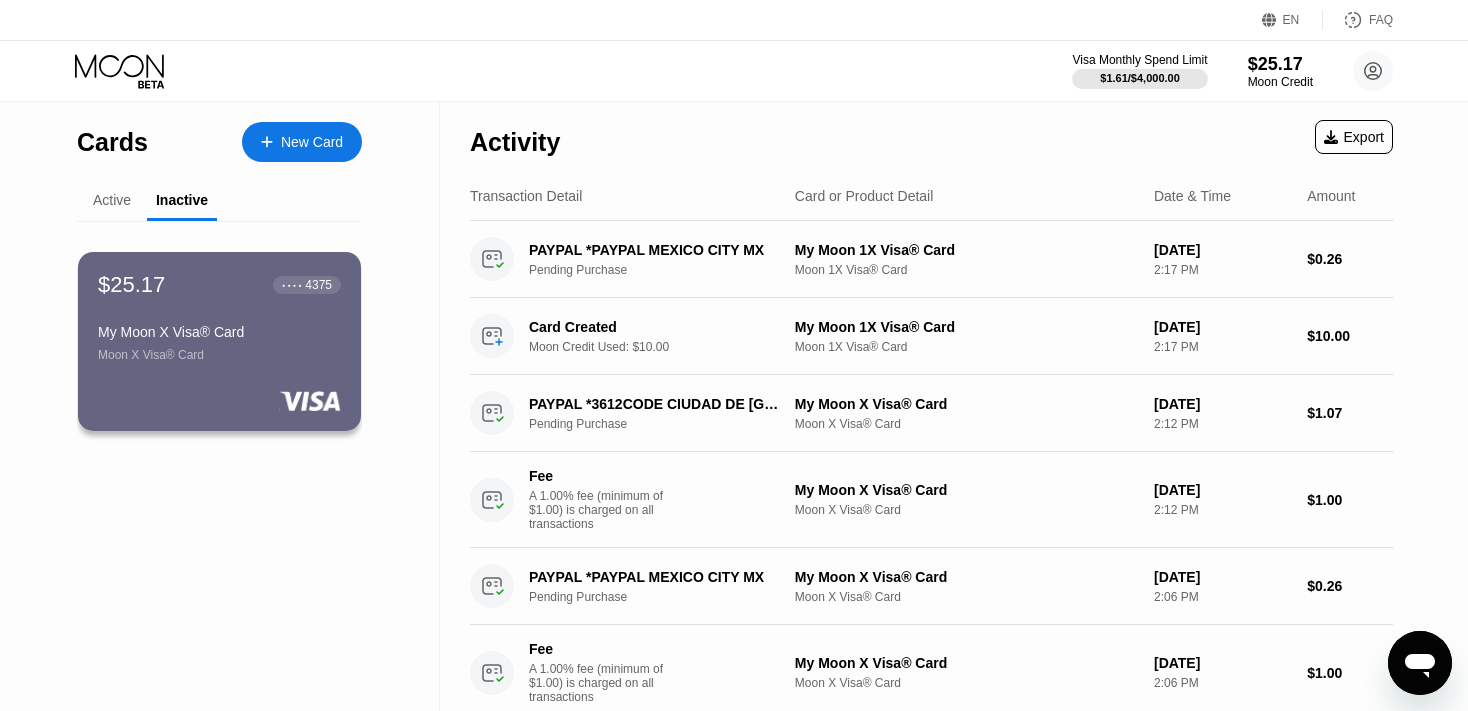 click on "Active" at bounding box center (112, 200) 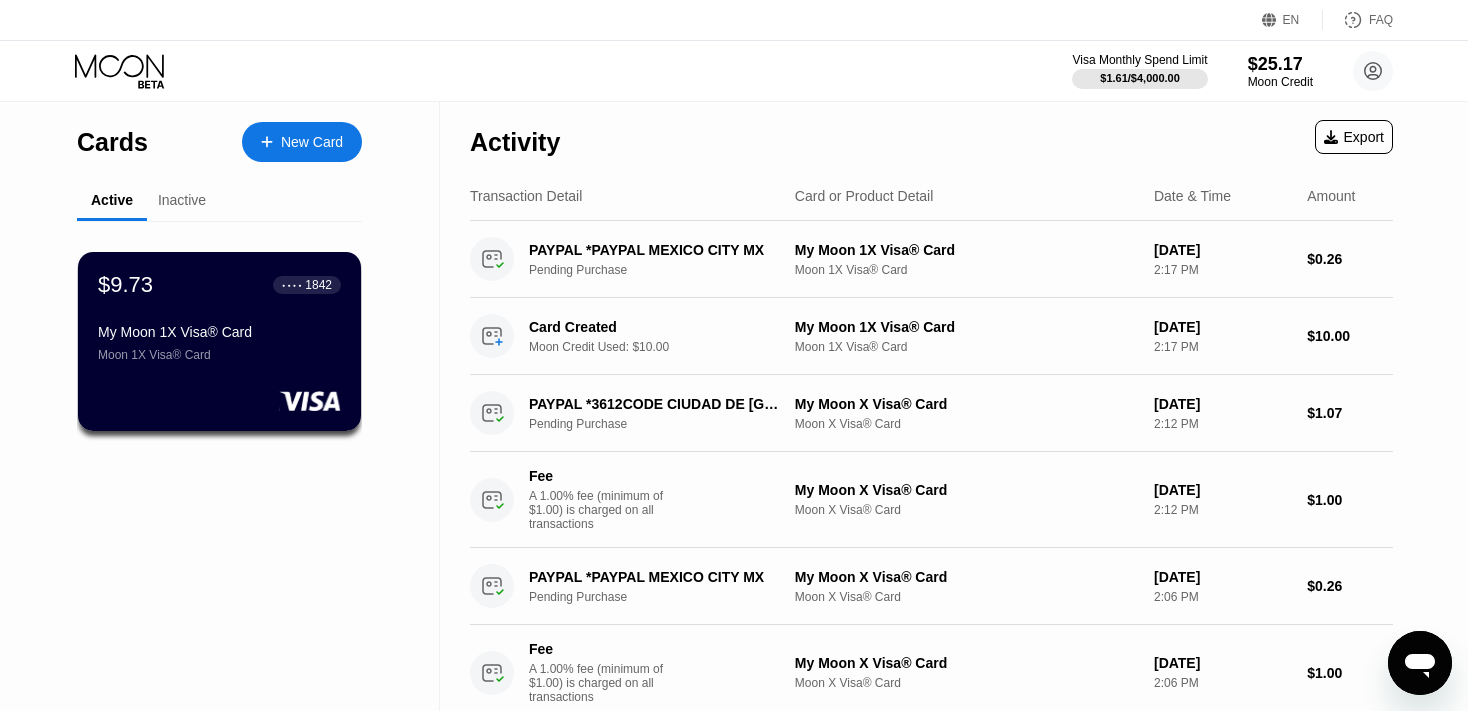 click on "Inactive" at bounding box center [182, 200] 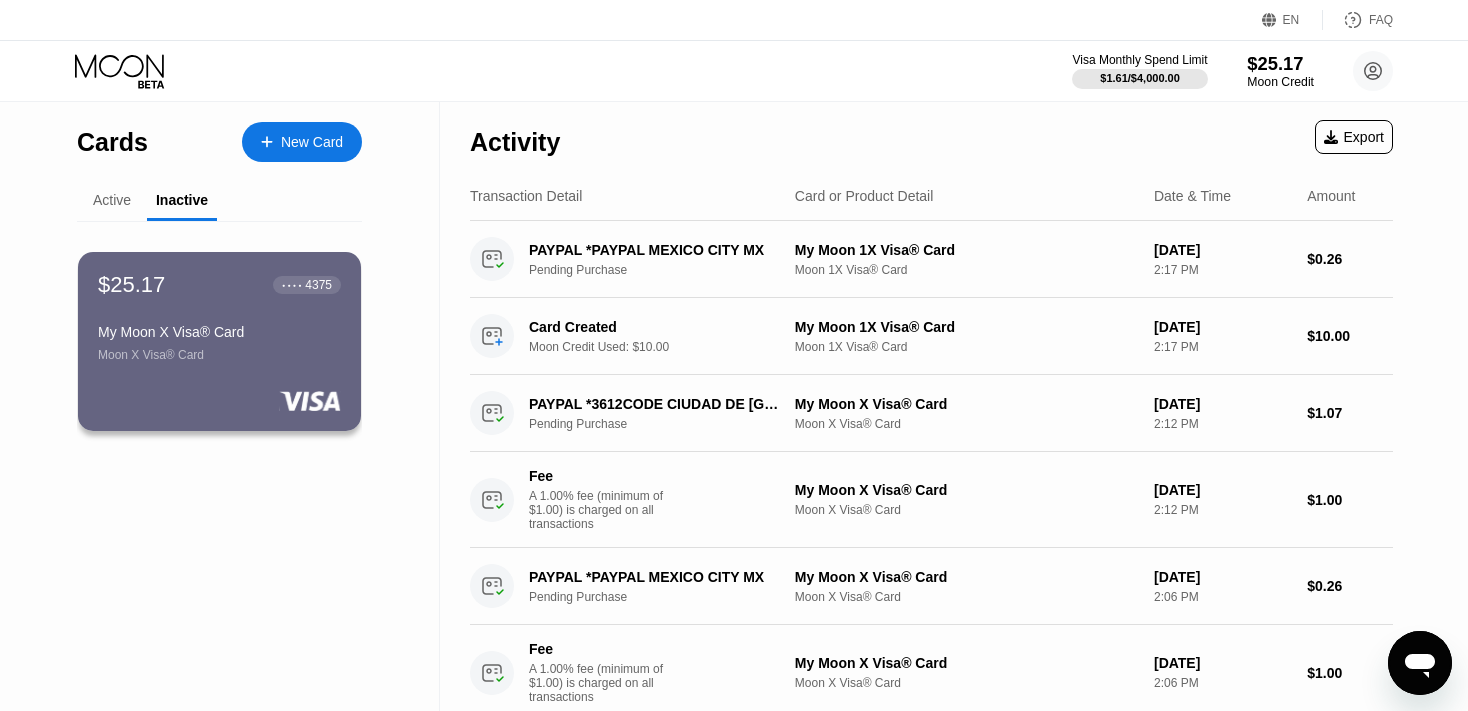 click on "Moon Credit" at bounding box center (1280, 82) 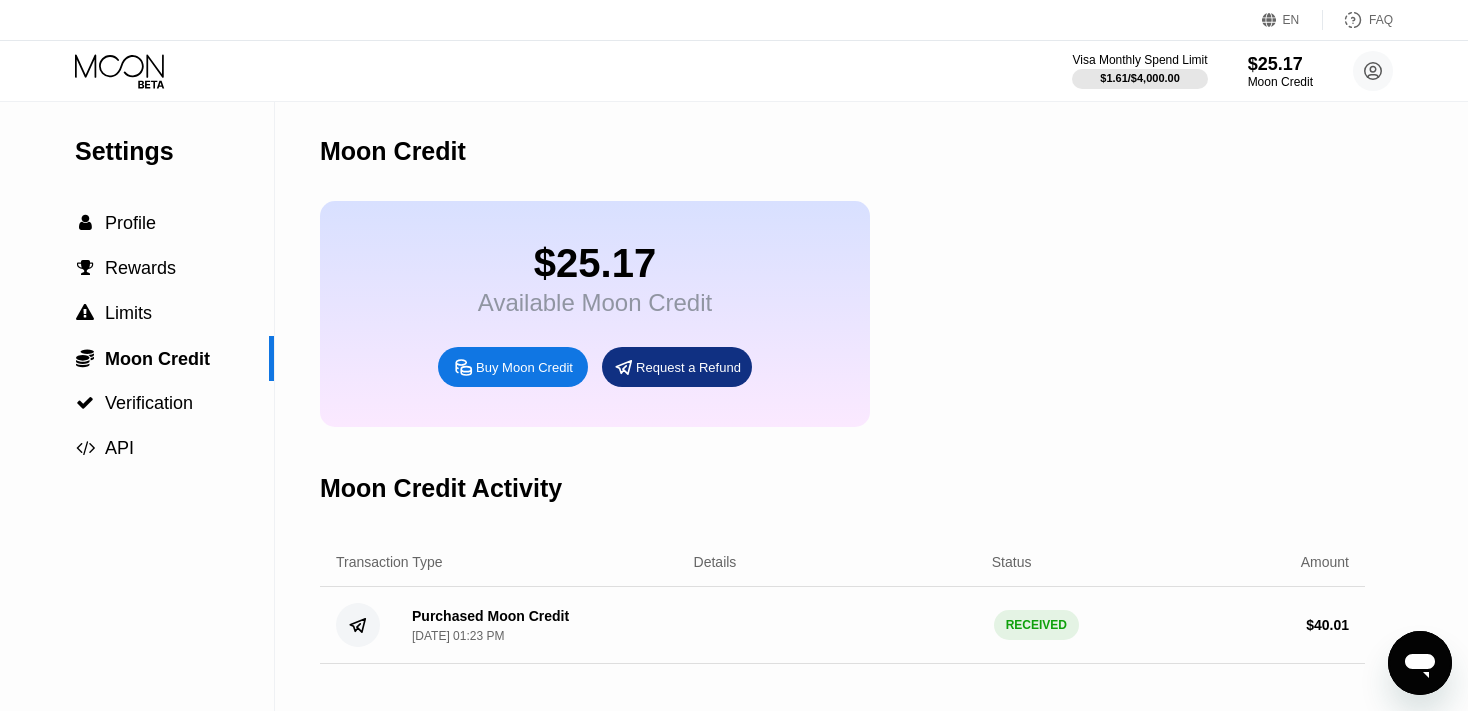 click on "Request a Refund" at bounding box center (688, 367) 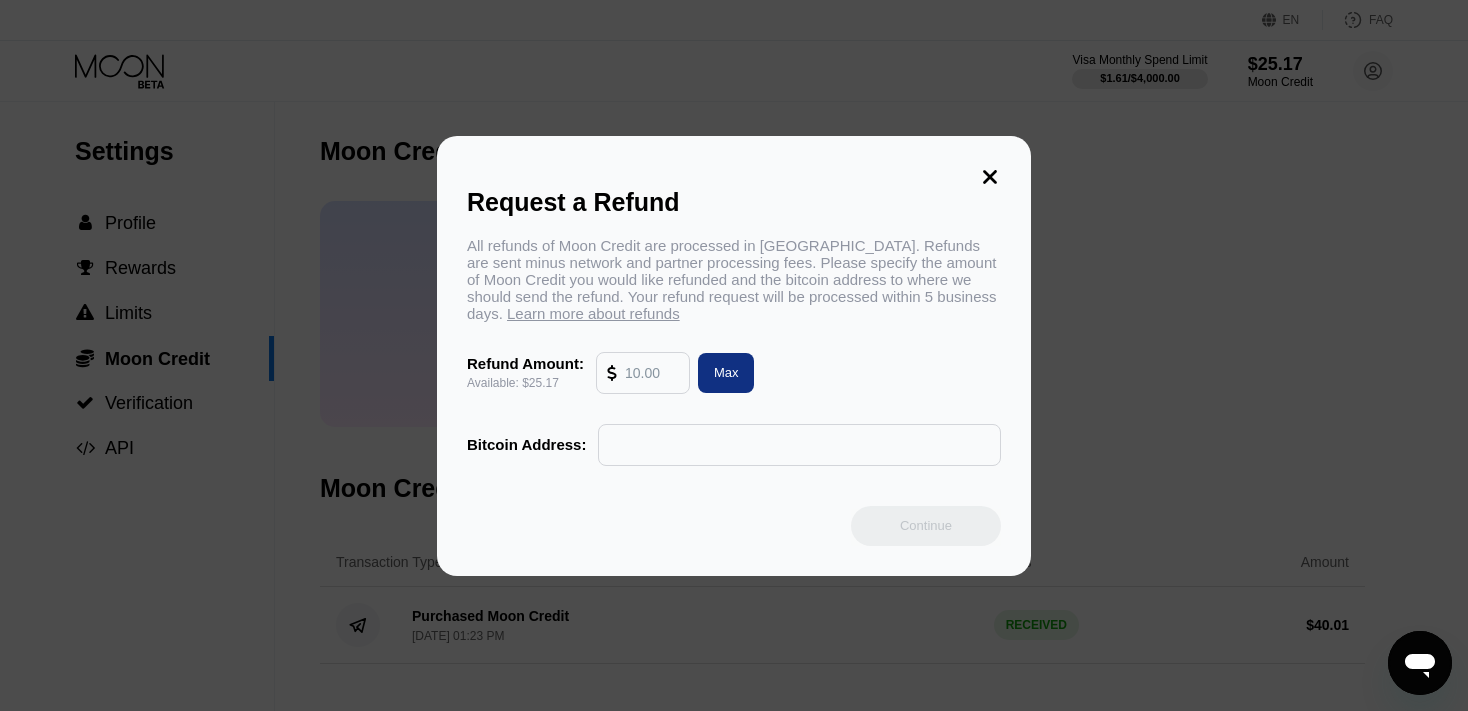 click on "Max" at bounding box center [726, 373] 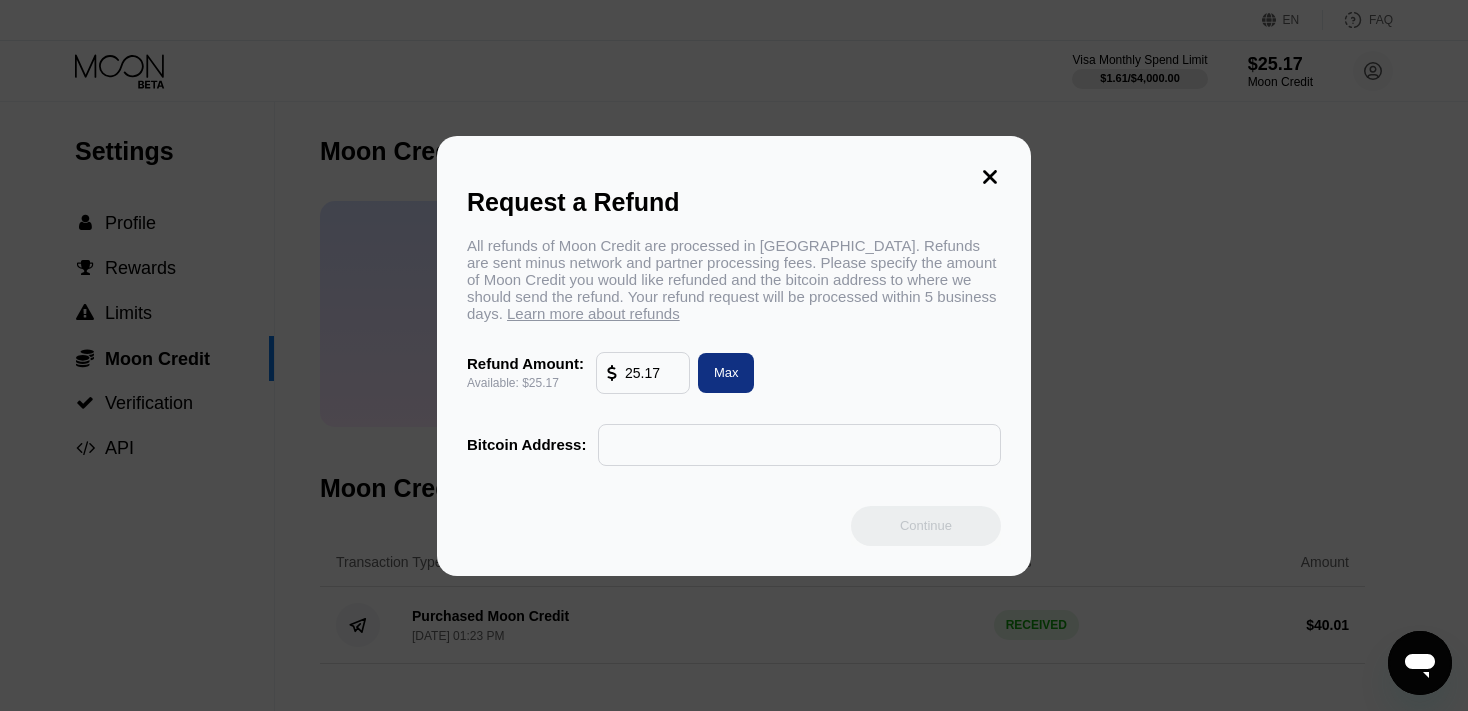 click at bounding box center (799, 445) 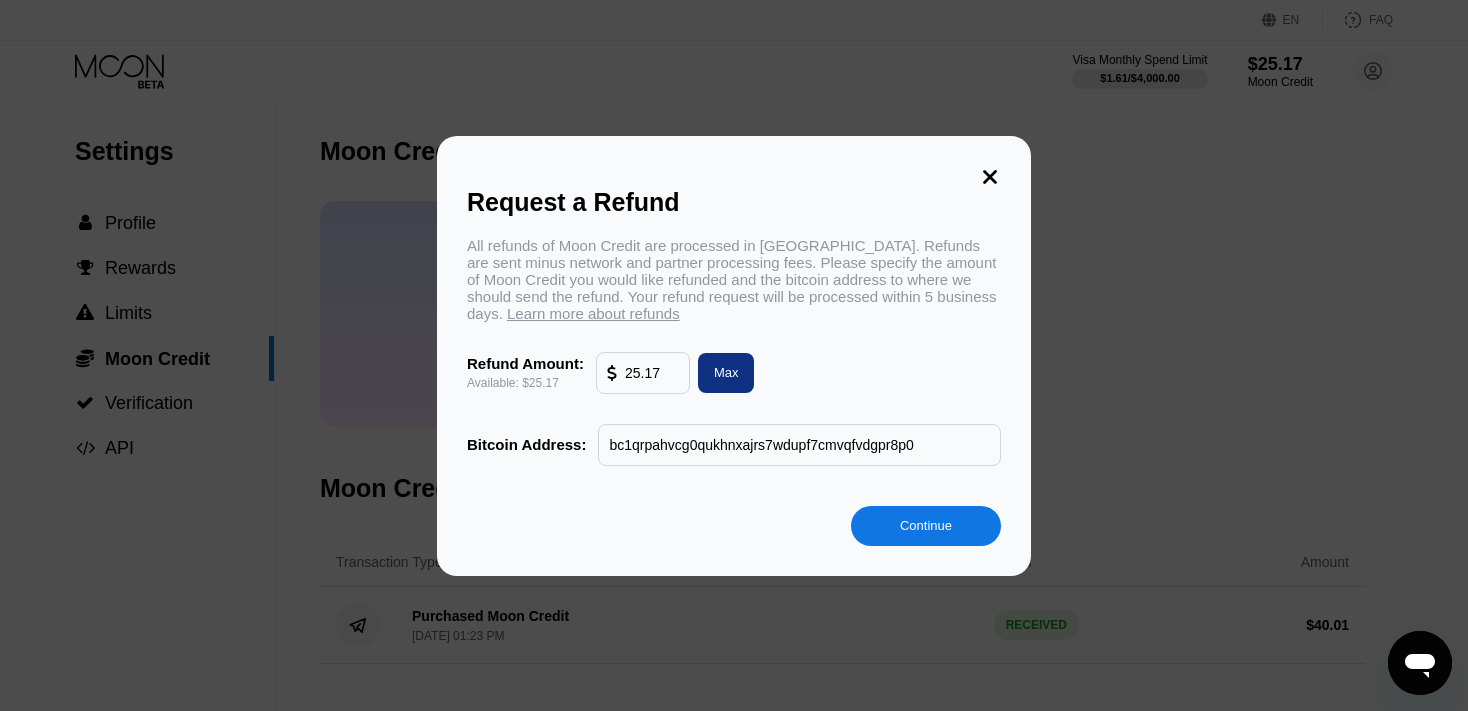 type on "bc1qrpahvcg0qukhnxajrs7wdupf7cmvqfvdgpr8p0" 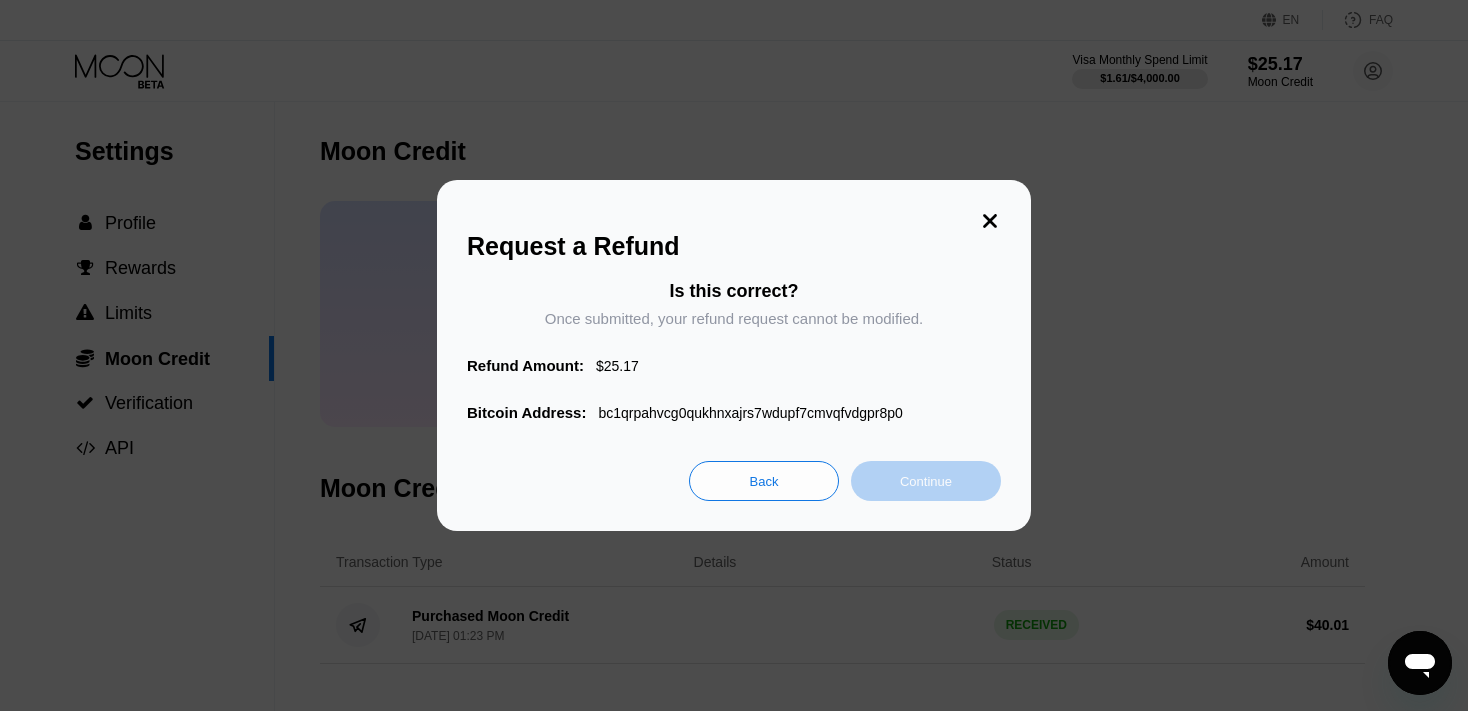 click on "Continue" at bounding box center (926, 481) 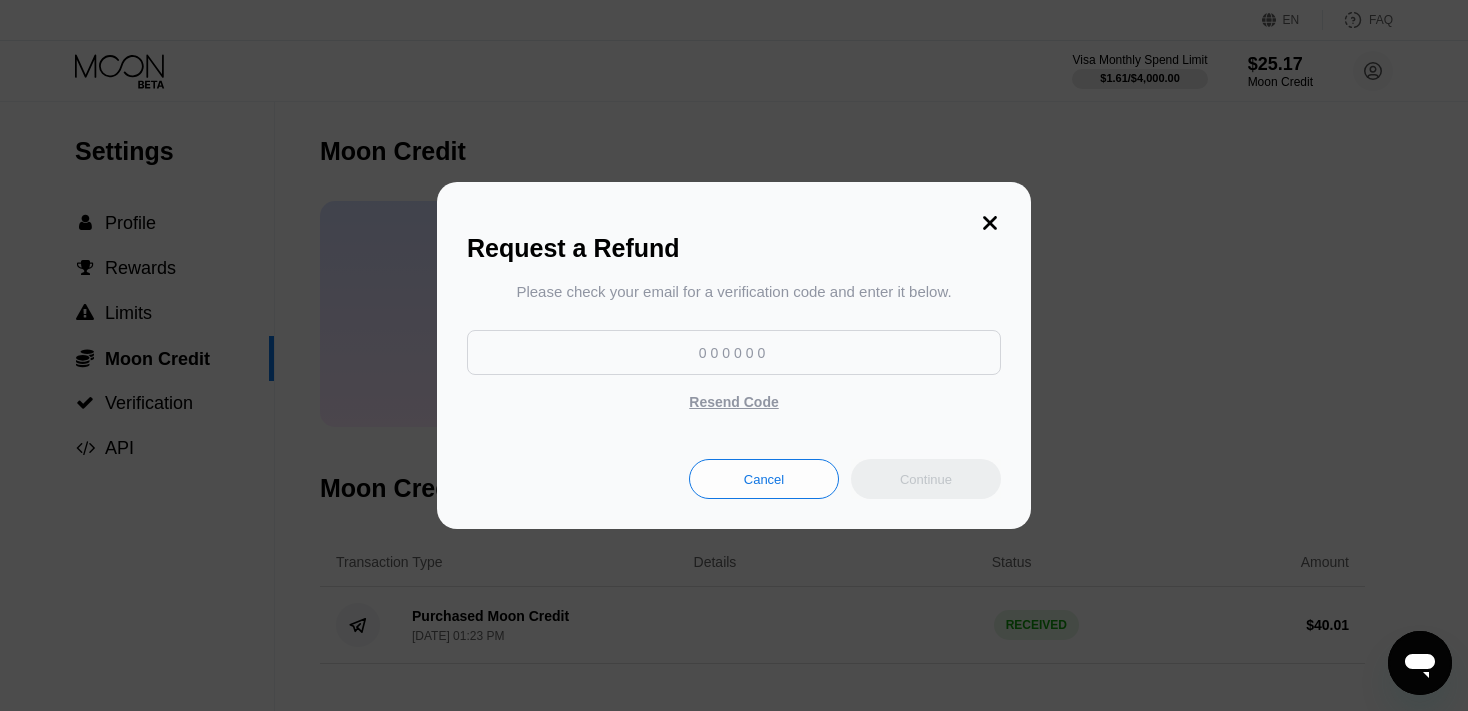 click at bounding box center (734, 352) 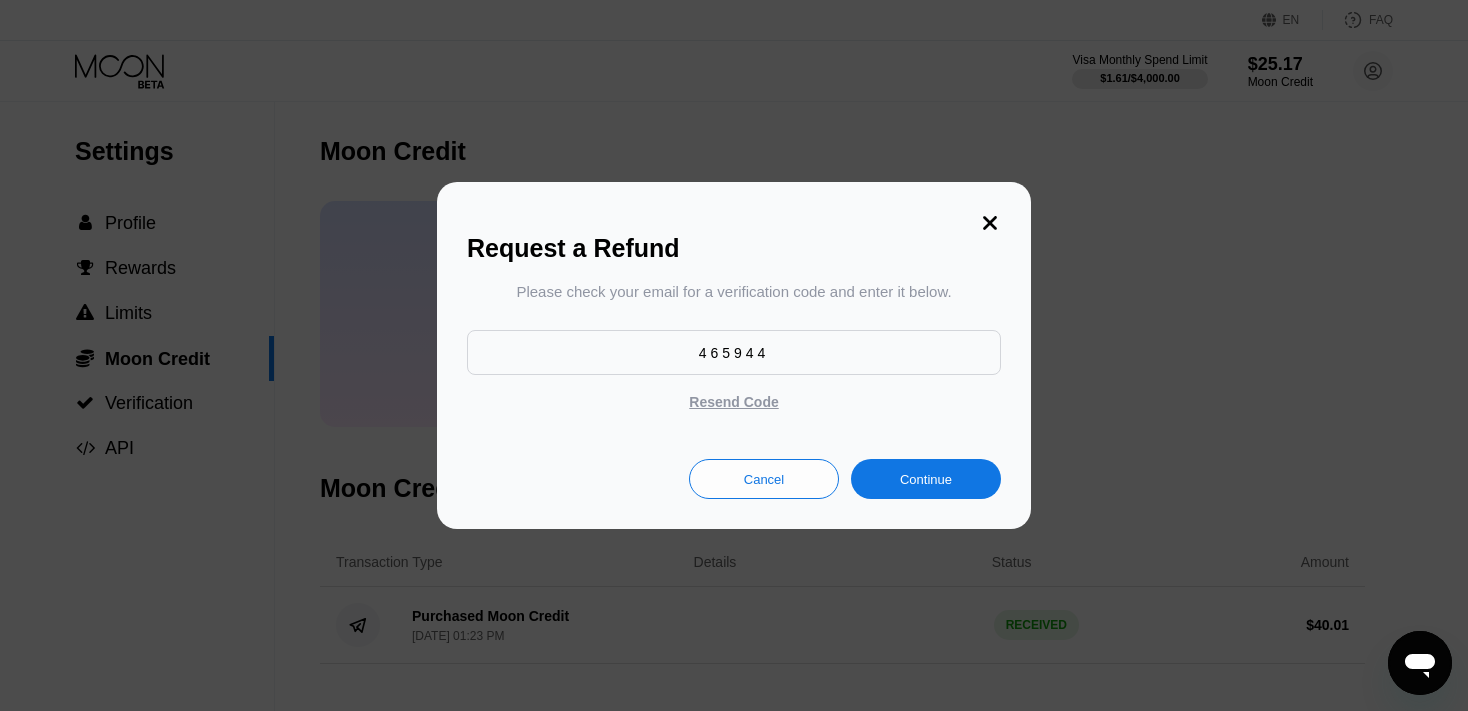 type on "465944" 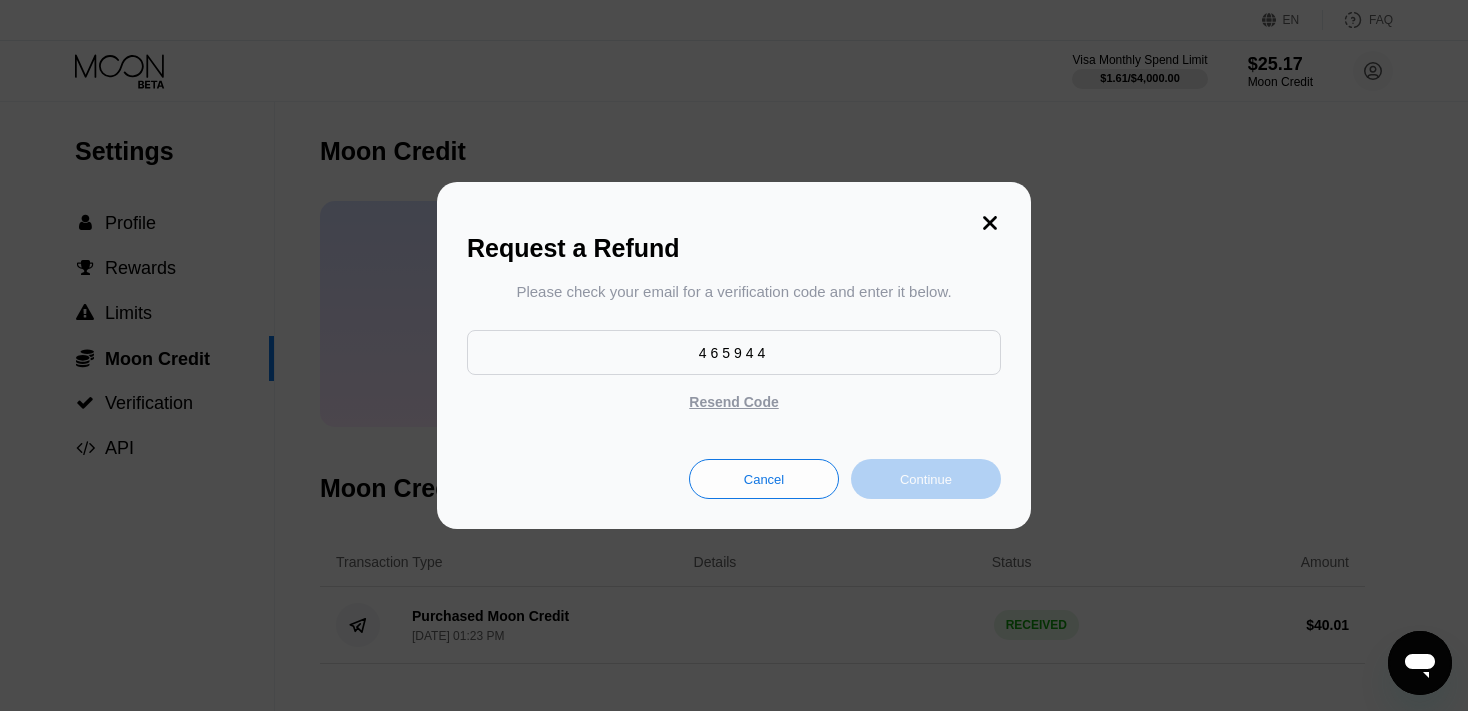 click on "Continue" at bounding box center (926, 479) 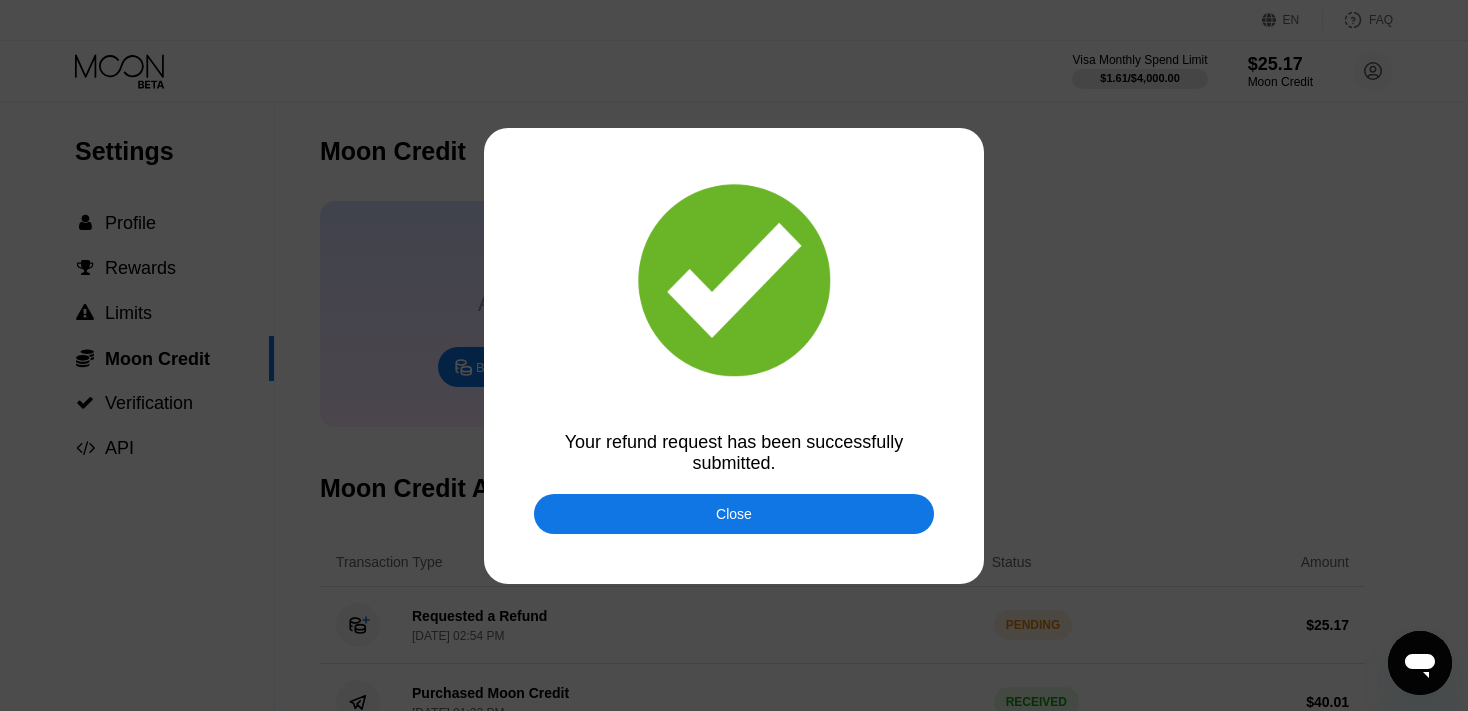 click on "Close" at bounding box center (734, 514) 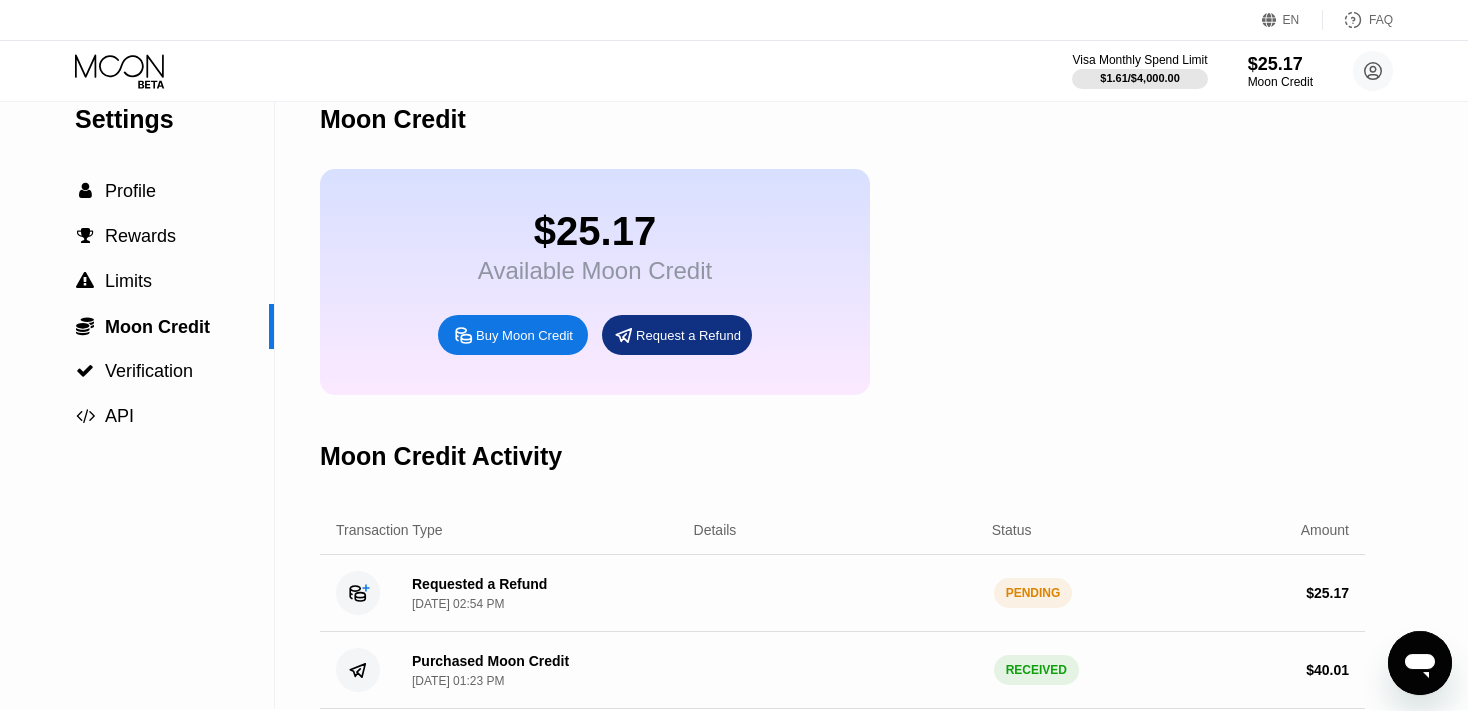 scroll, scrollTop: 0, scrollLeft: 0, axis: both 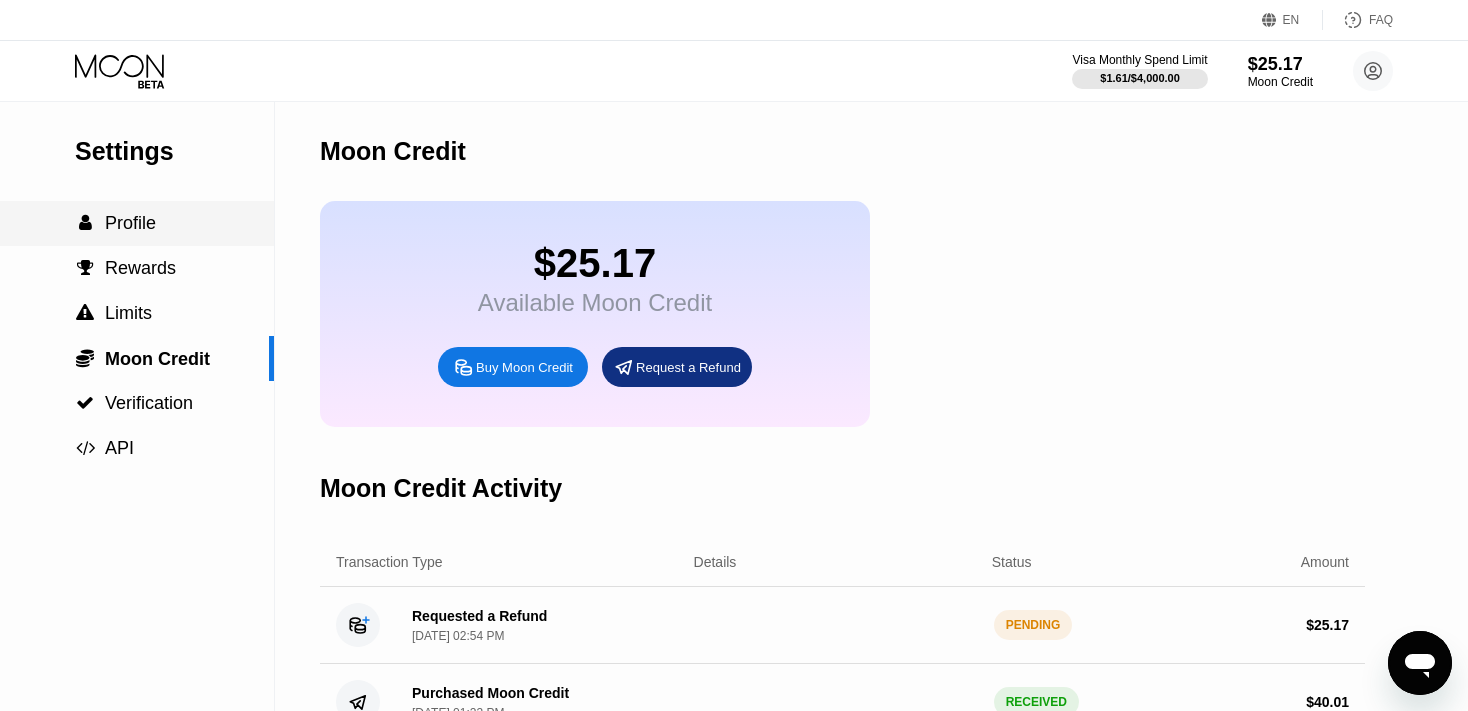click on " Profile" at bounding box center [137, 223] 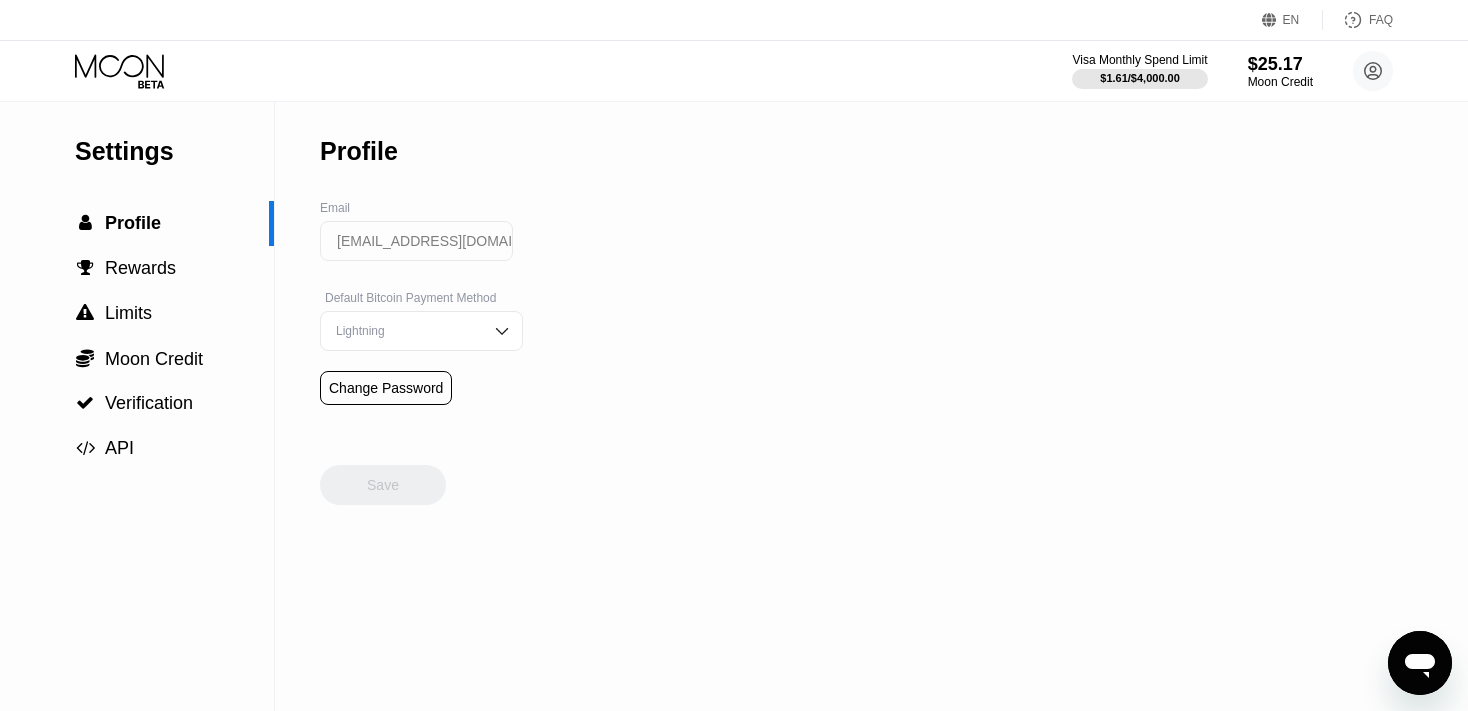 click on "Settings" at bounding box center (174, 151) 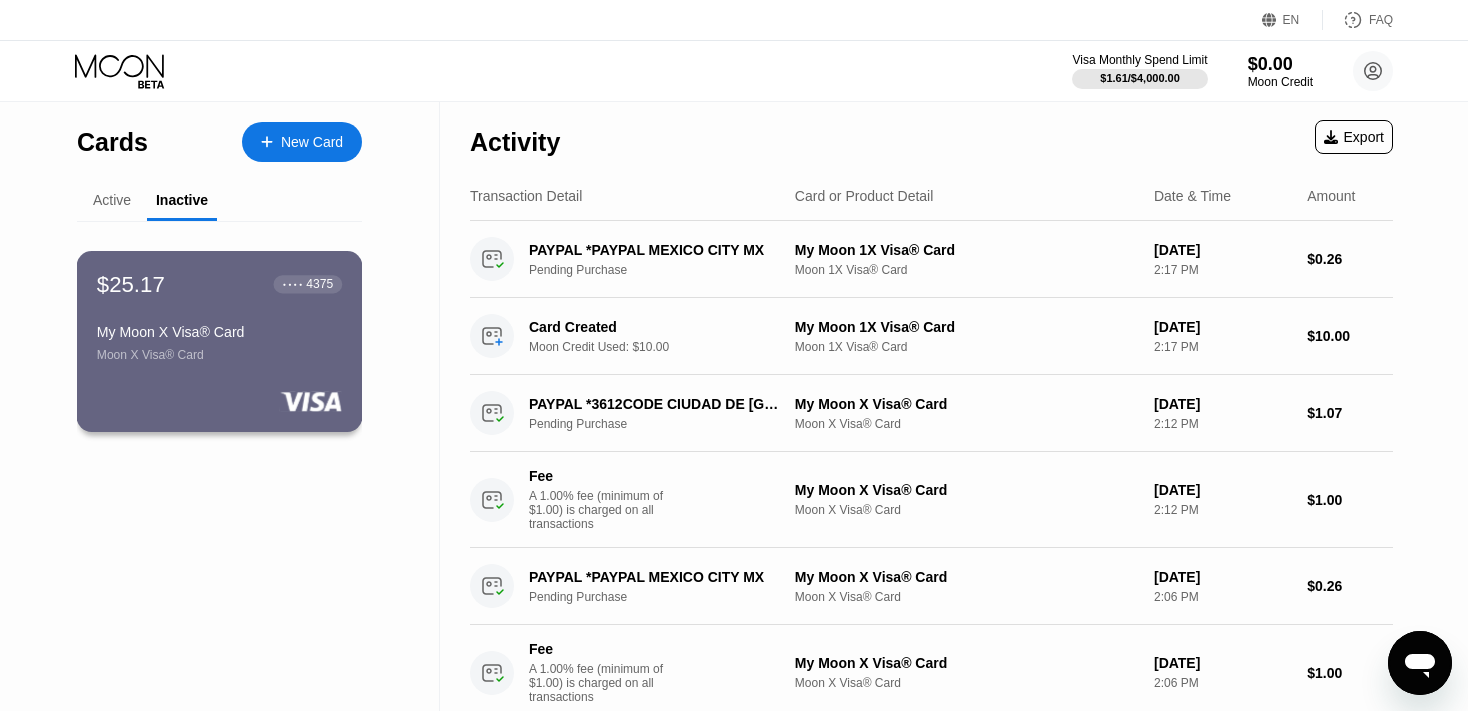 click on "My Moon X Visa® Card" at bounding box center [219, 332] 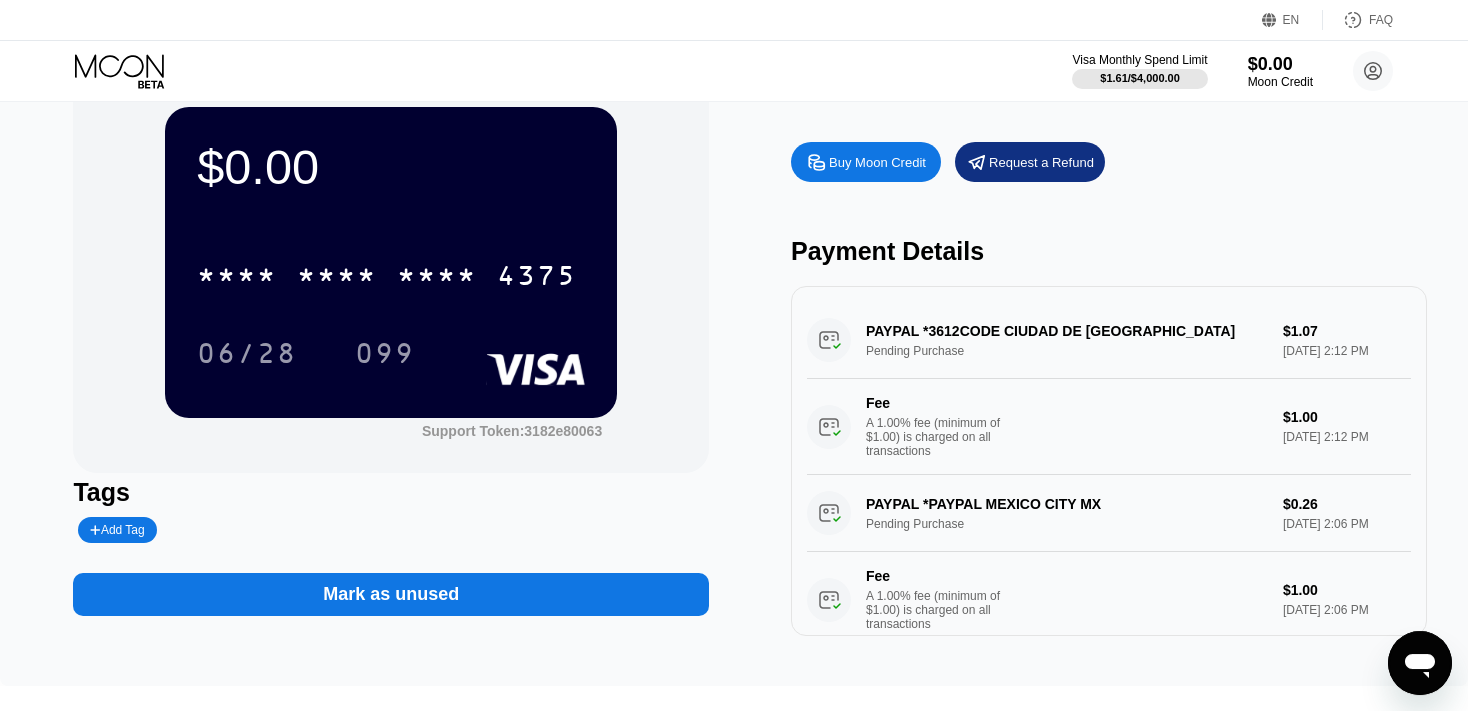 scroll, scrollTop: 0, scrollLeft: 0, axis: both 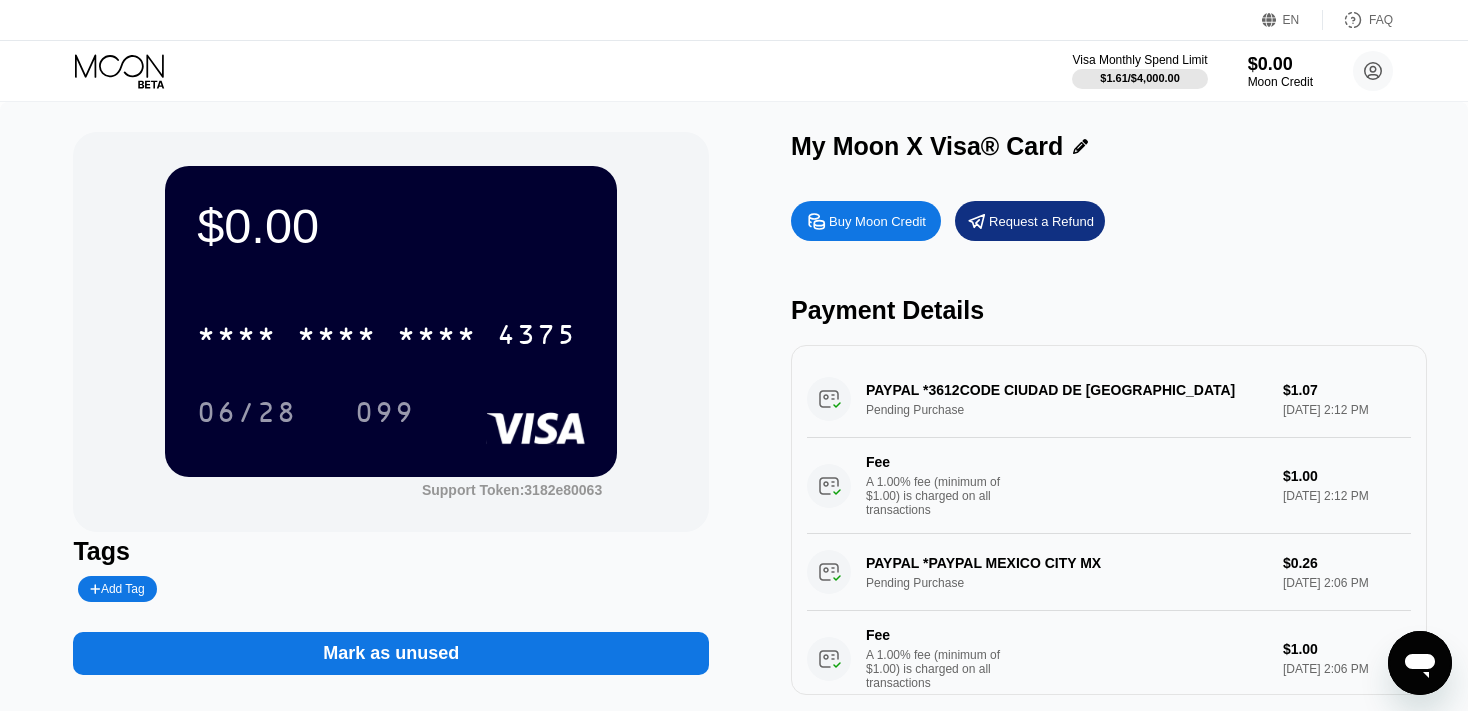 click 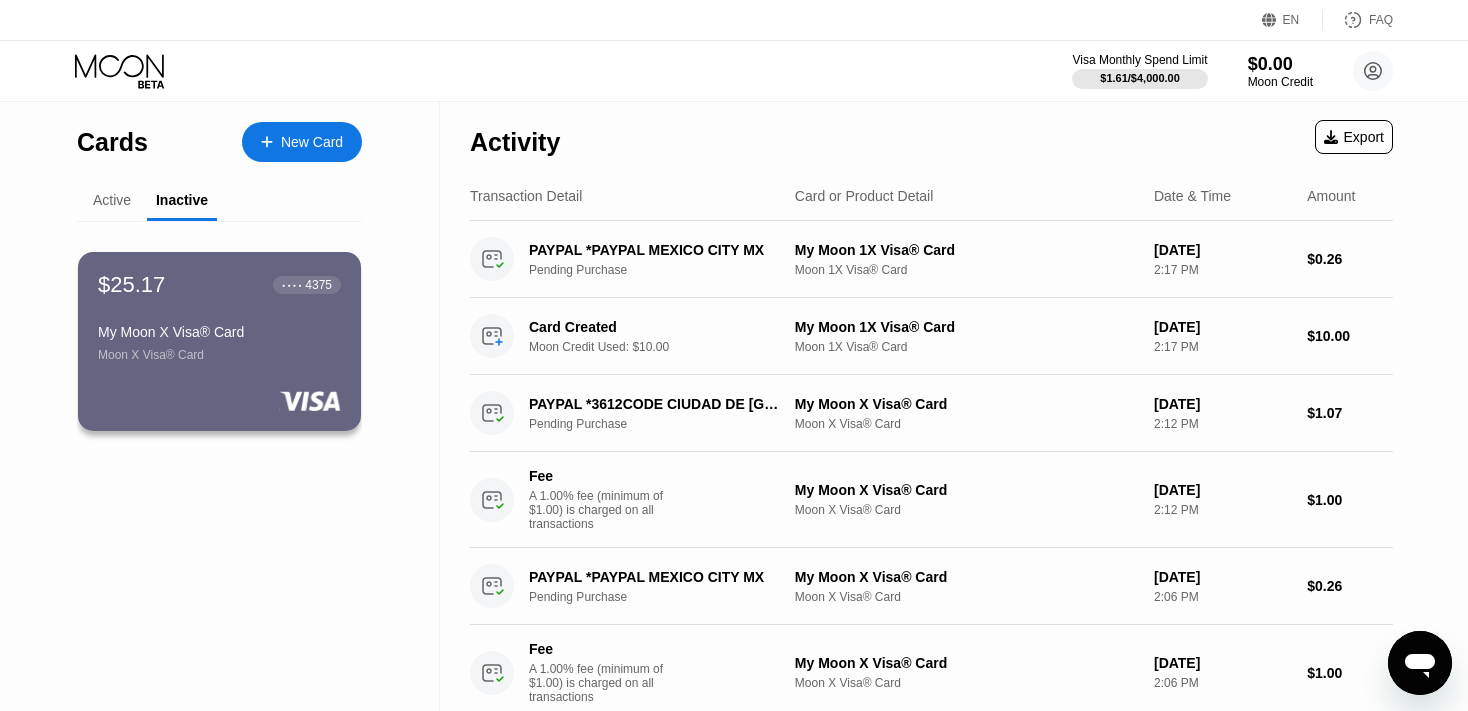 click on "Active" at bounding box center (112, 200) 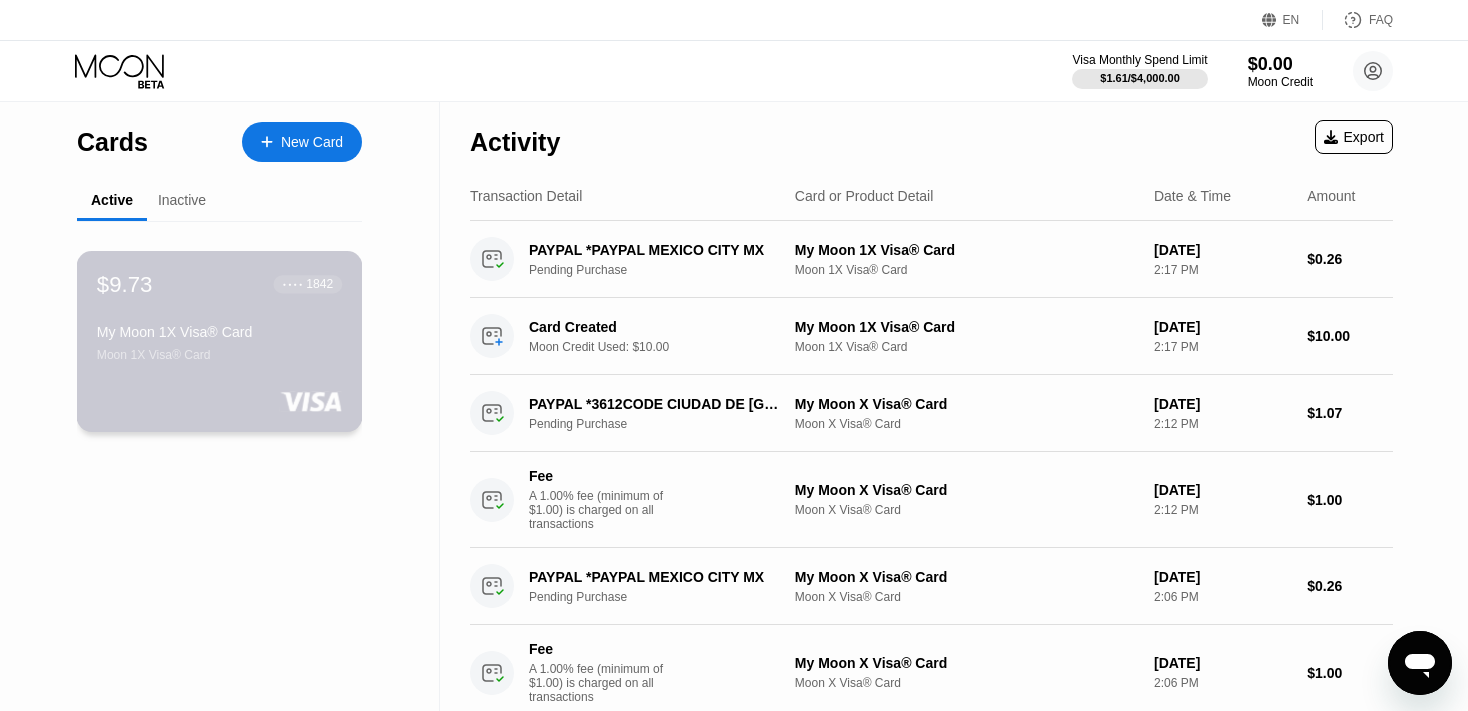 click on "My Moon 1X Visa® Card" at bounding box center (219, 332) 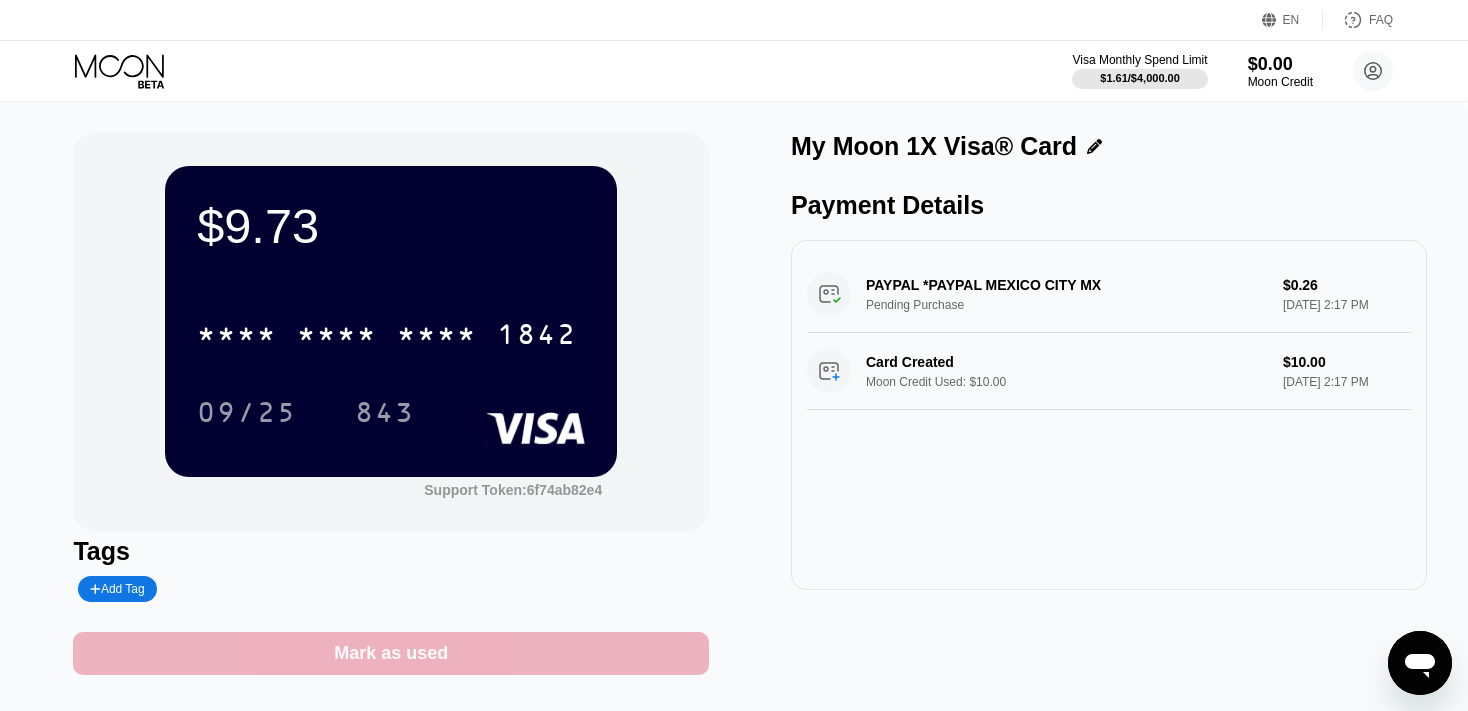 click on "Mark as used" at bounding box center [391, 653] 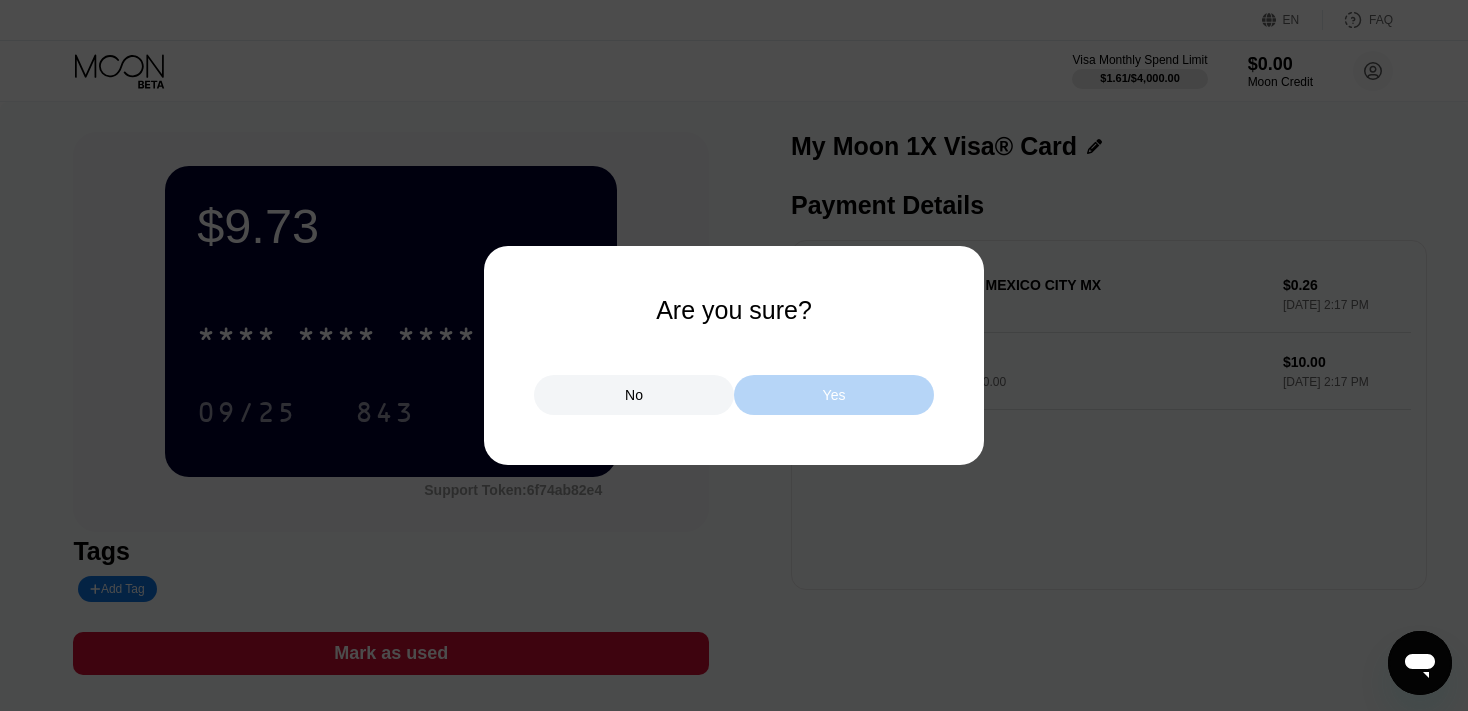 click on "Yes" at bounding box center (834, 395) 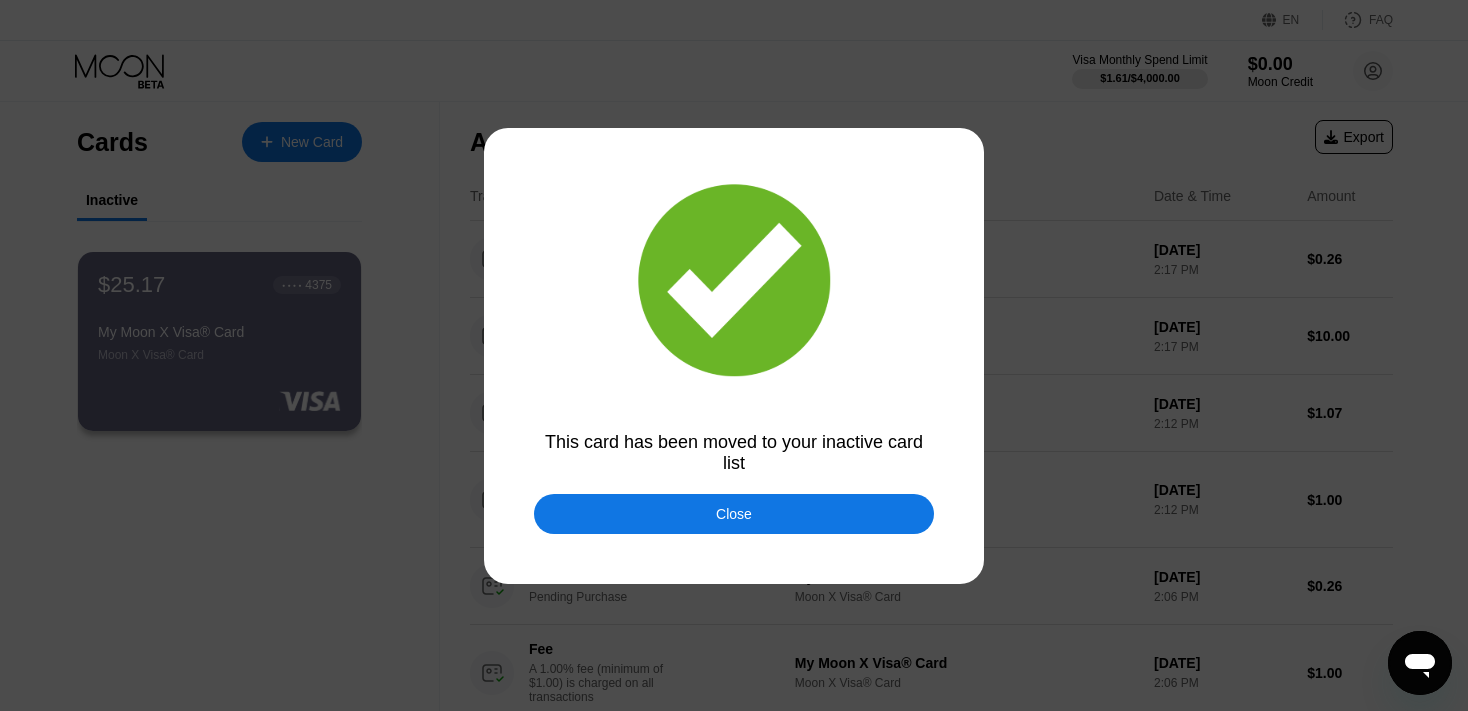 click on "Close" at bounding box center [734, 514] 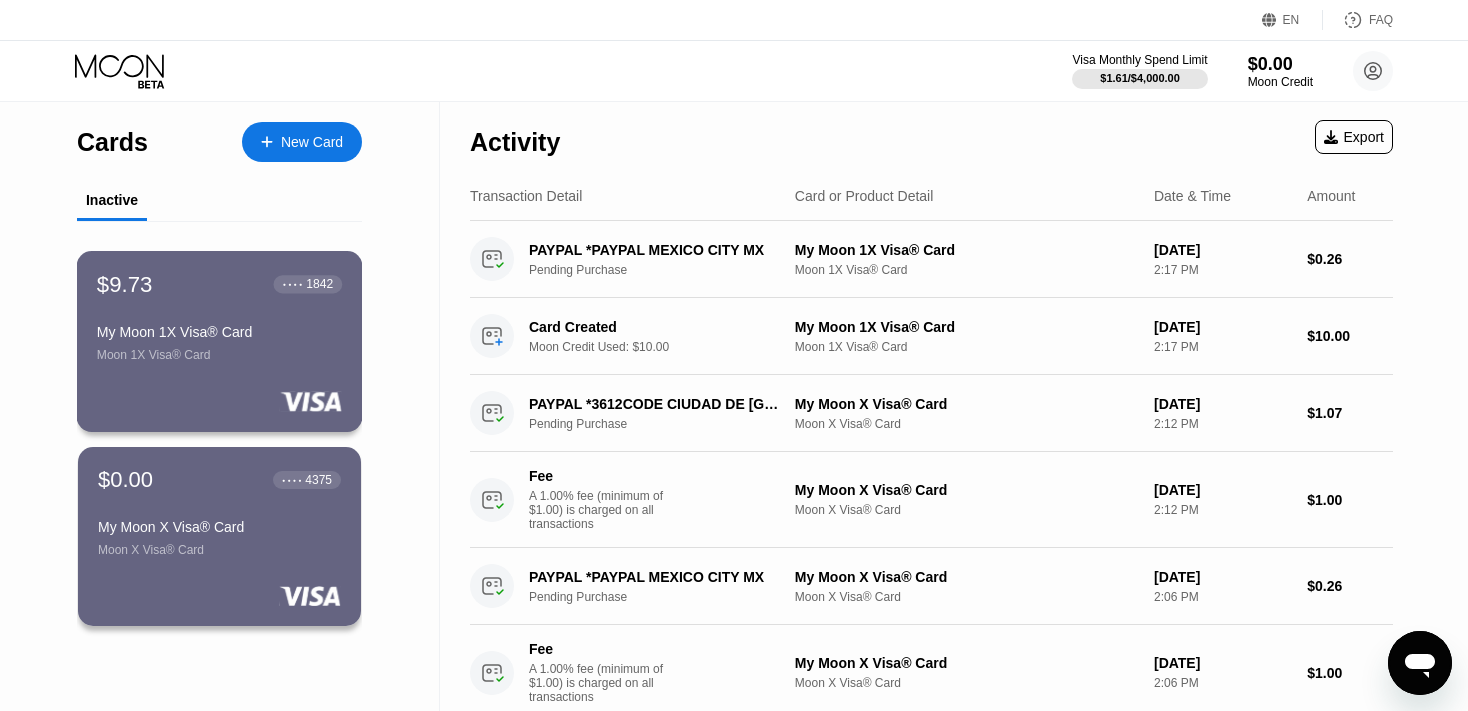 click on "● ● ● ●" at bounding box center (293, 284) 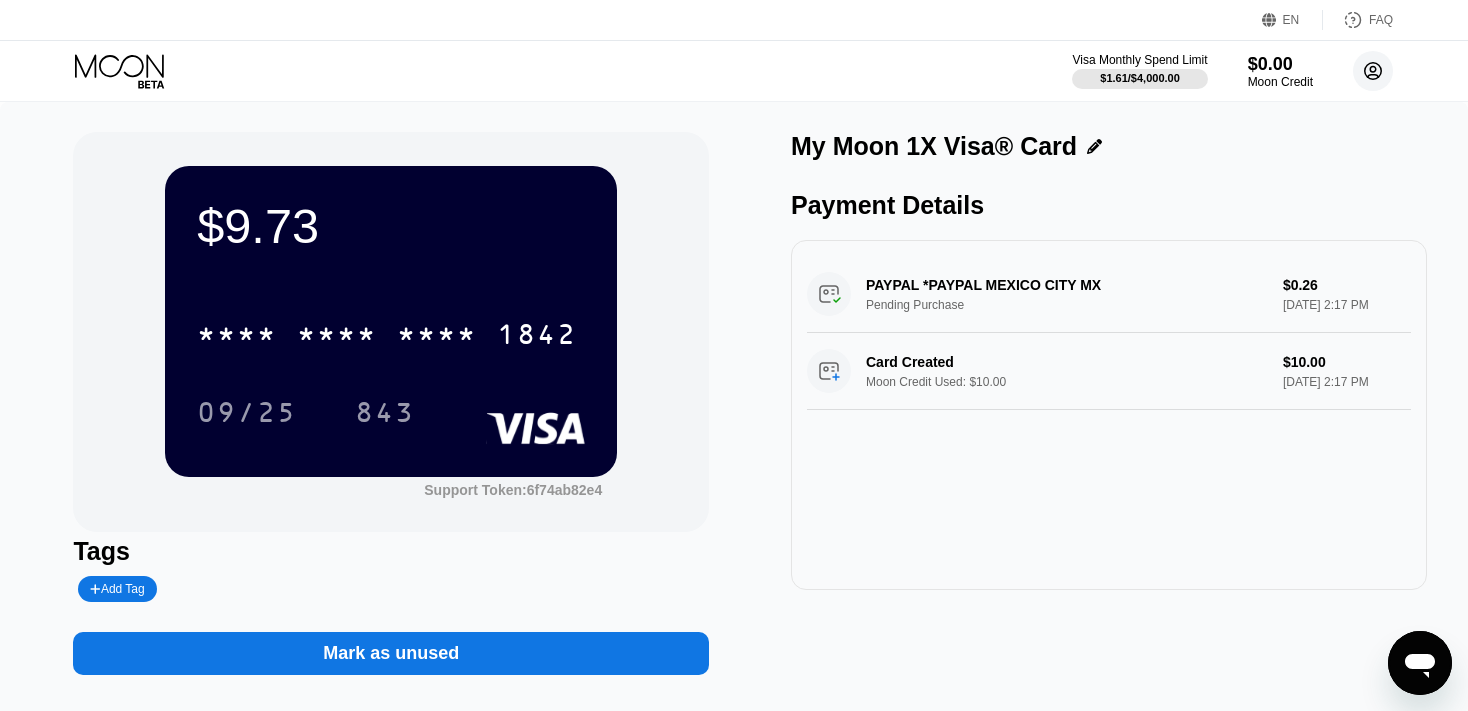 click 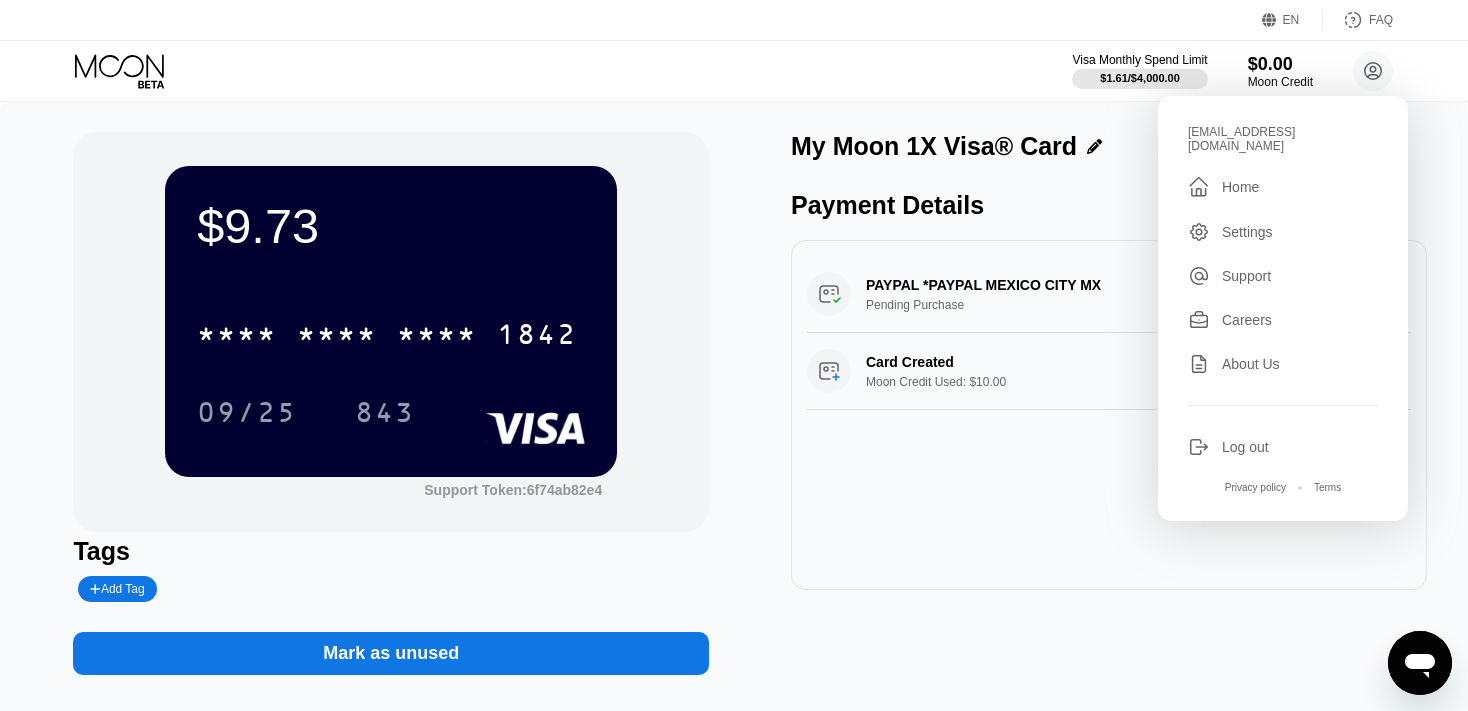 click on "Home" at bounding box center [1240, 187] 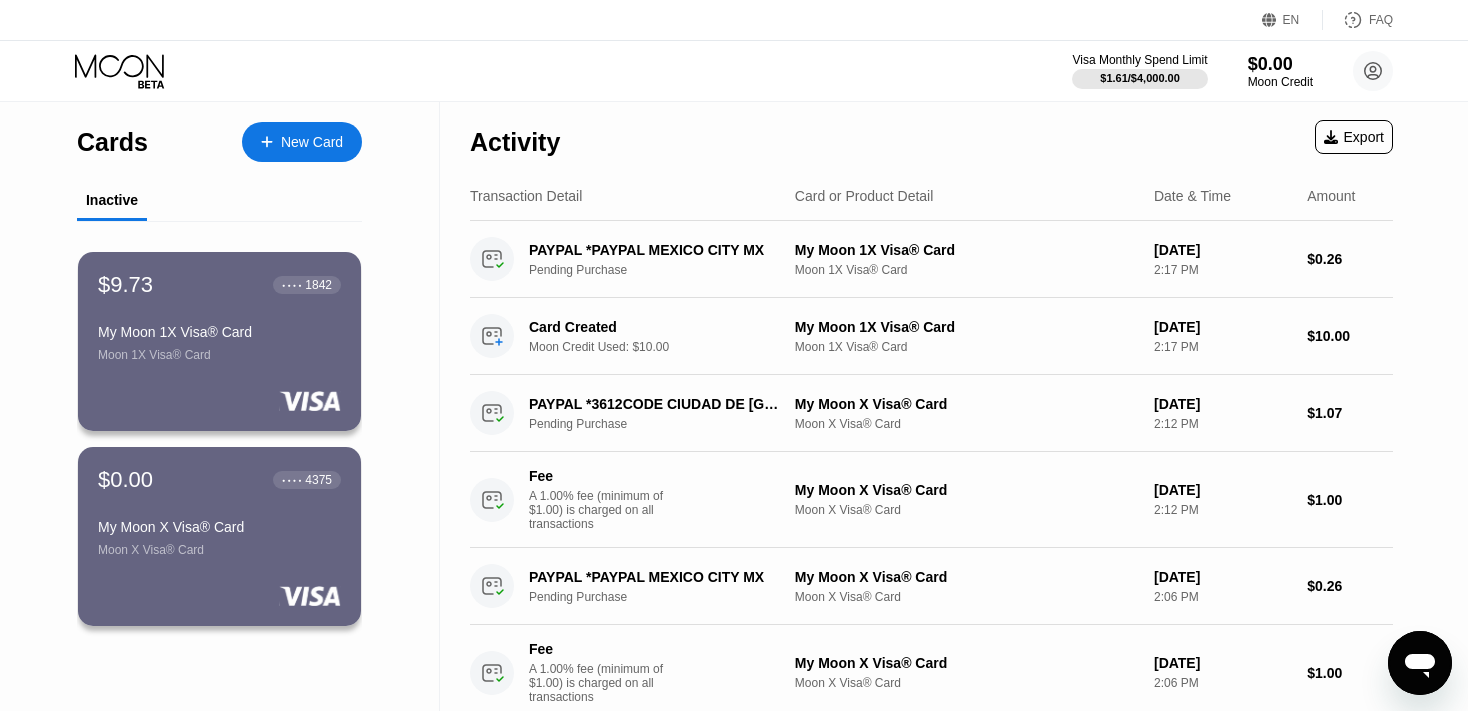 click 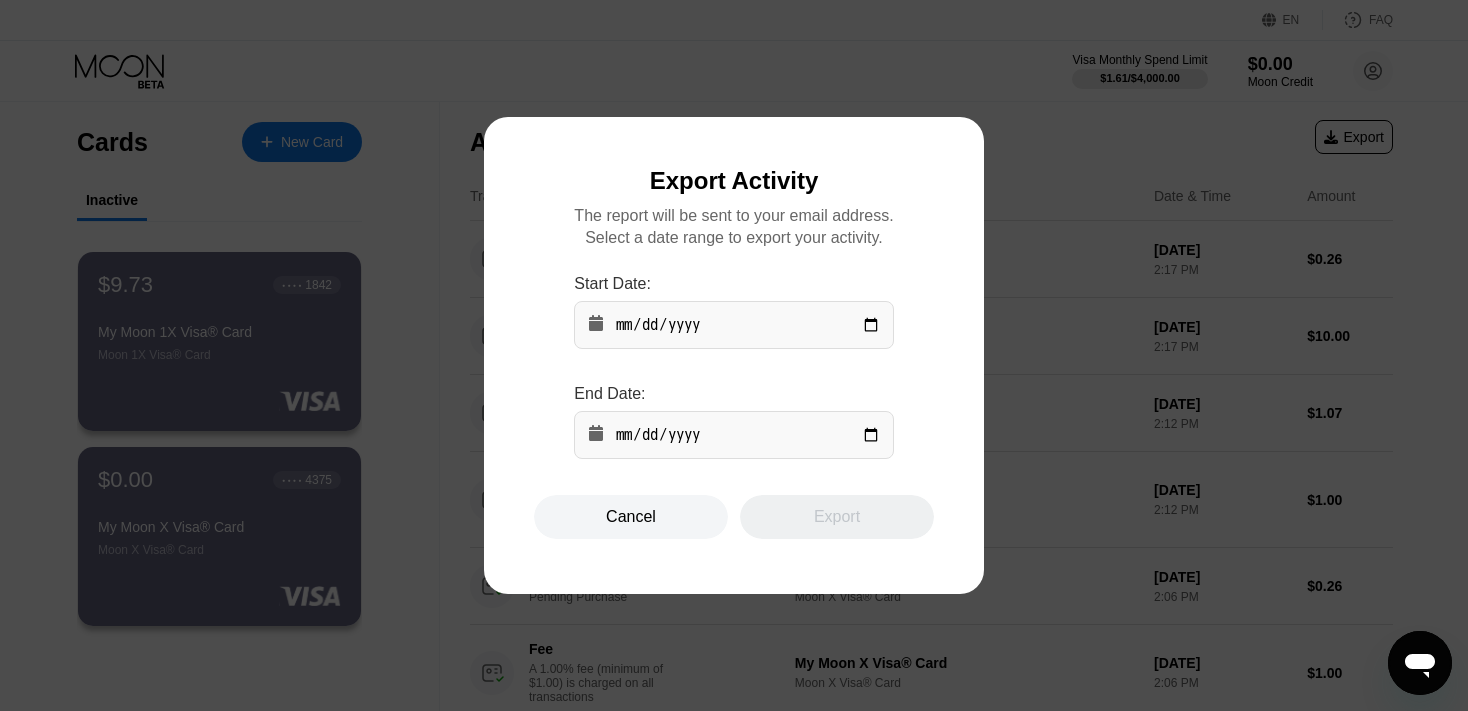 click on "Cancel" at bounding box center (631, 517) 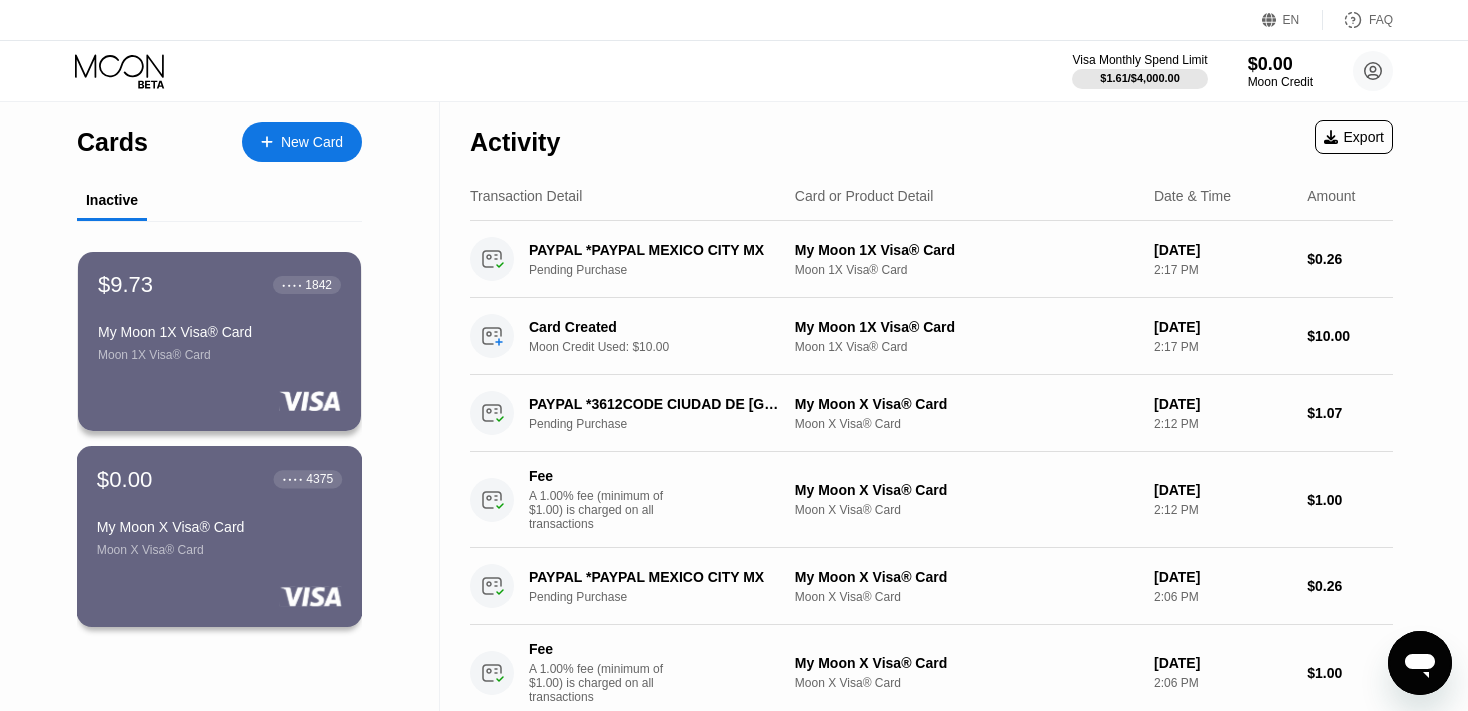 click on "My Moon X Visa® Card Moon X Visa® Card" at bounding box center (219, 538) 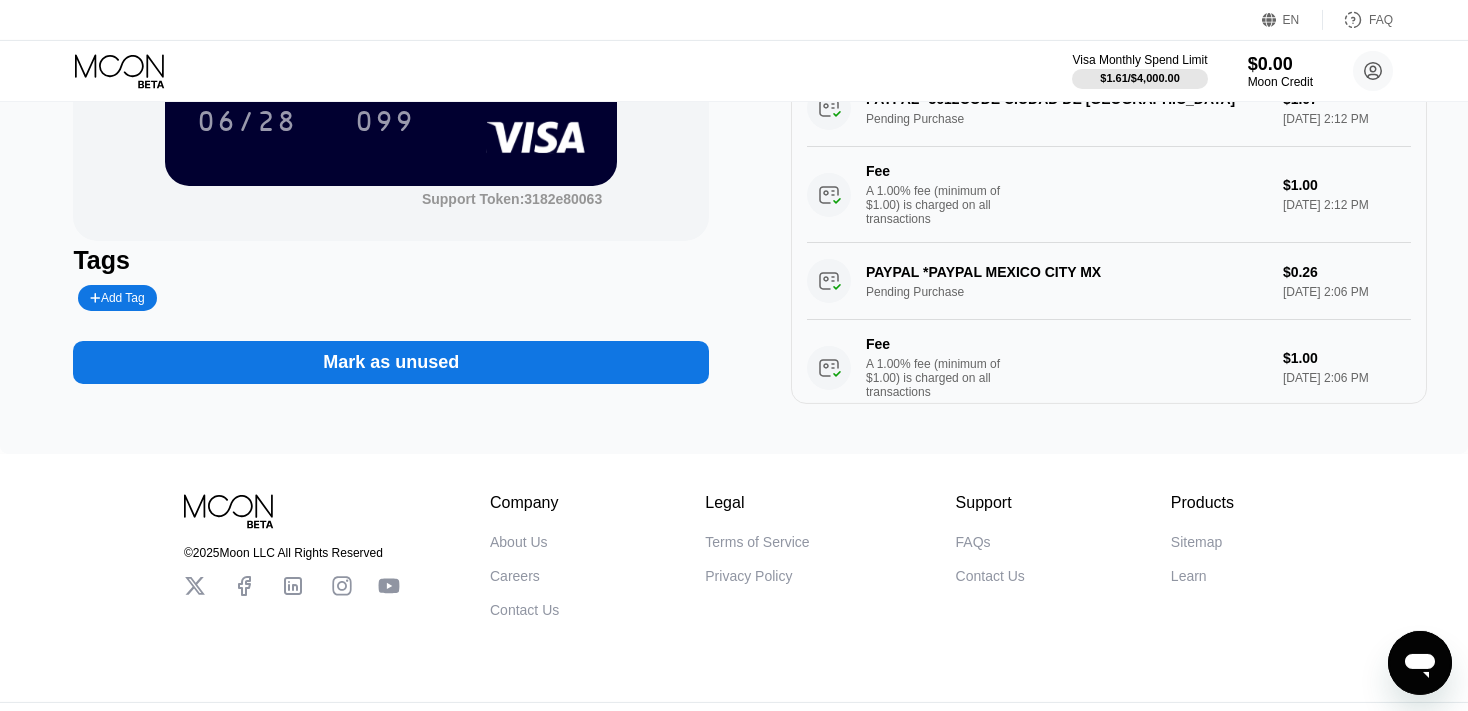 scroll, scrollTop: 348, scrollLeft: 0, axis: vertical 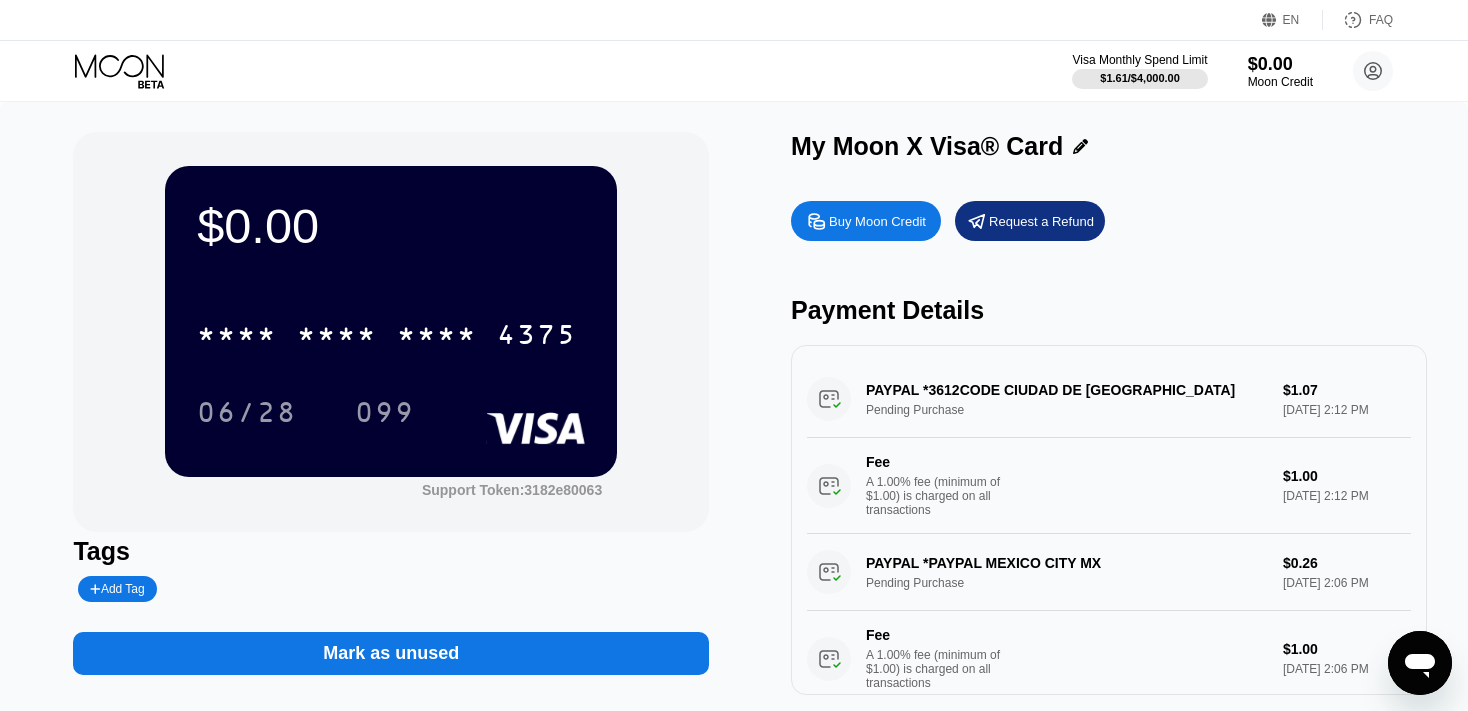 click 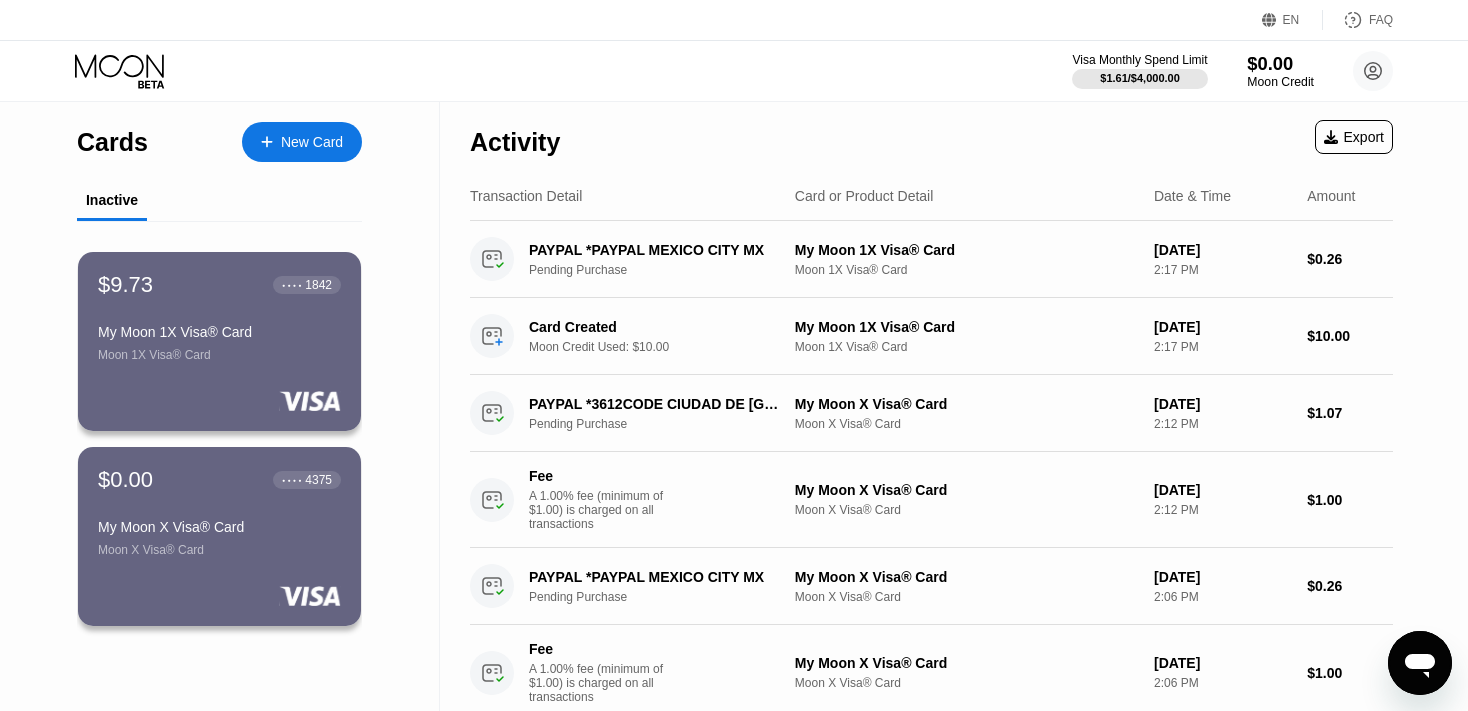 click on "$0.00" at bounding box center [1280, 63] 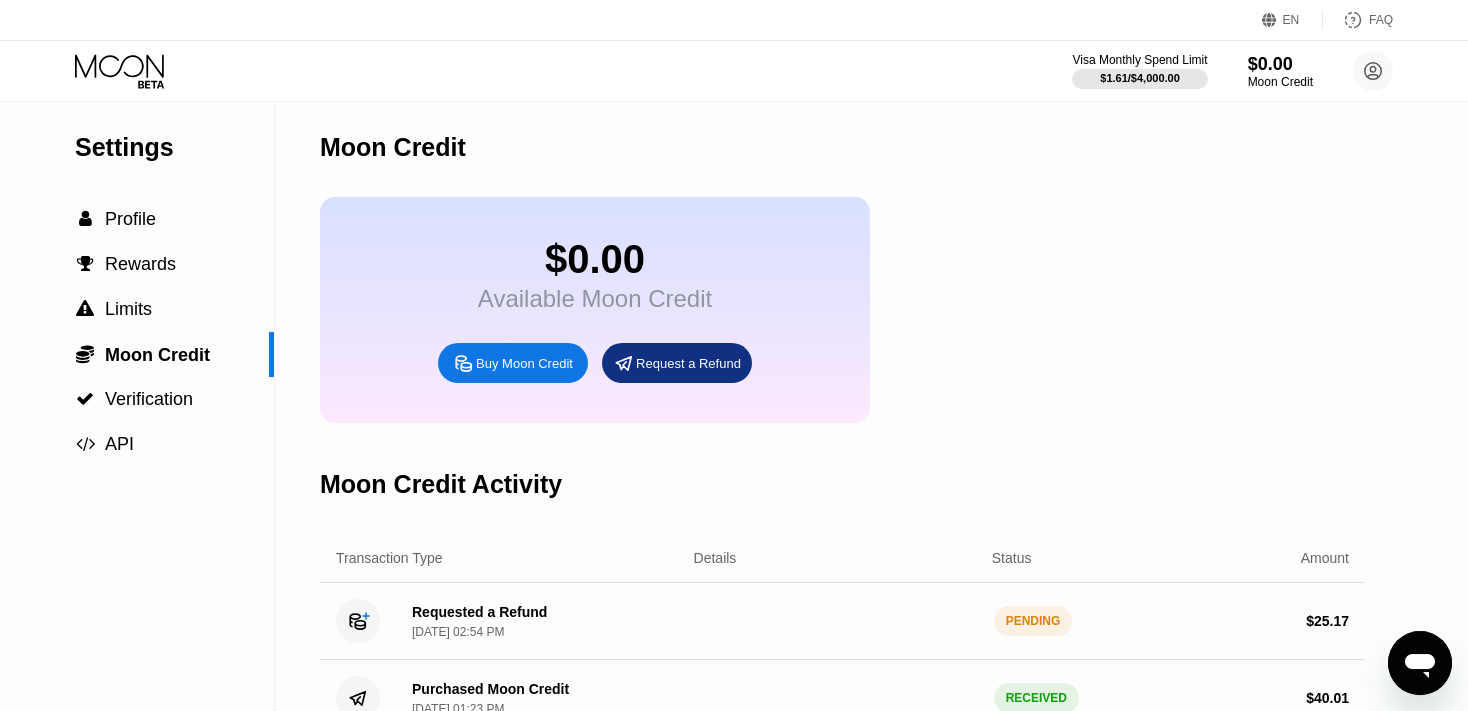 scroll, scrollTop: 0, scrollLeft: 0, axis: both 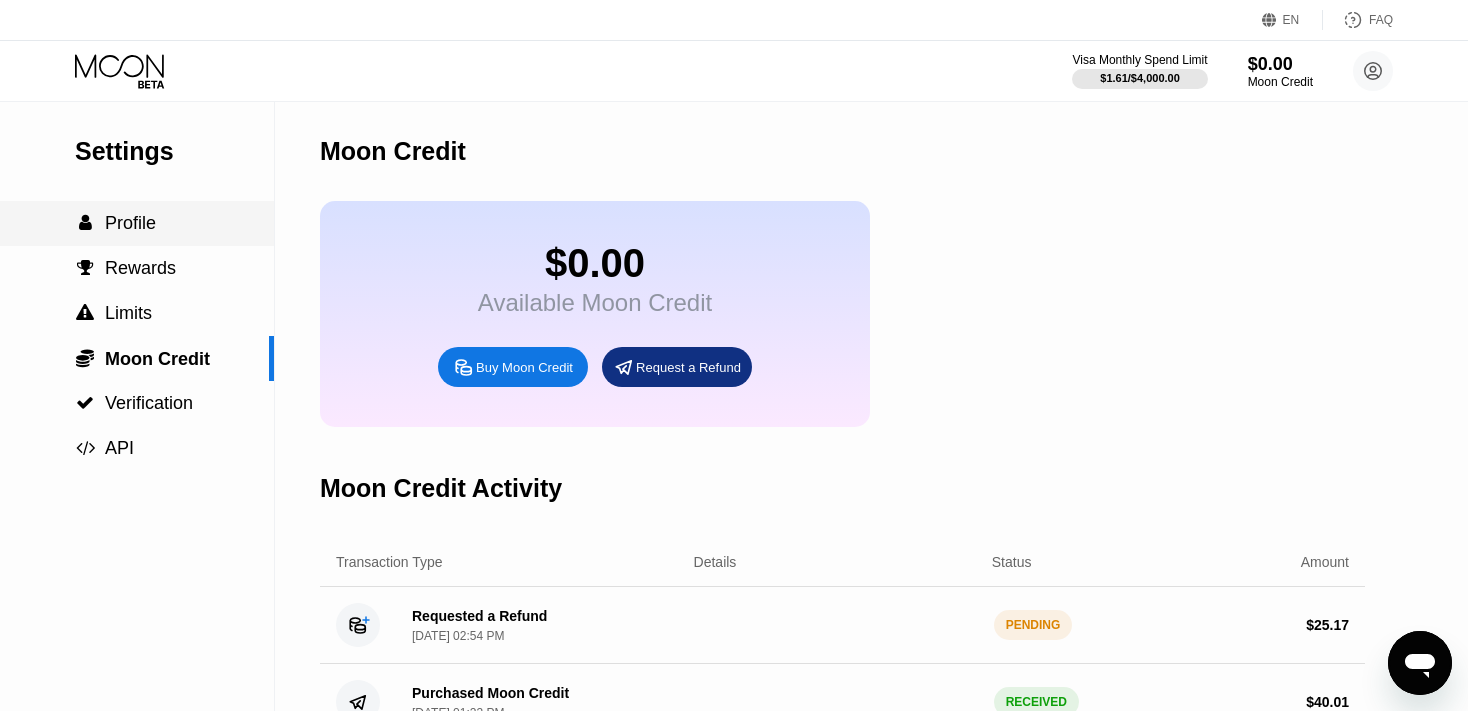 click on "Profile" at bounding box center (130, 223) 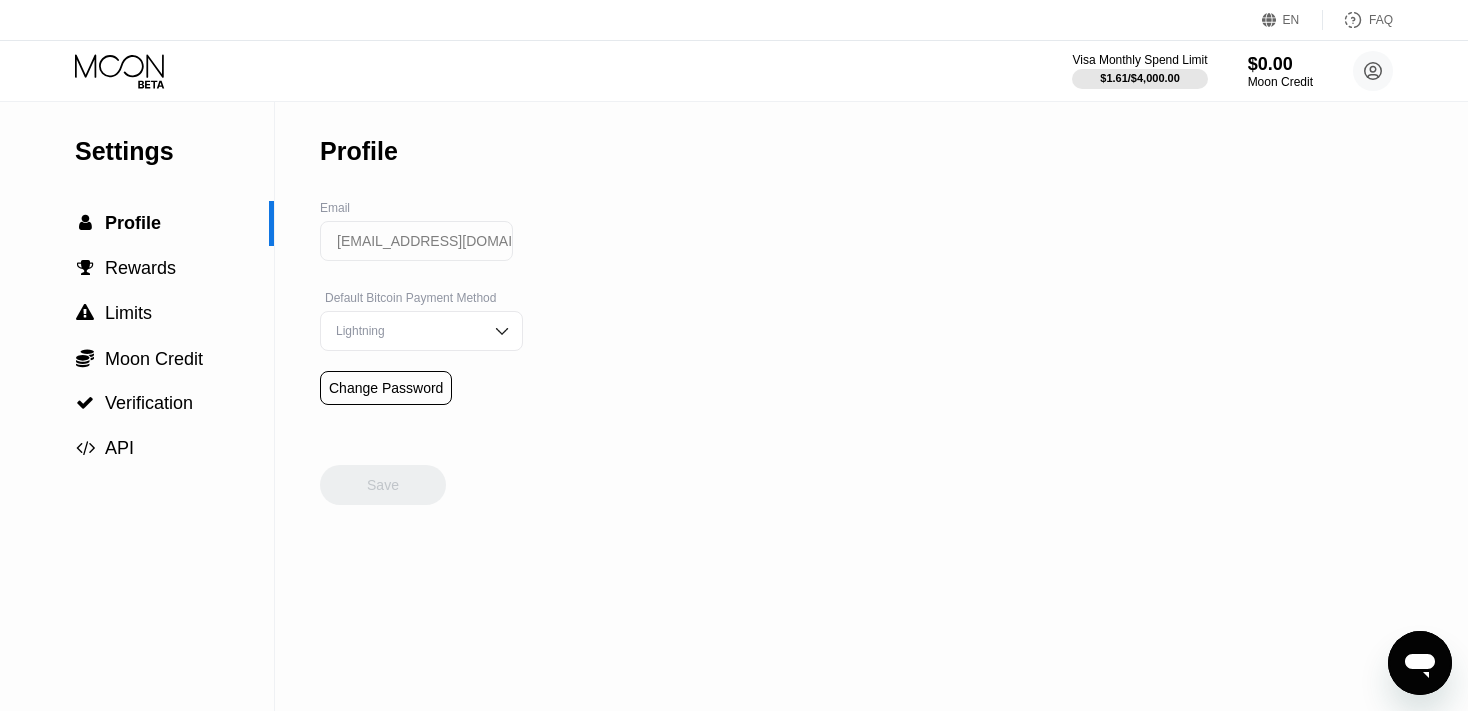 click on "Settings" at bounding box center [174, 151] 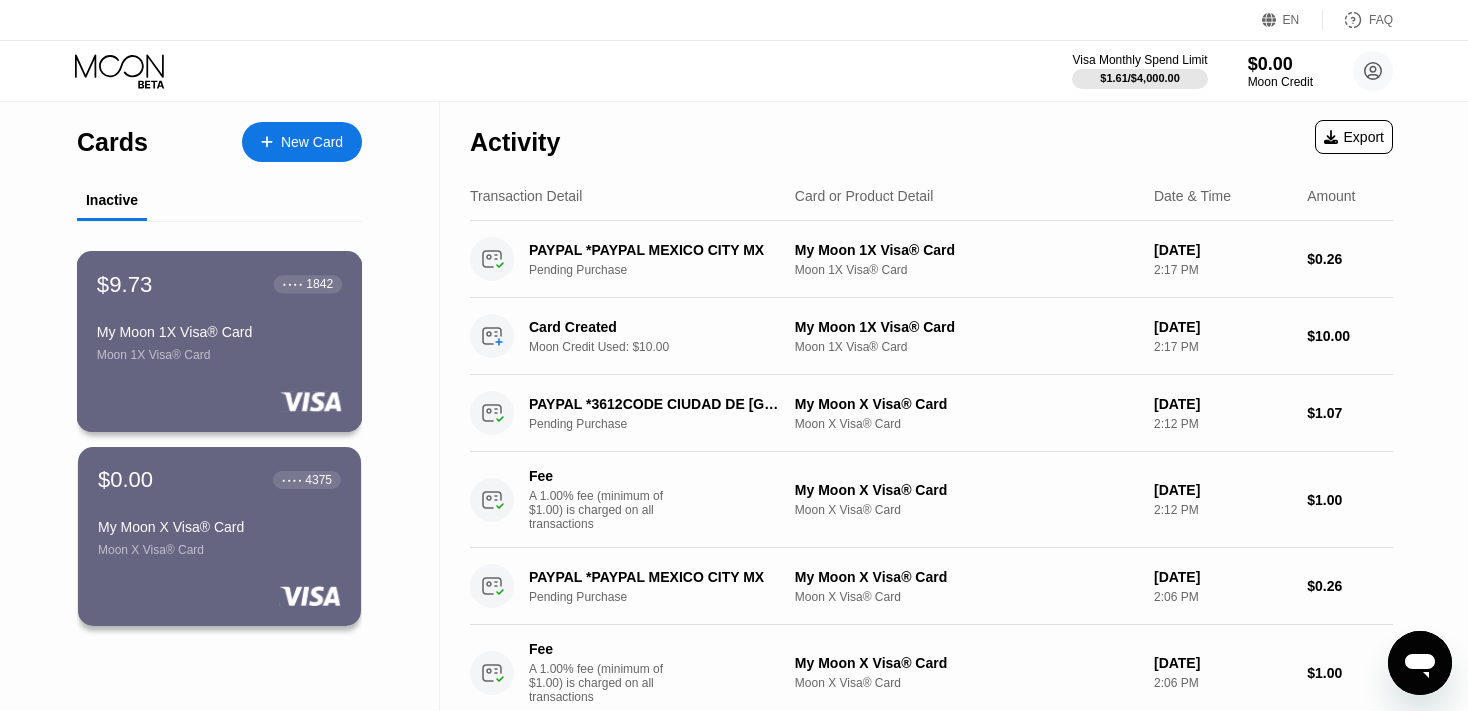 click on "My Moon 1X Visa® Card" at bounding box center (219, 332) 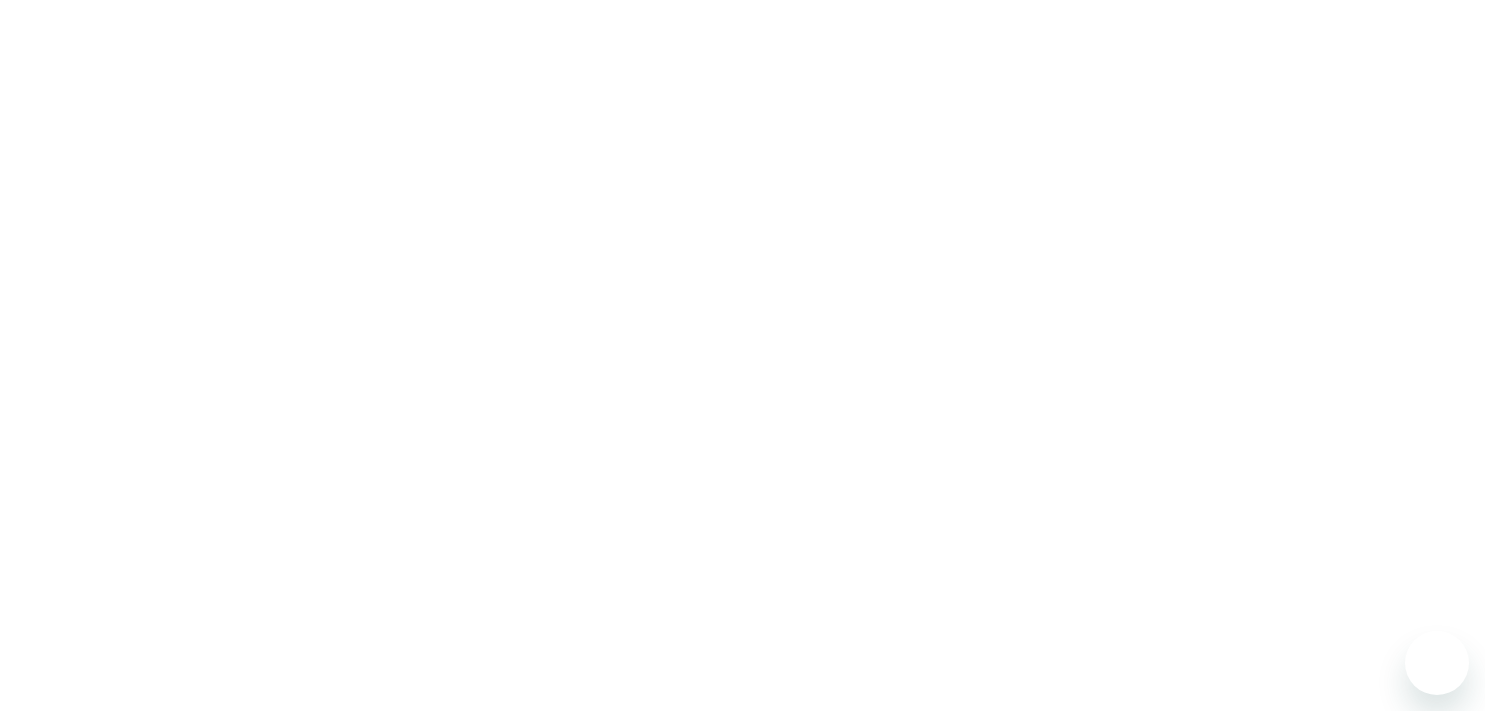 scroll, scrollTop: 0, scrollLeft: 0, axis: both 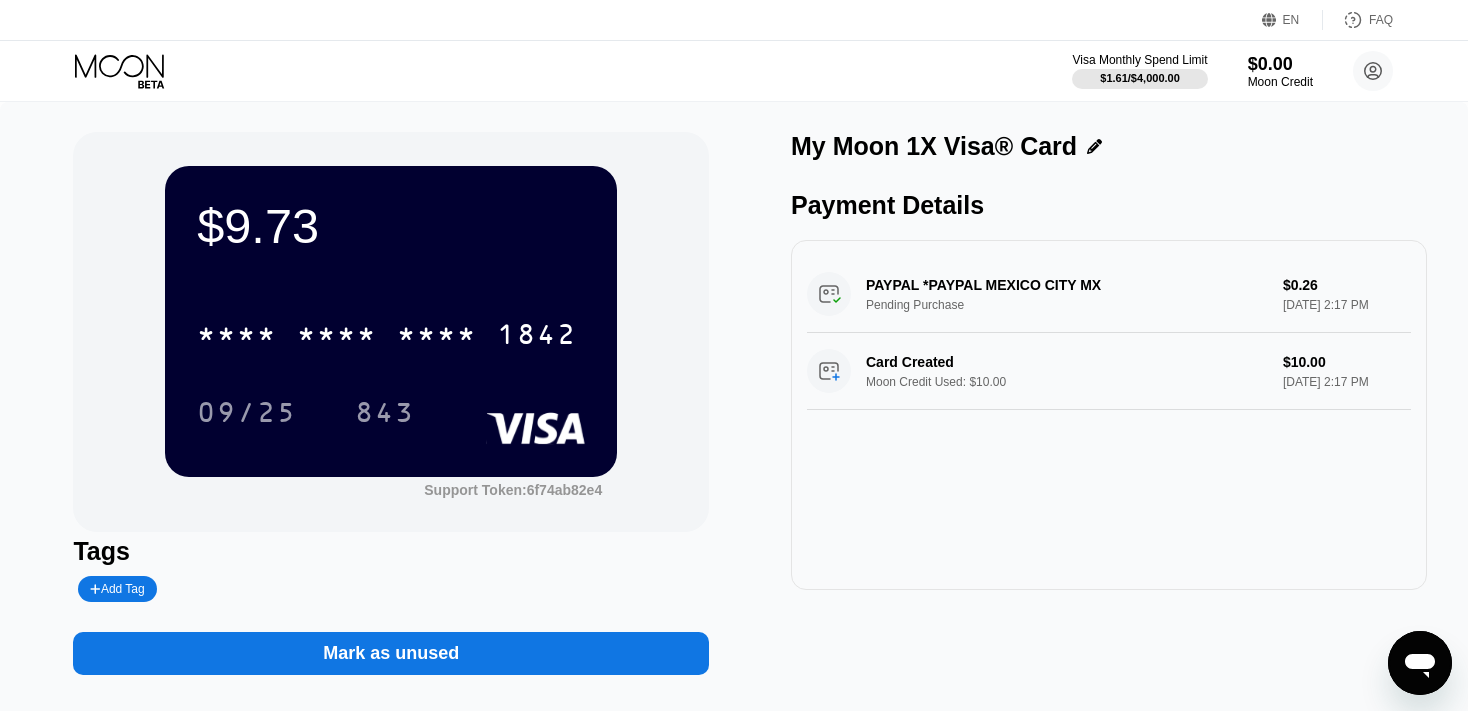 click on "Add Tag" at bounding box center (117, 589) 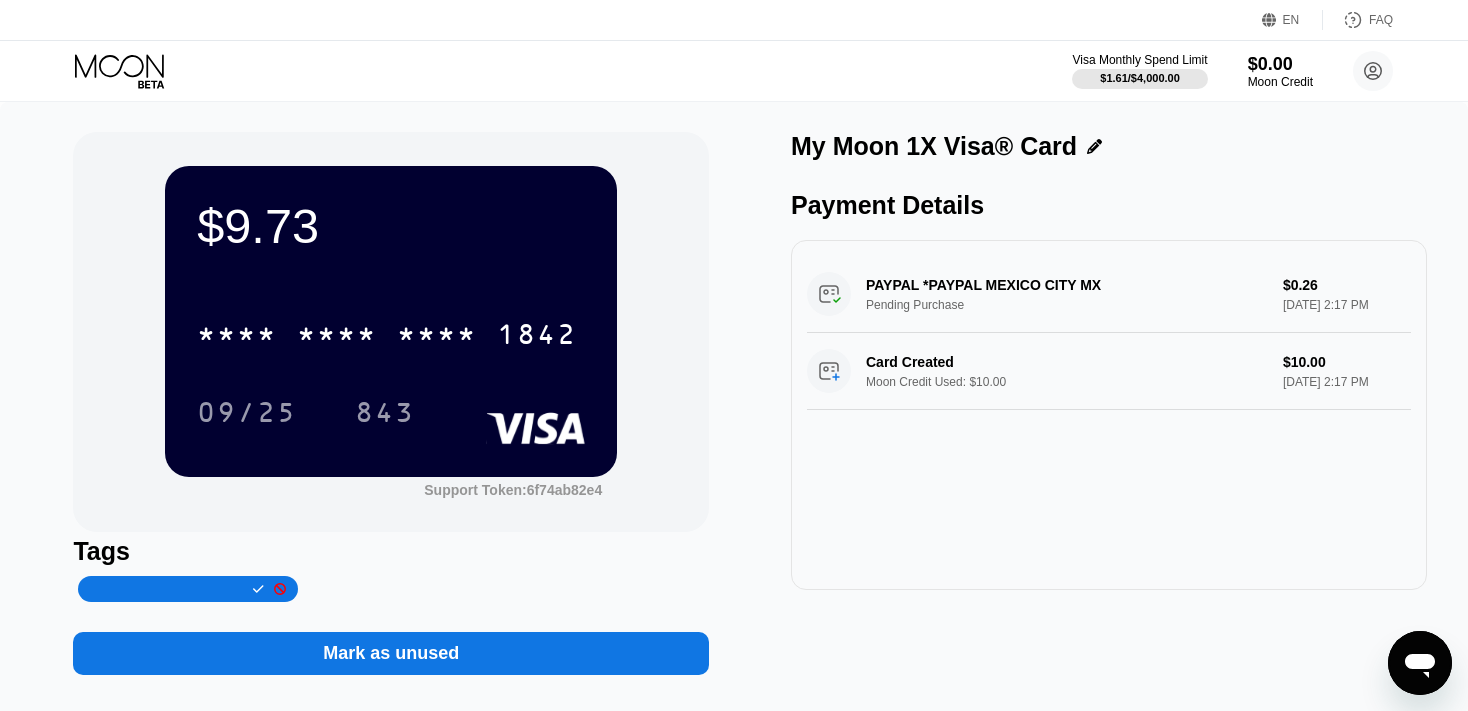click 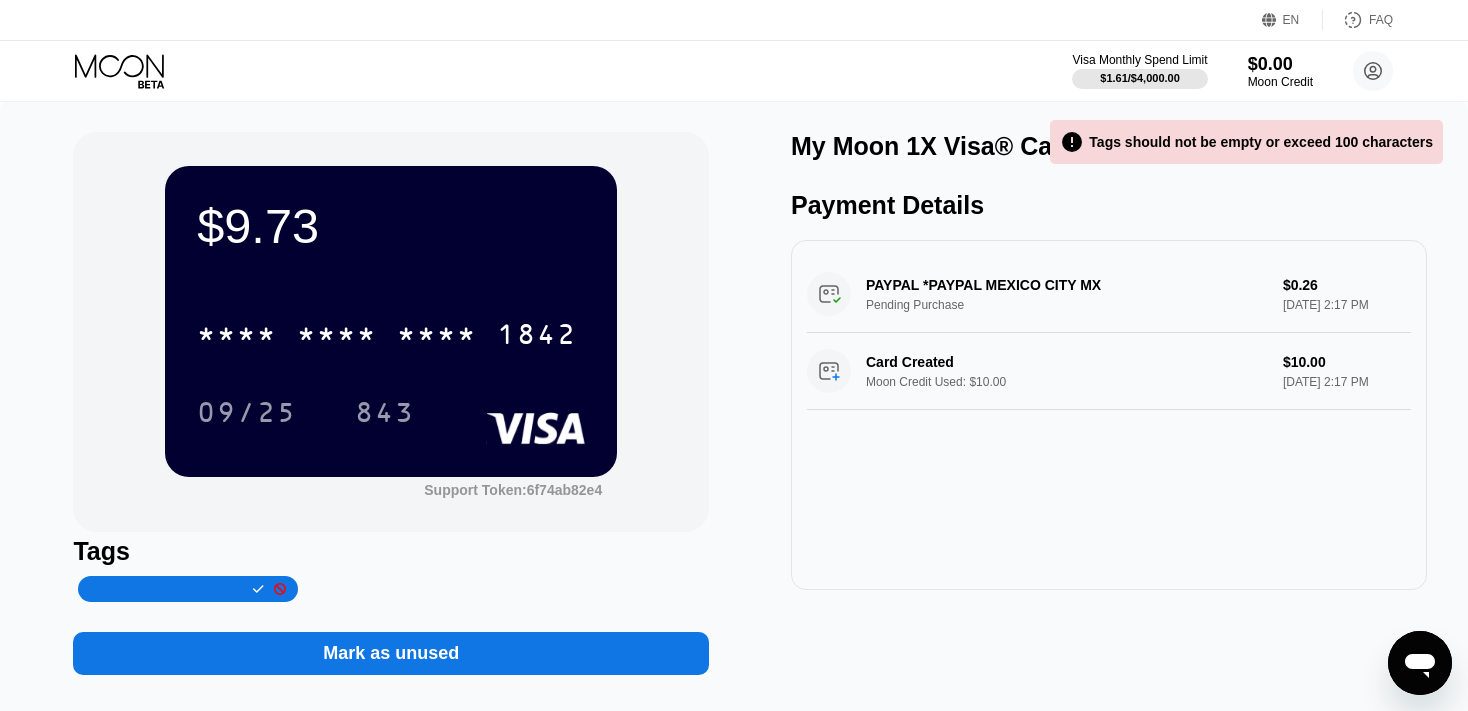 click 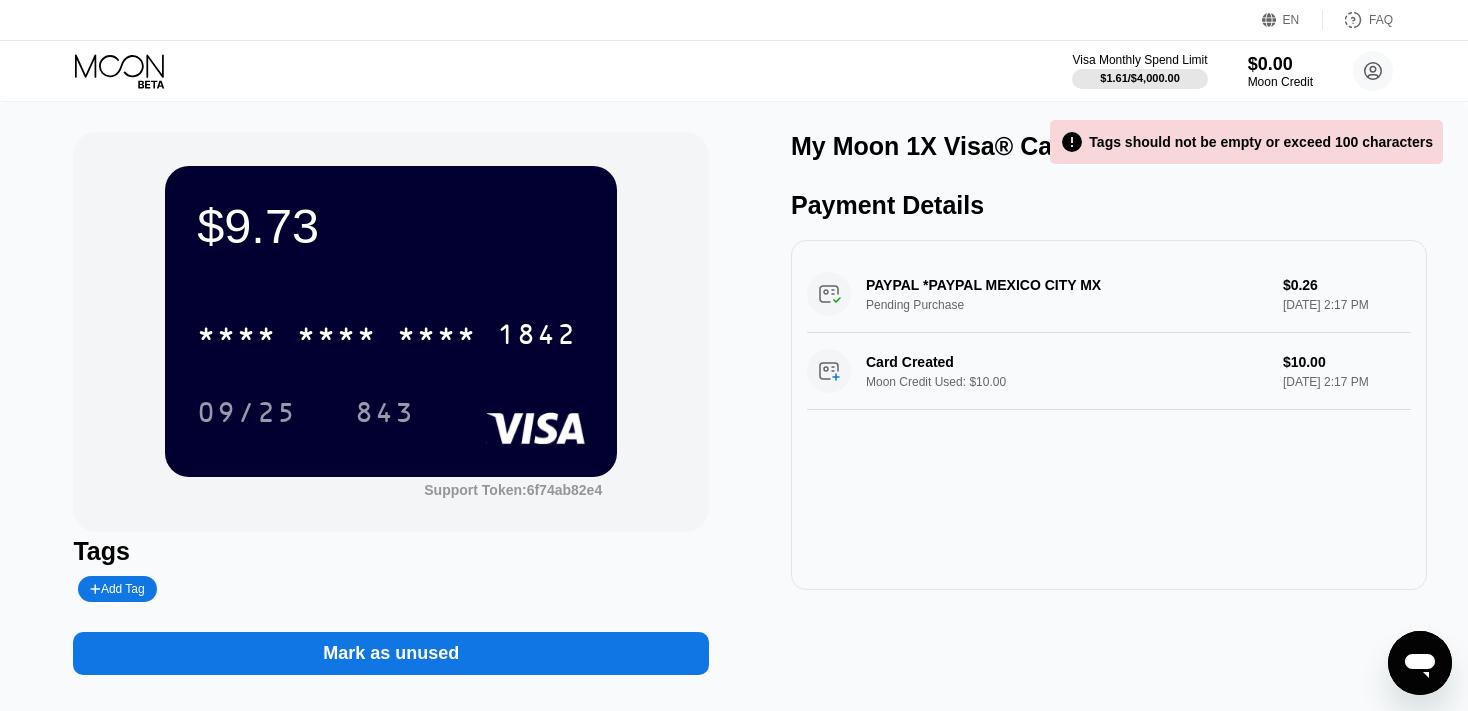 click on "$9.73 * * * * * * * * * * * * 1842 09/25 843" at bounding box center (391, 321) 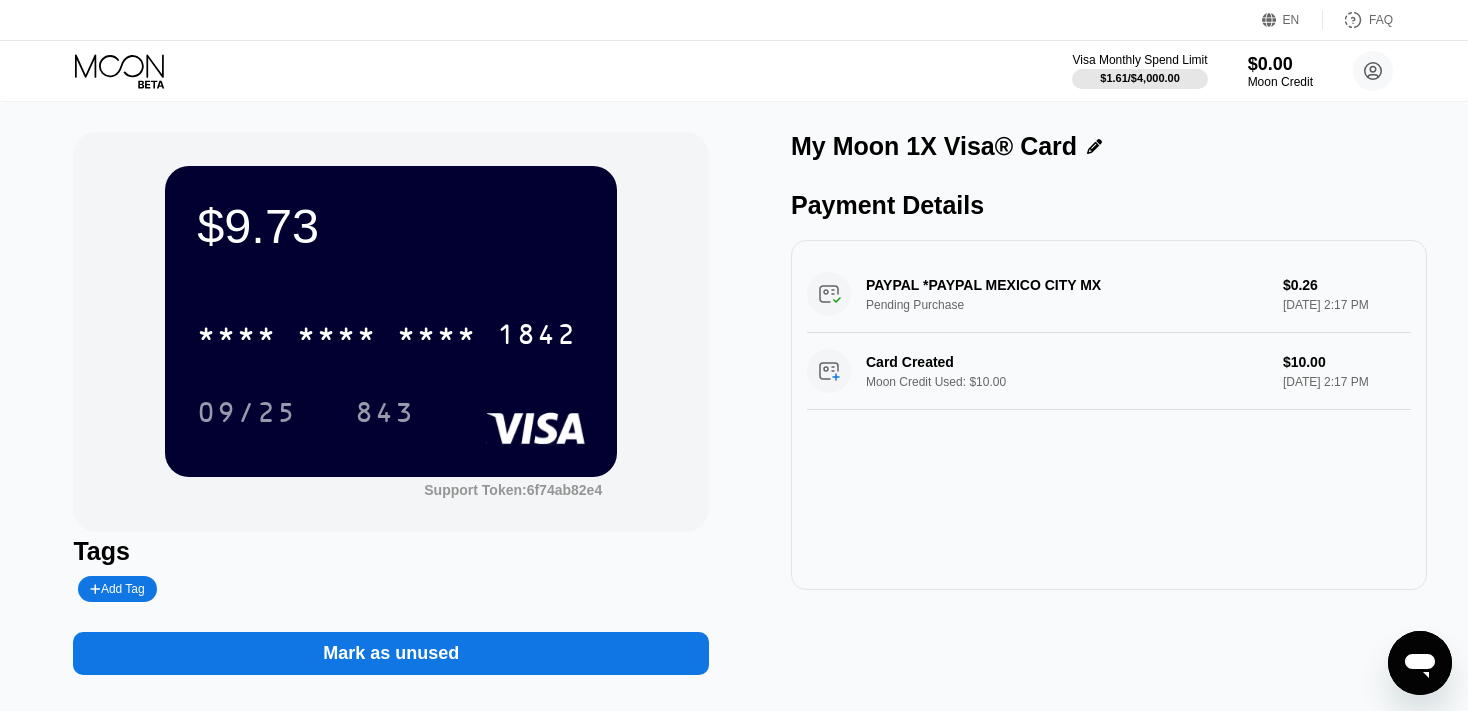 click on "$9.73" at bounding box center [391, 226] 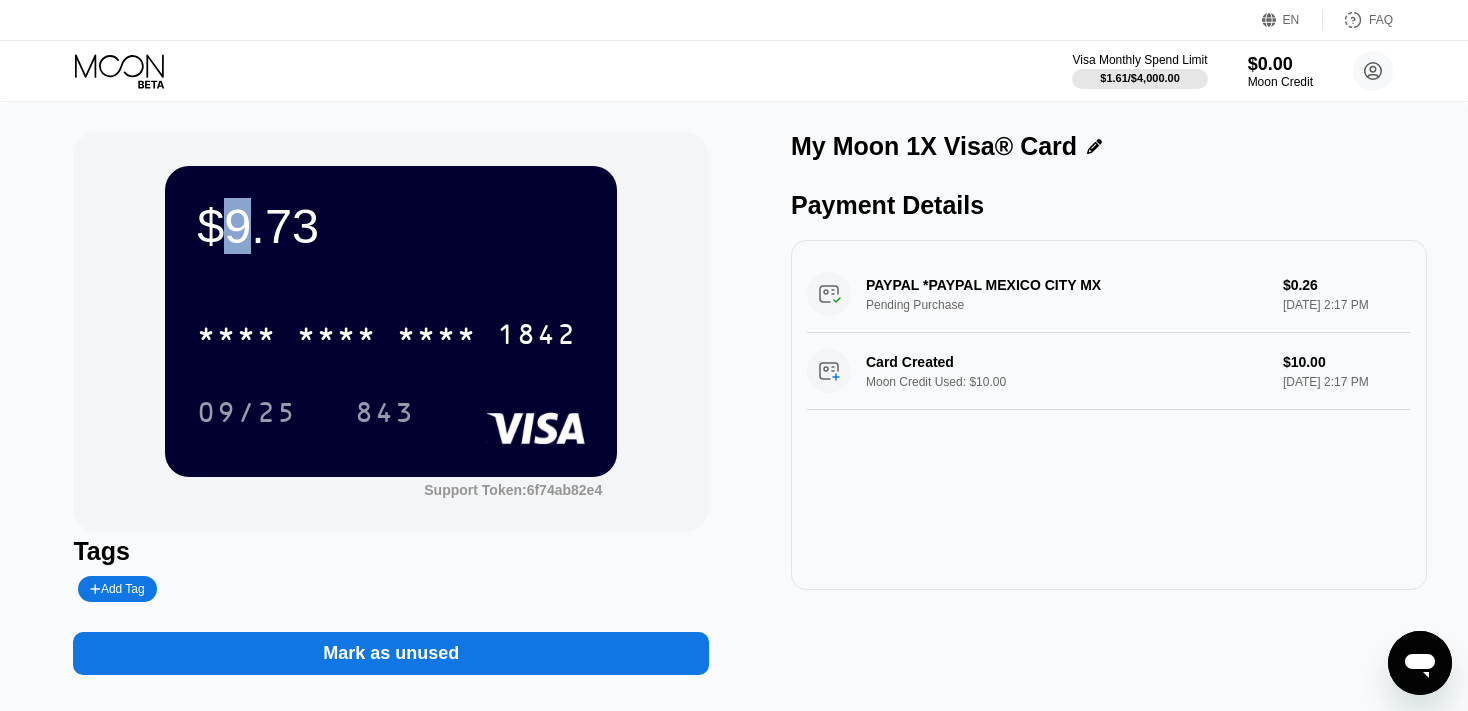 click on "$9.73" at bounding box center (391, 226) 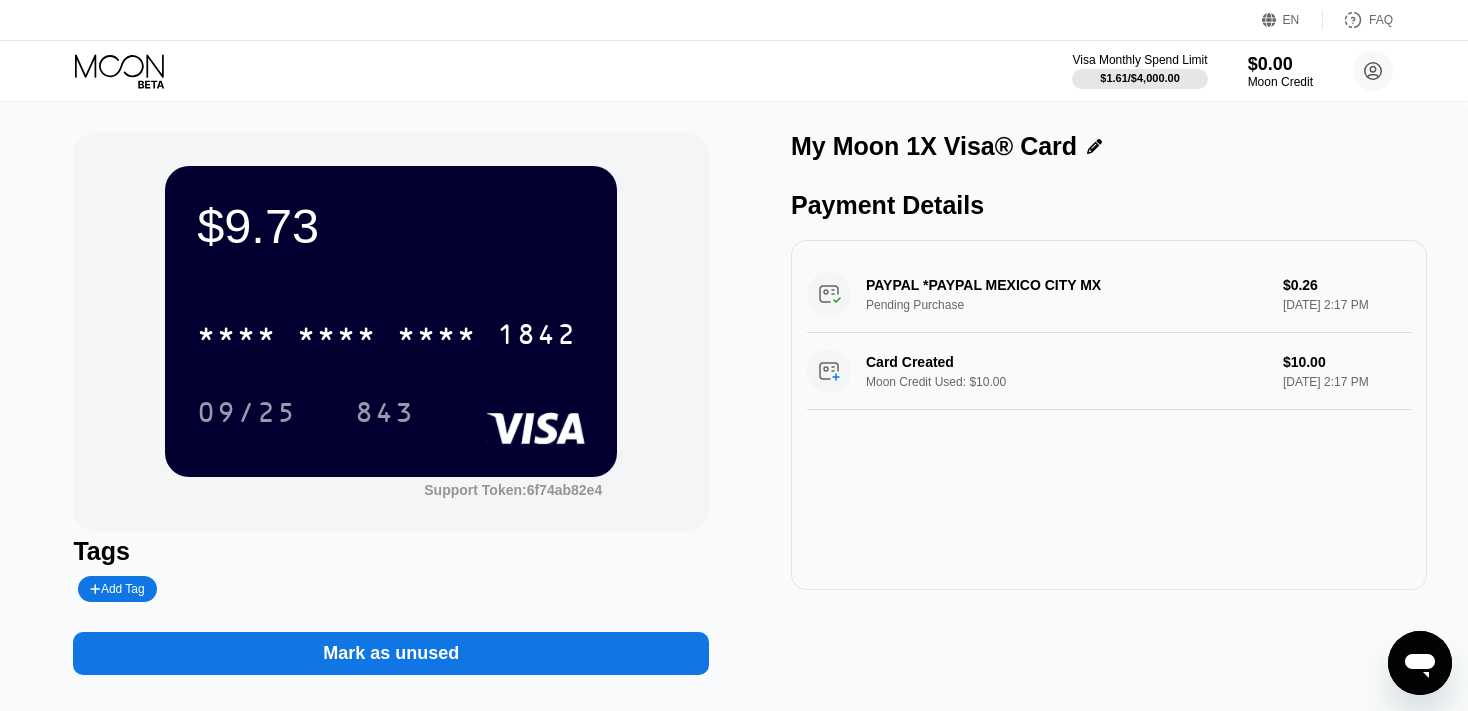 click on "$9.73" at bounding box center (391, 226) 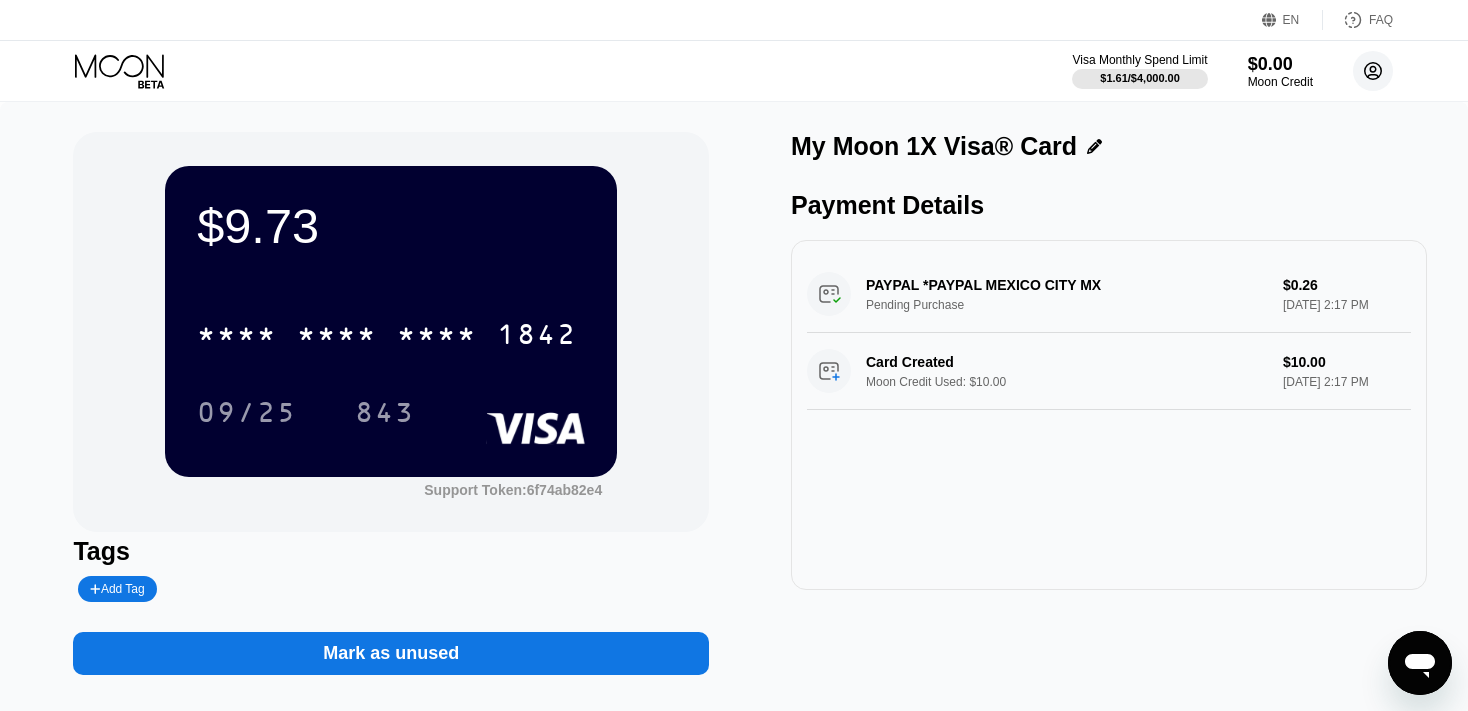 click 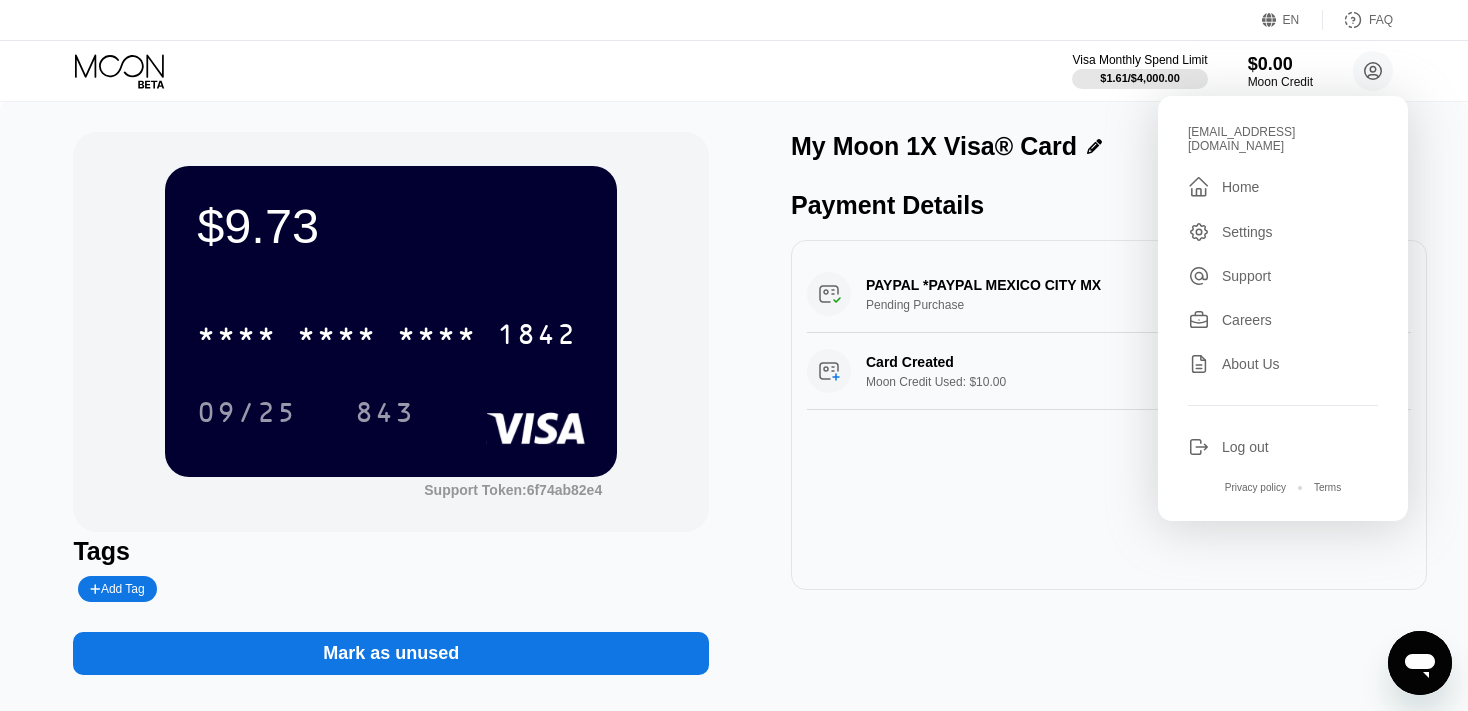 click on "Log out" at bounding box center (1245, 447) 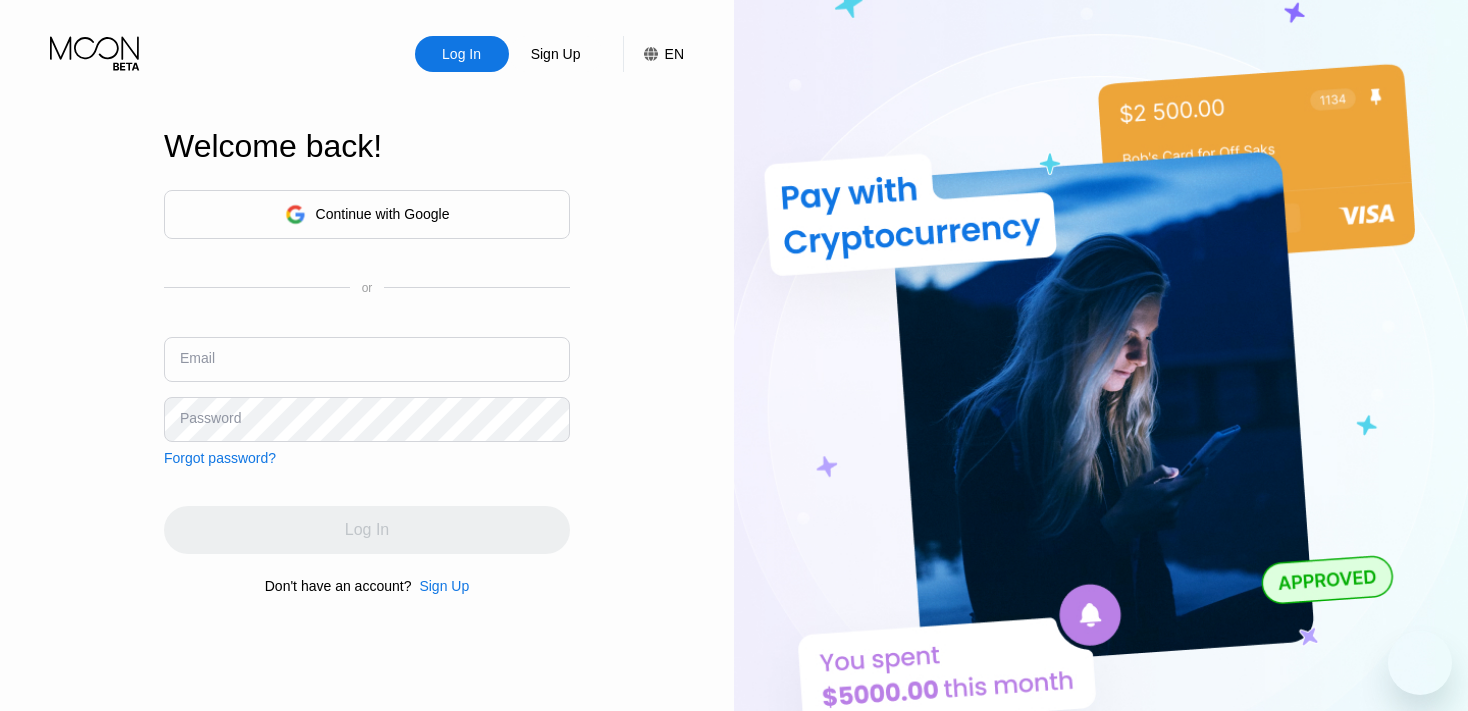 scroll, scrollTop: 0, scrollLeft: 0, axis: both 